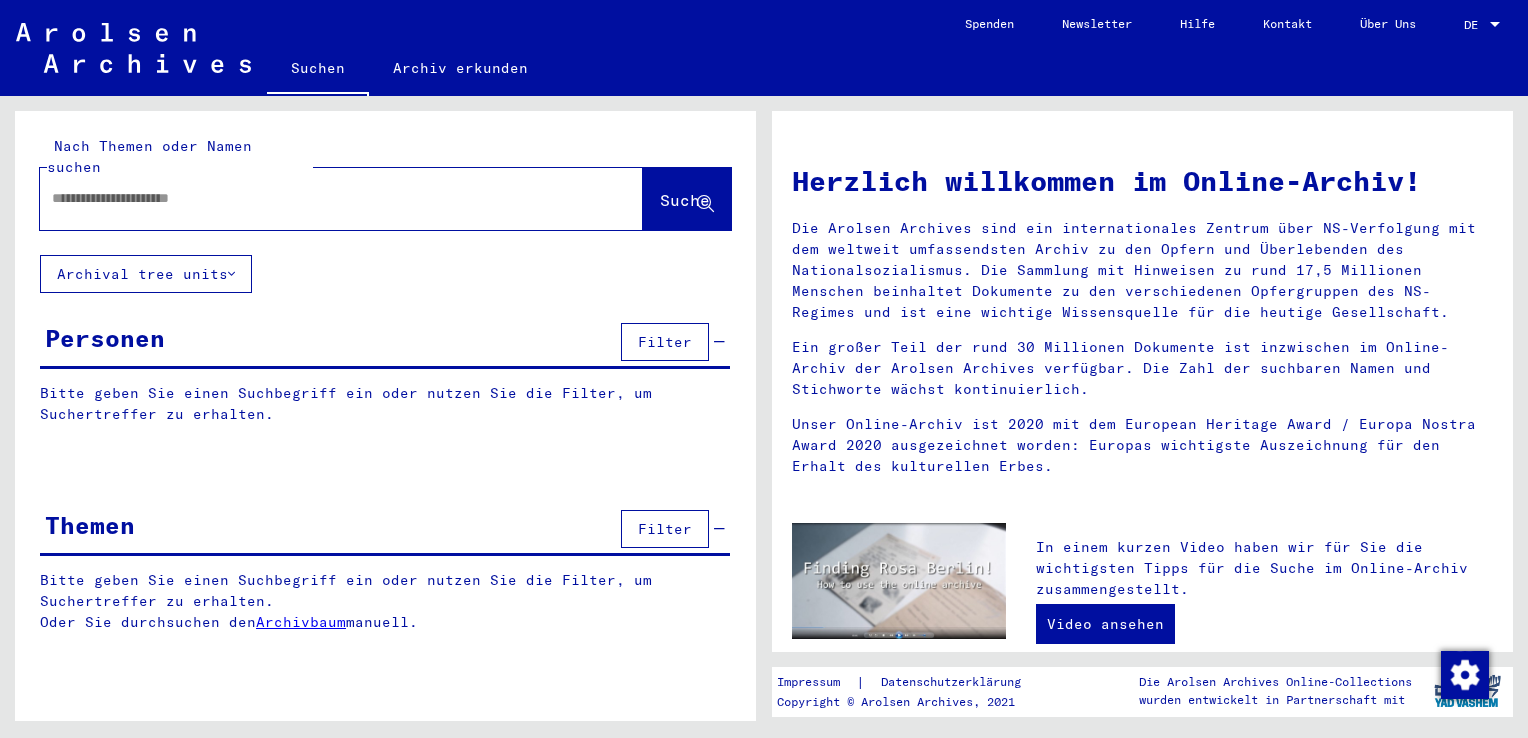 scroll, scrollTop: 0, scrollLeft: 0, axis: both 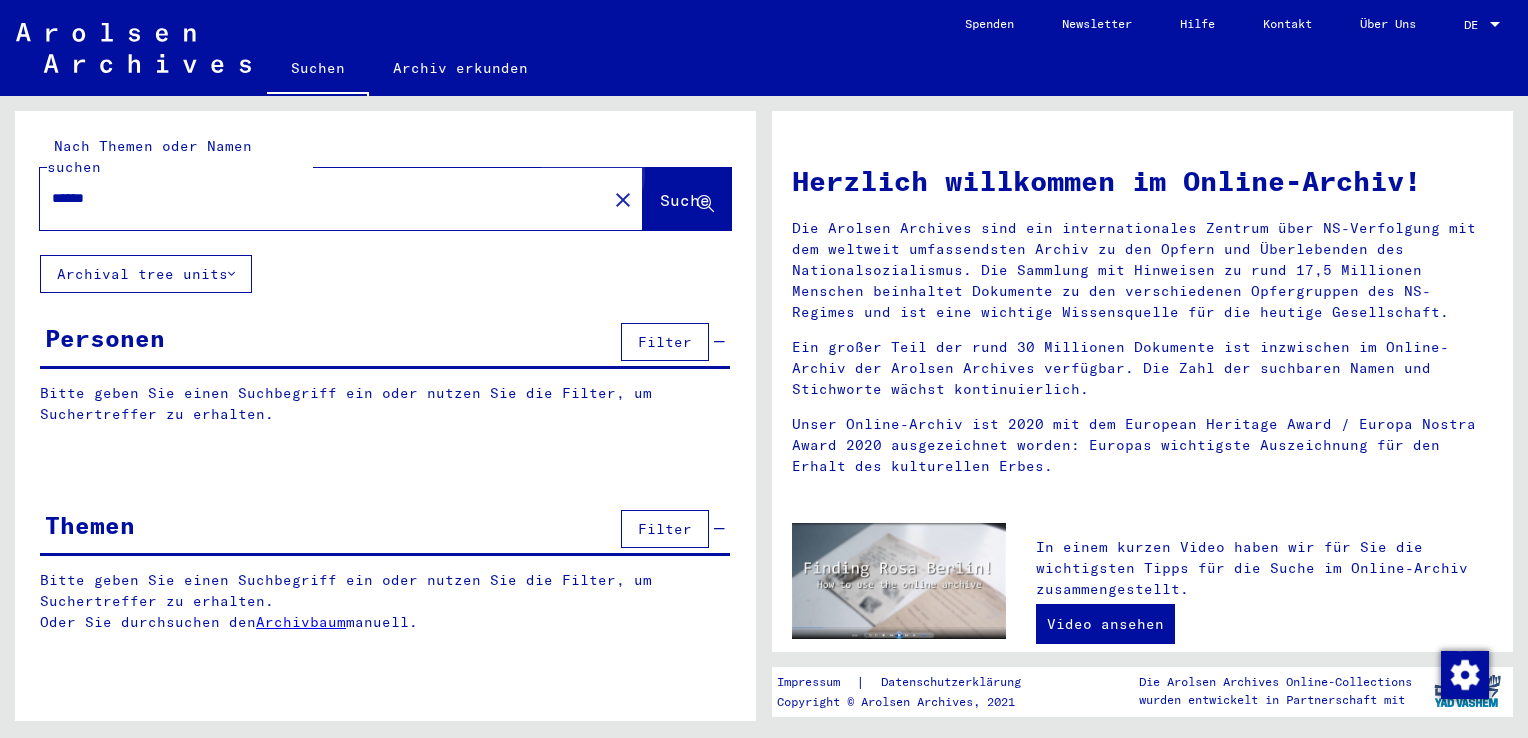 click on "Suche" 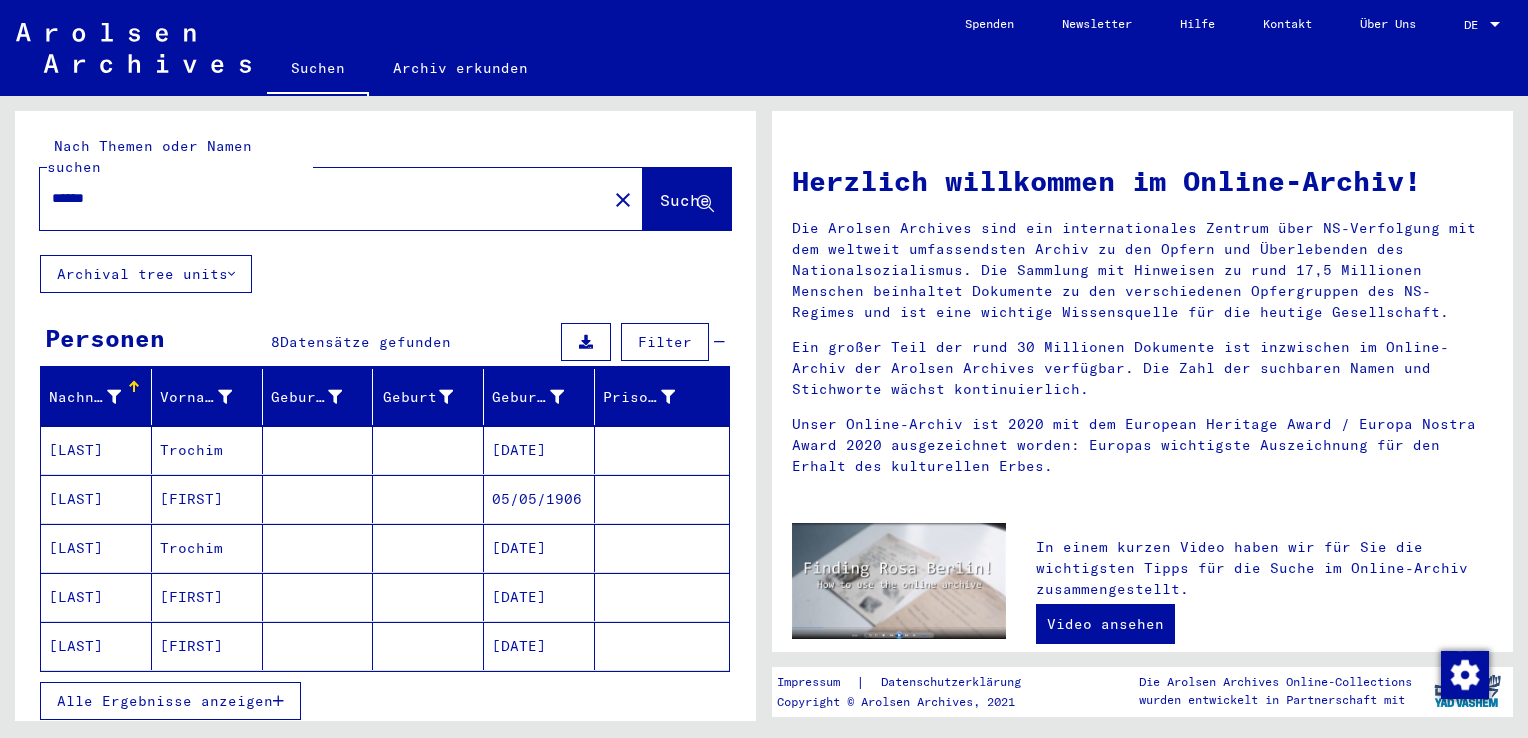 click on "Trochim" at bounding box center (207, 597) 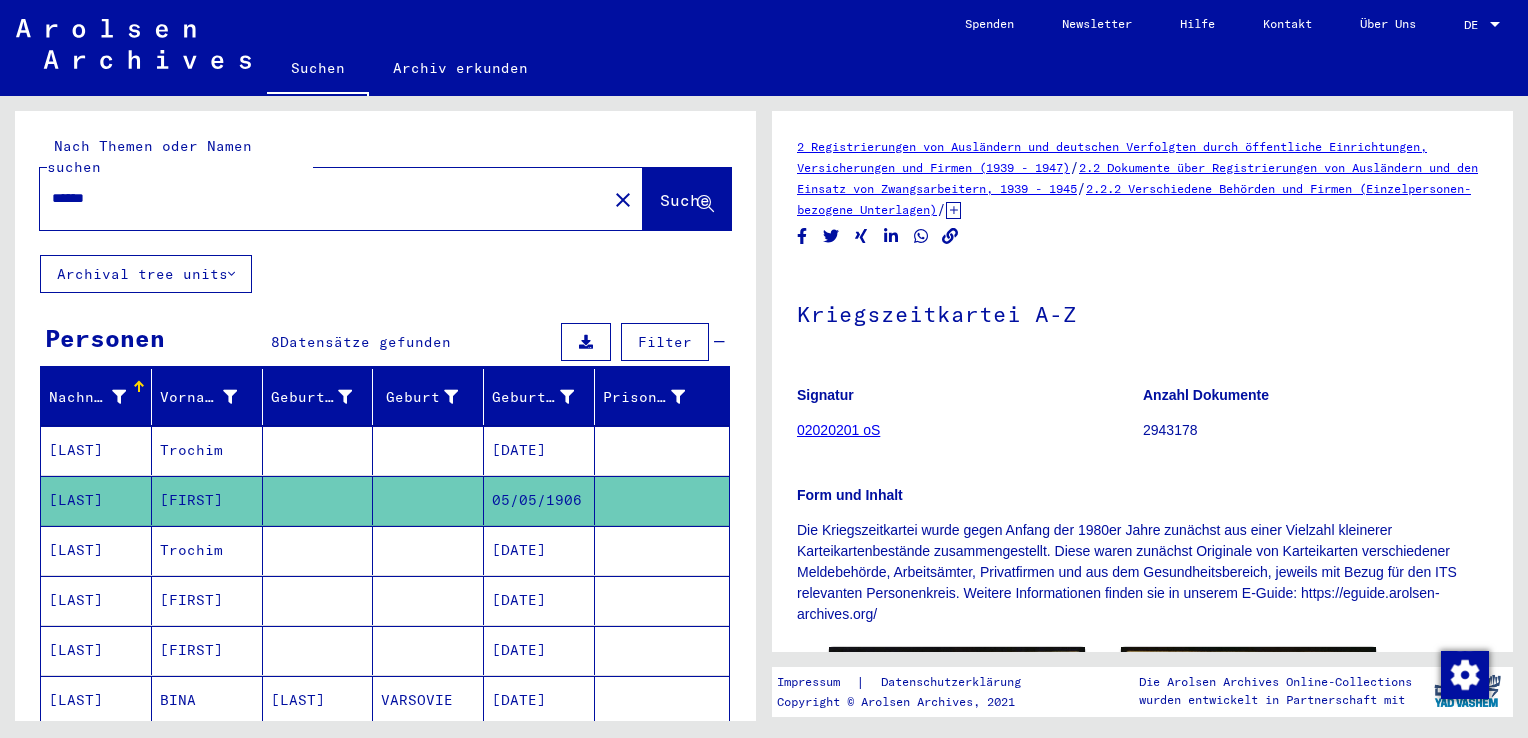 scroll, scrollTop: 0, scrollLeft: 0, axis: both 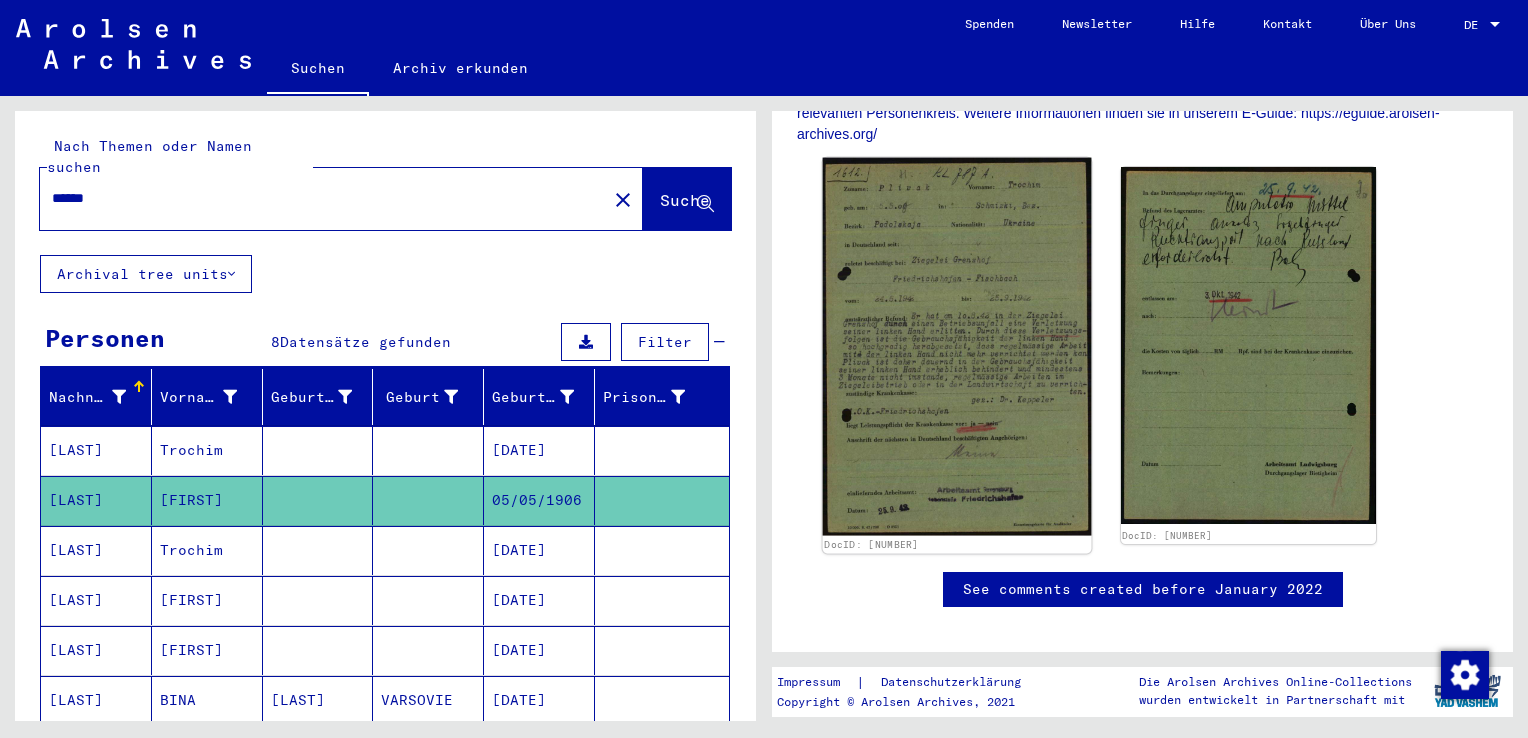 click 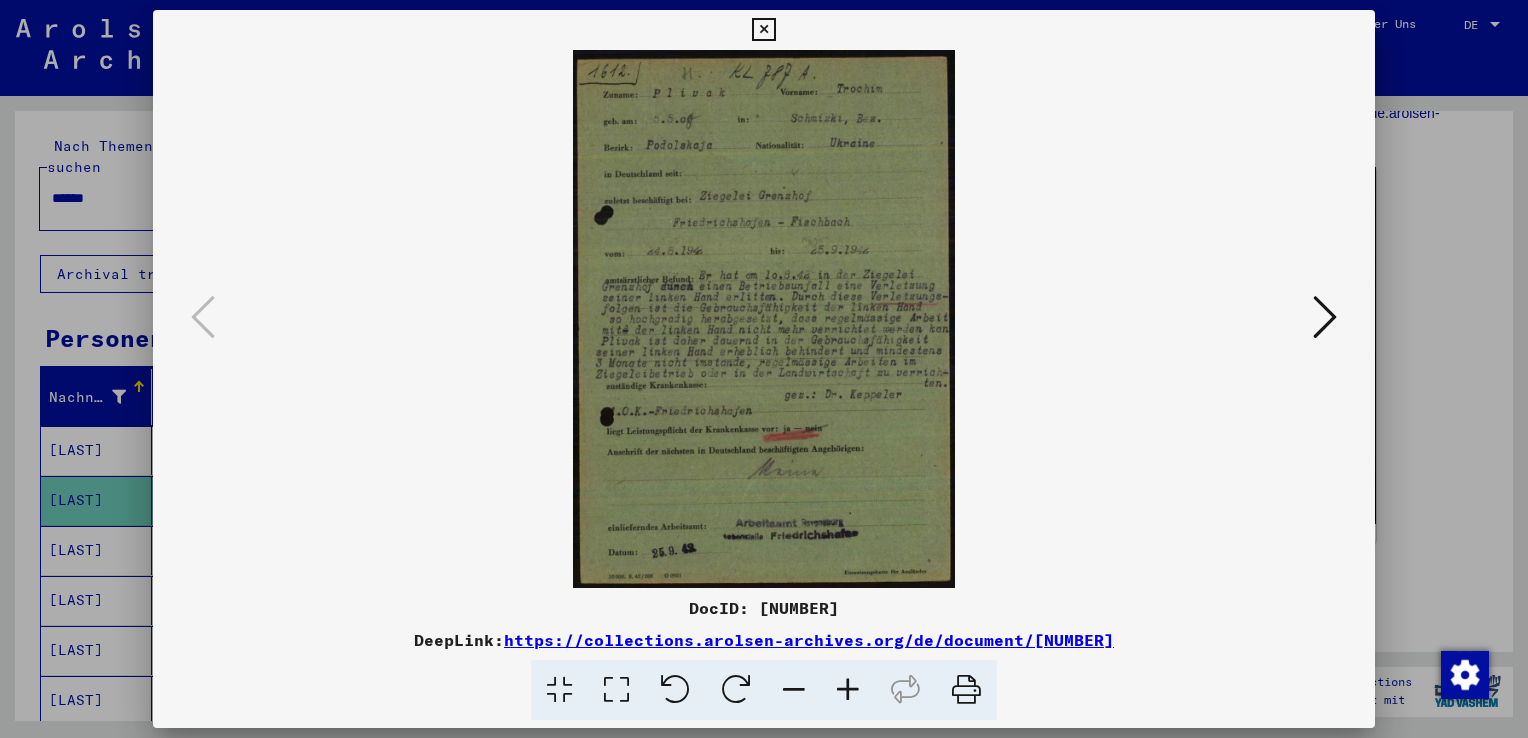 click at bounding box center [764, 319] 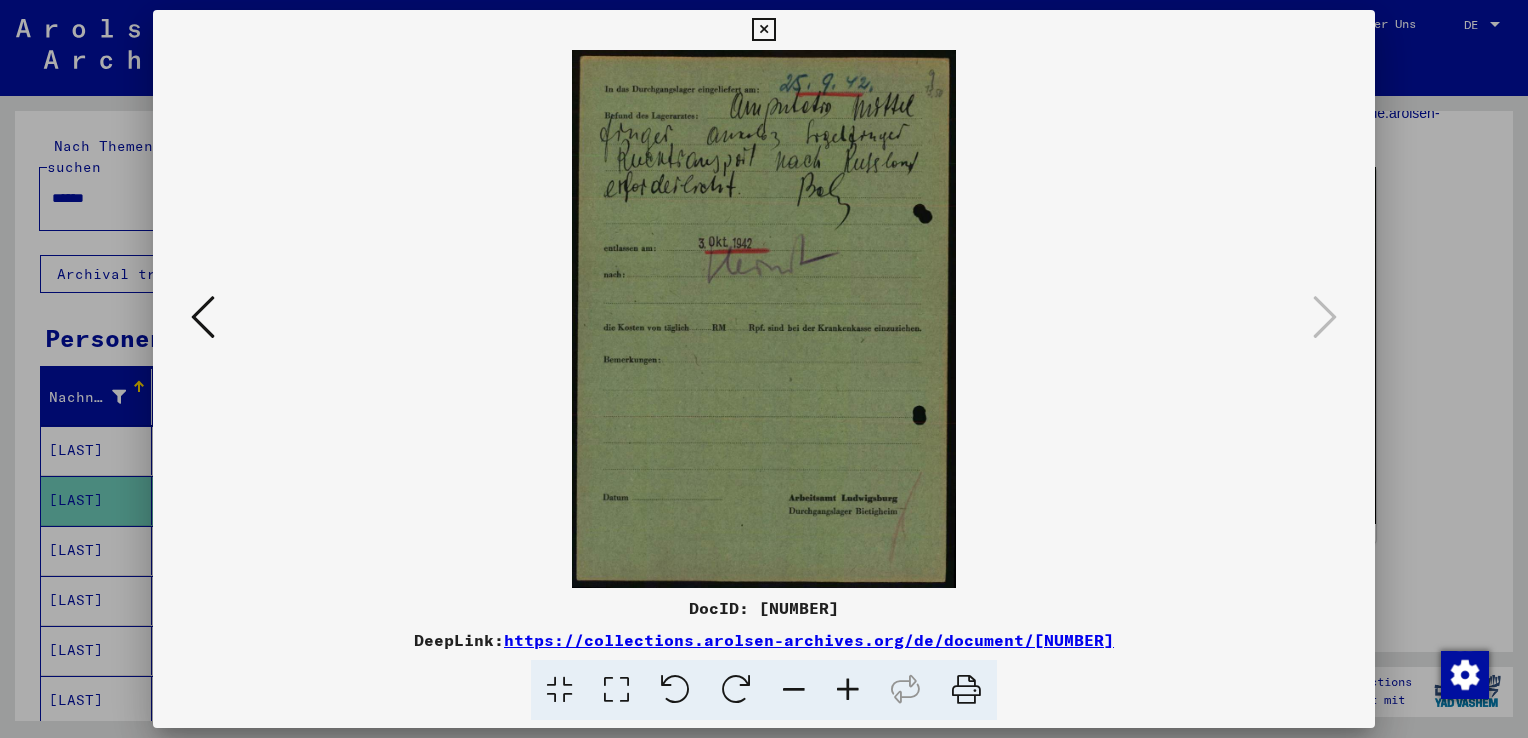click at bounding box center (203, 317) 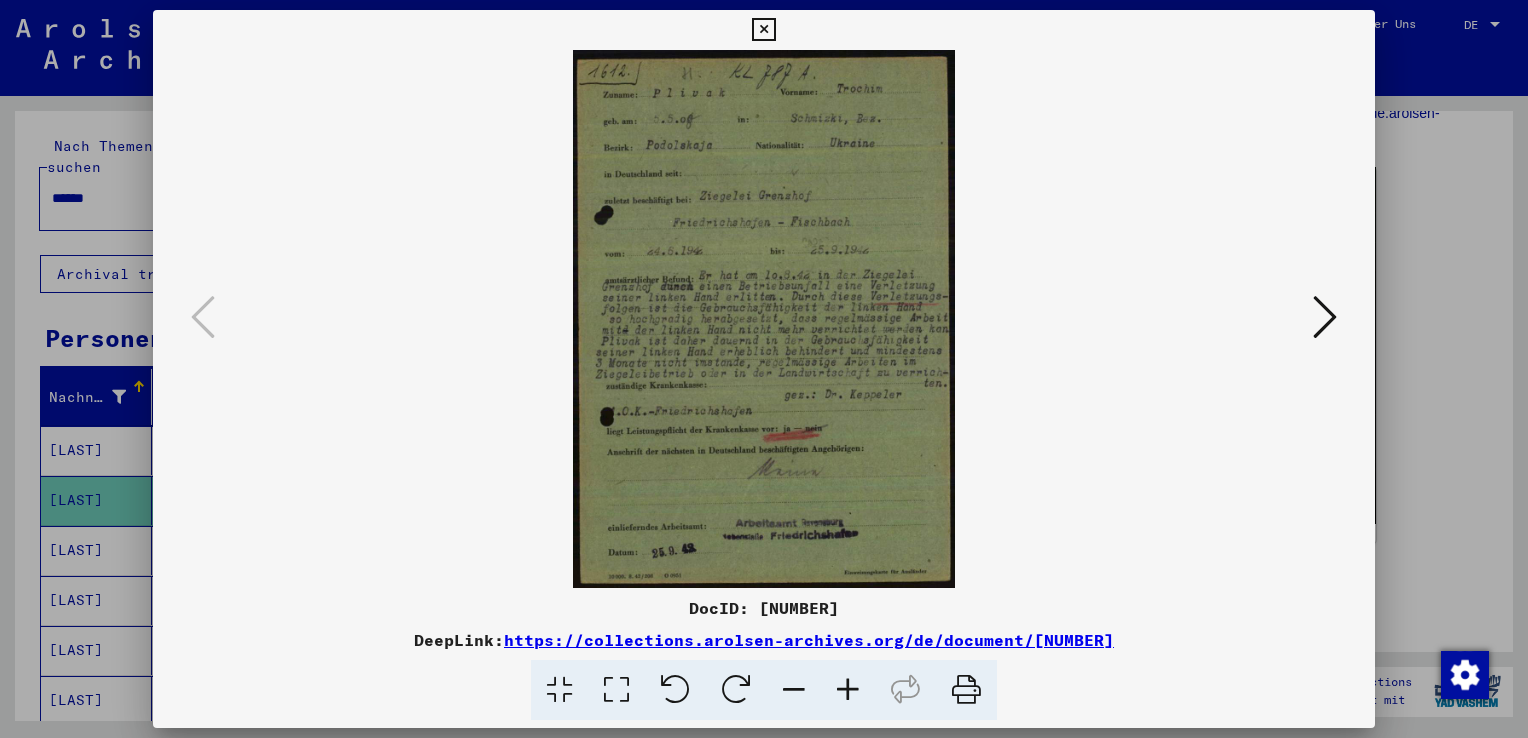 click at bounding box center (764, 319) 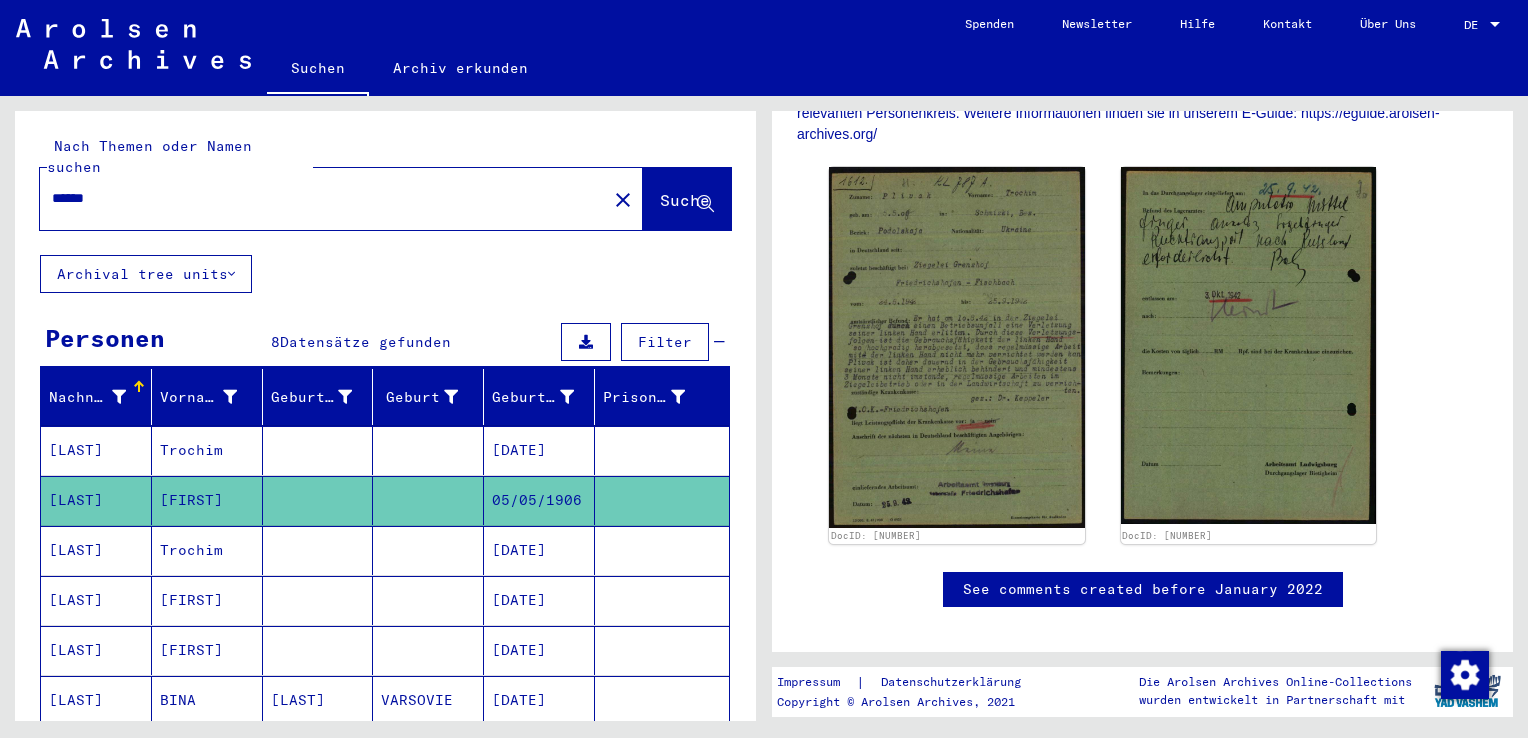 click on "******" at bounding box center (323, 198) 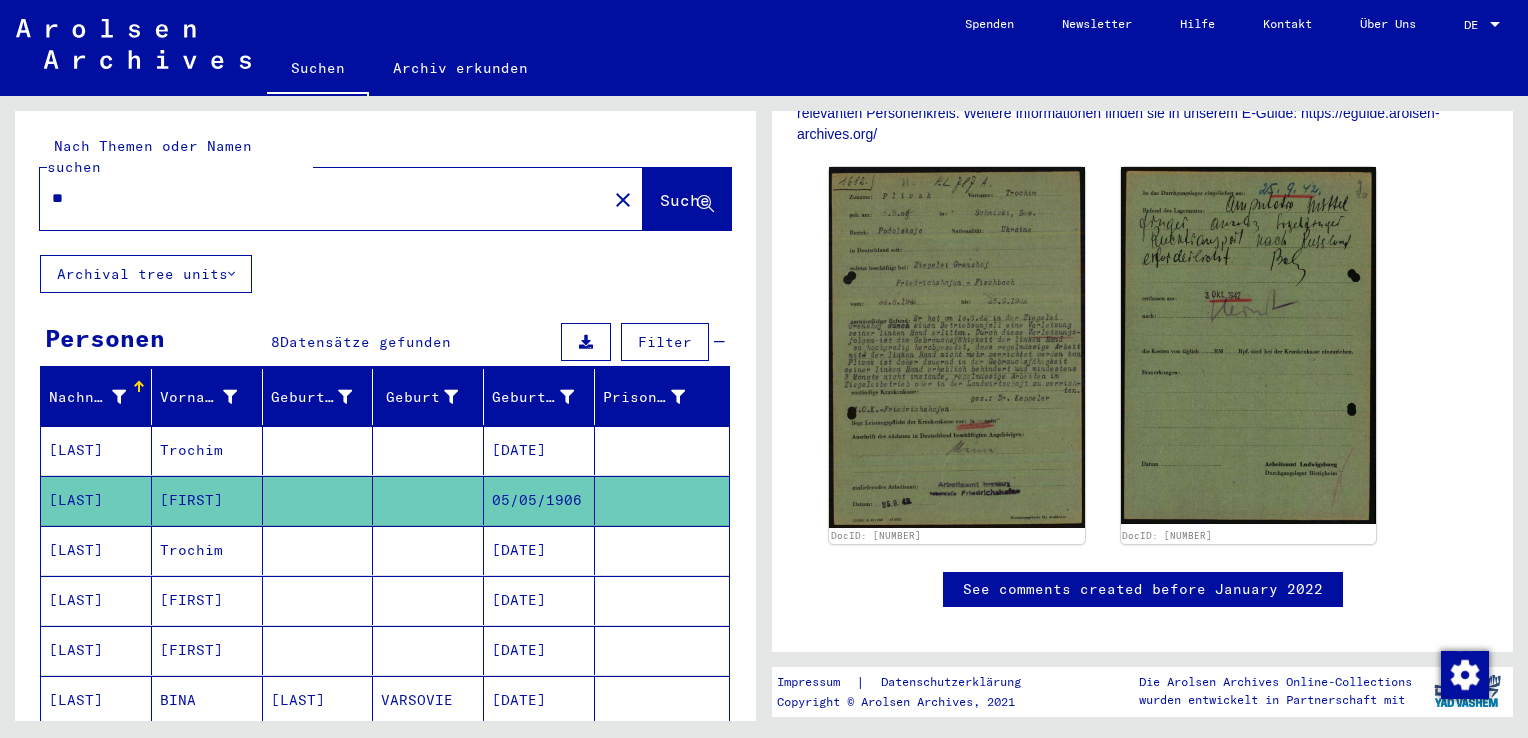type on "*" 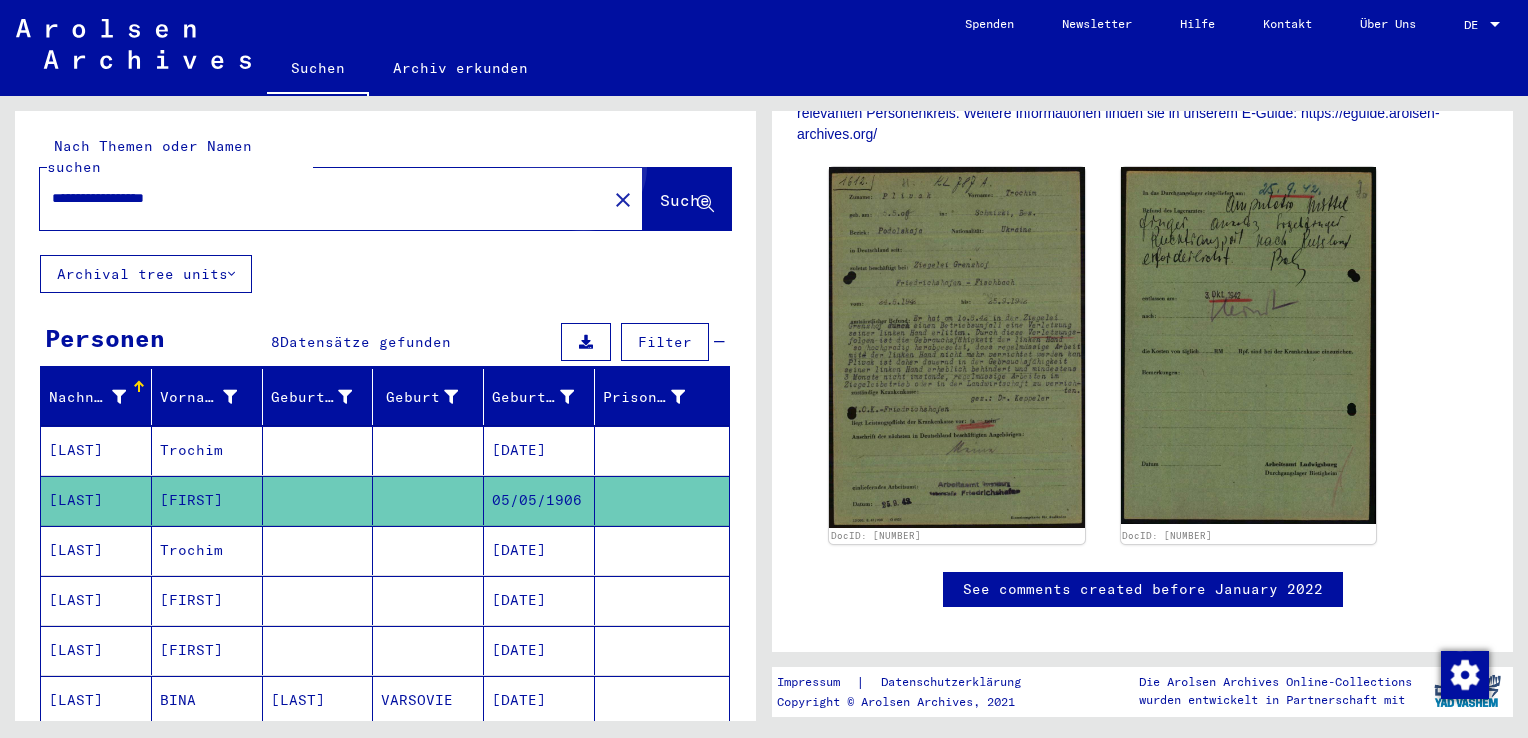 click on "Suche" 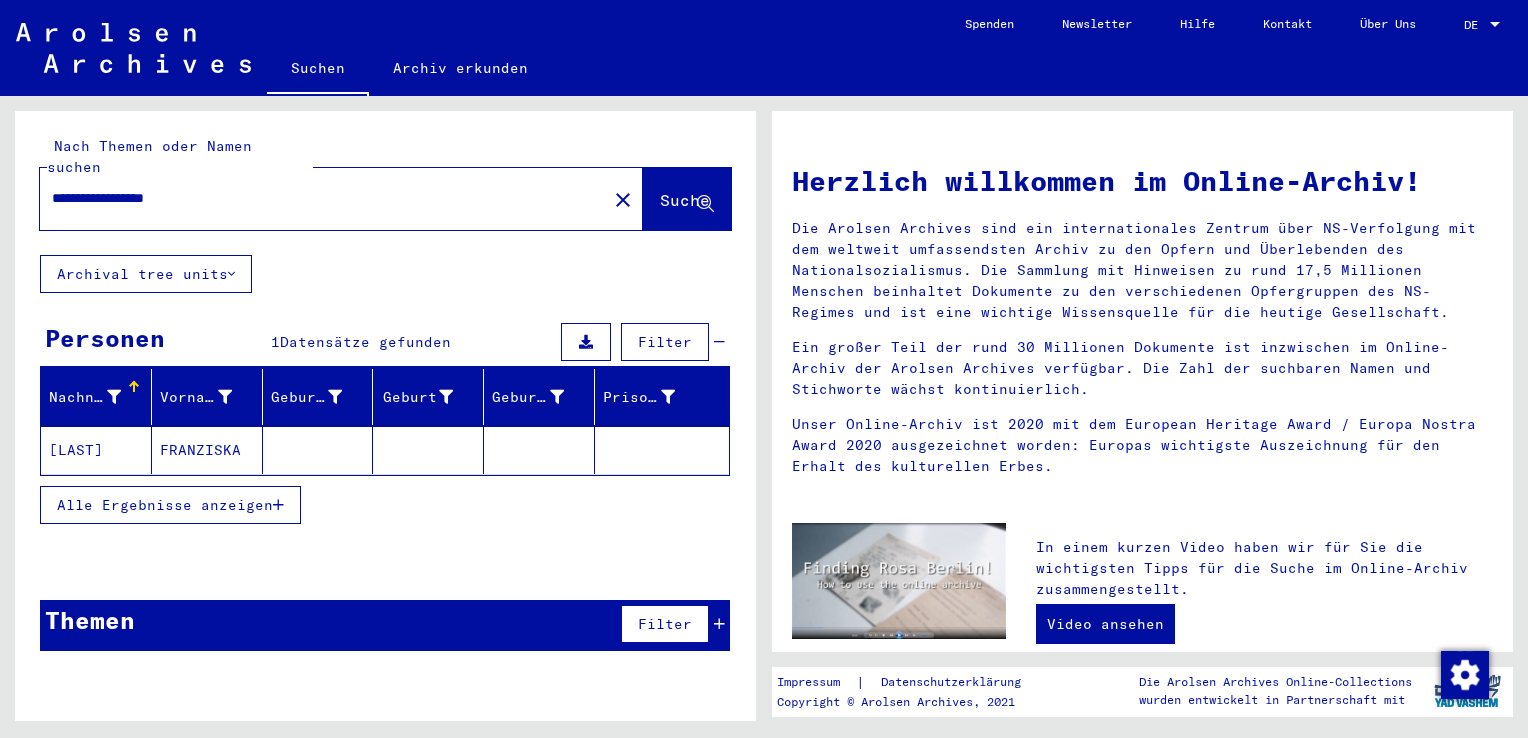 click on "[LAST]" 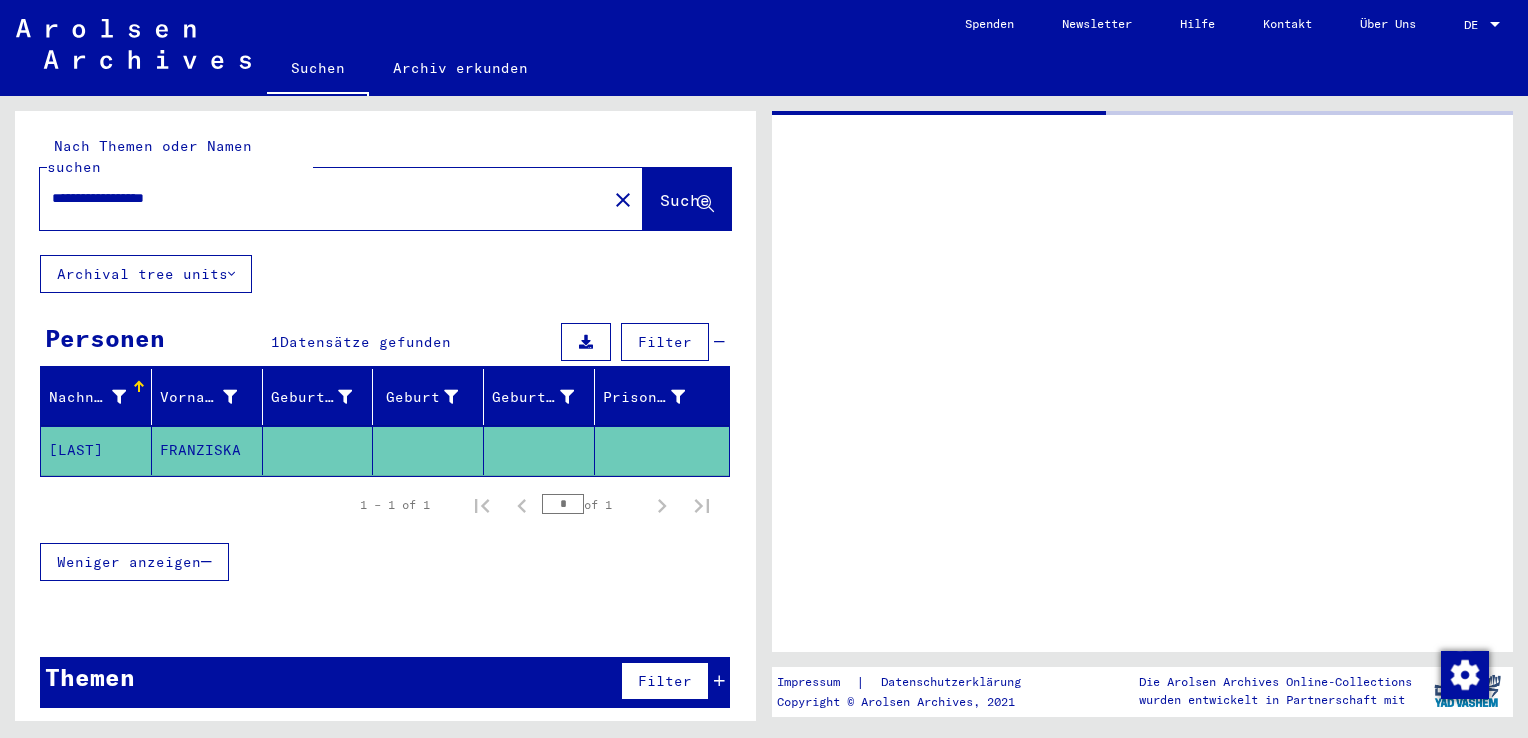 click on "[LAST]" 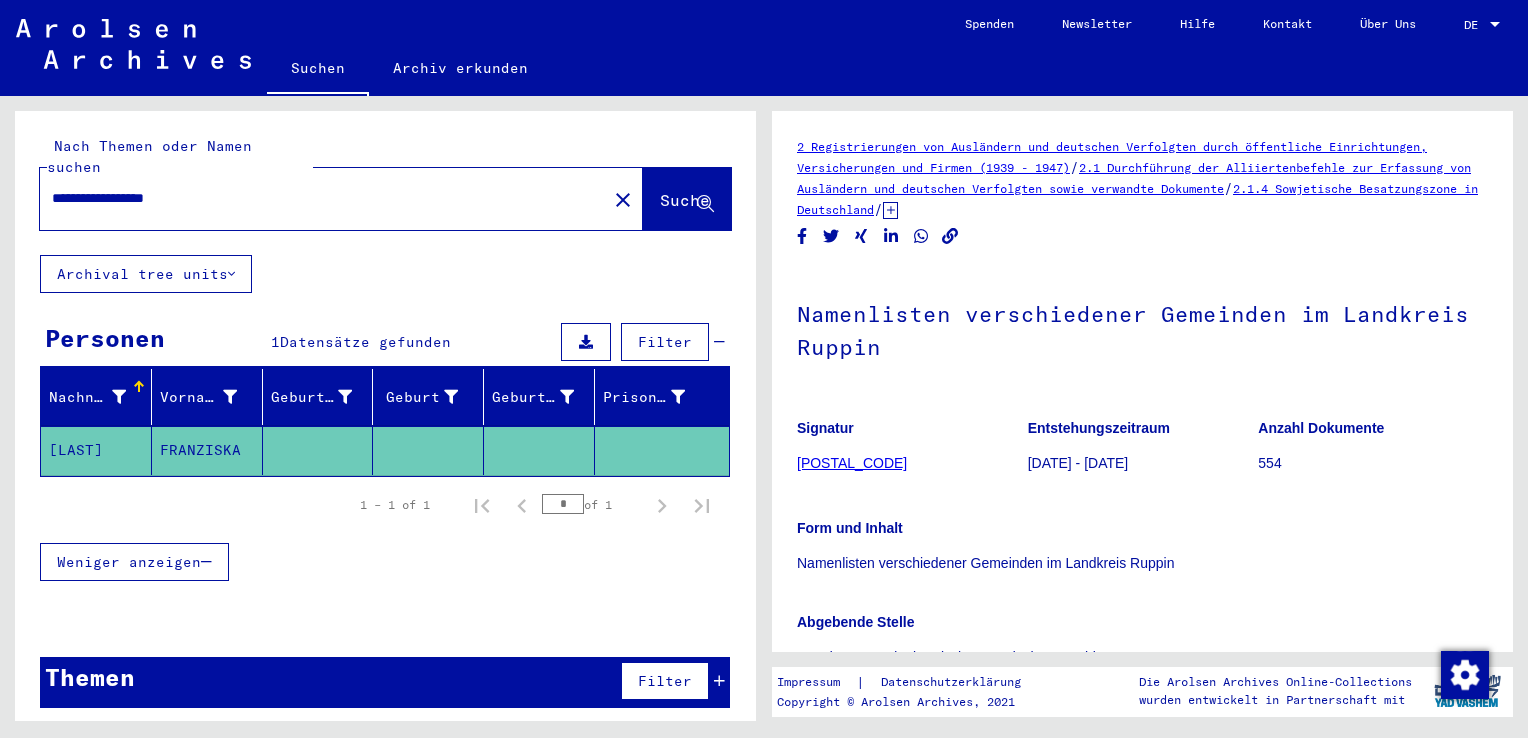 scroll, scrollTop: 0, scrollLeft: 0, axis: both 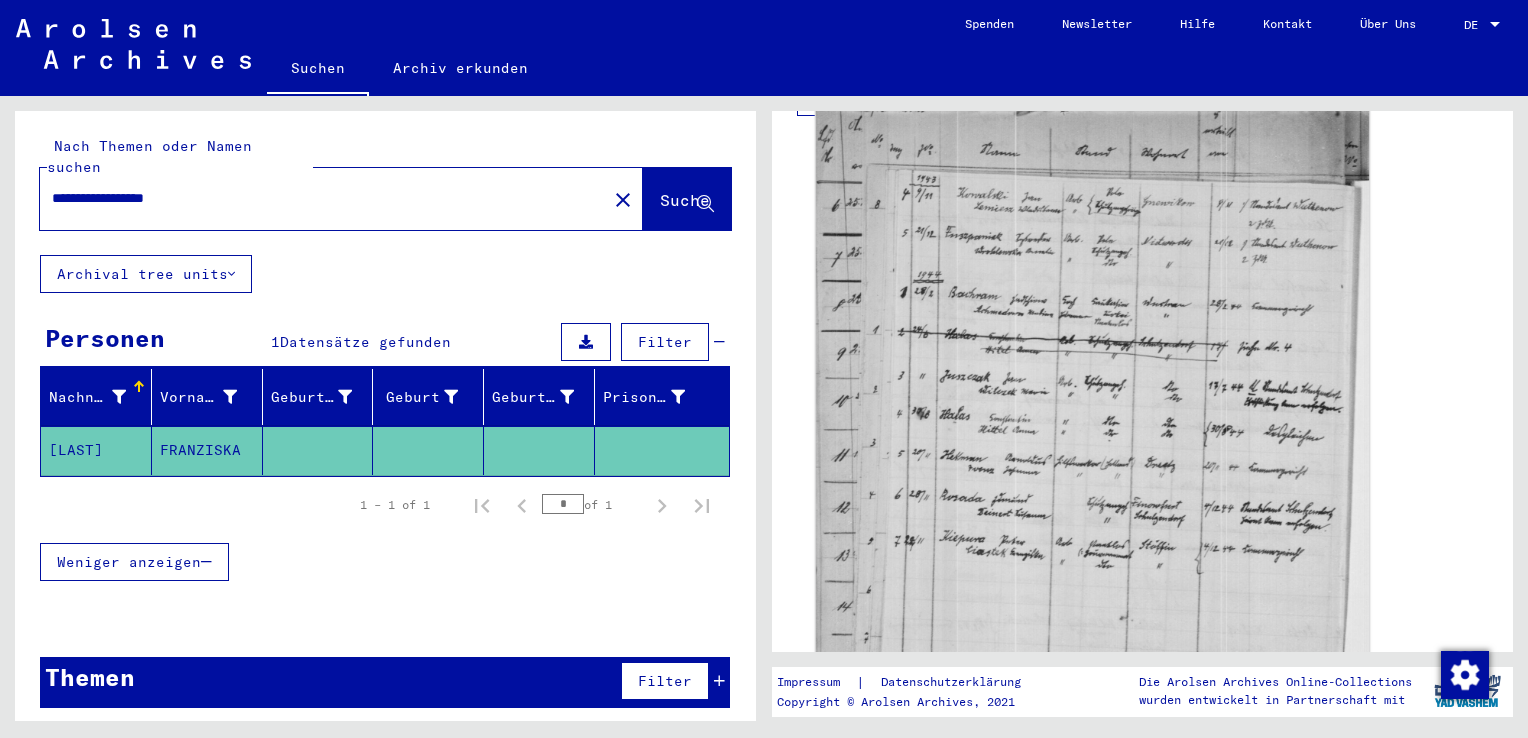 click 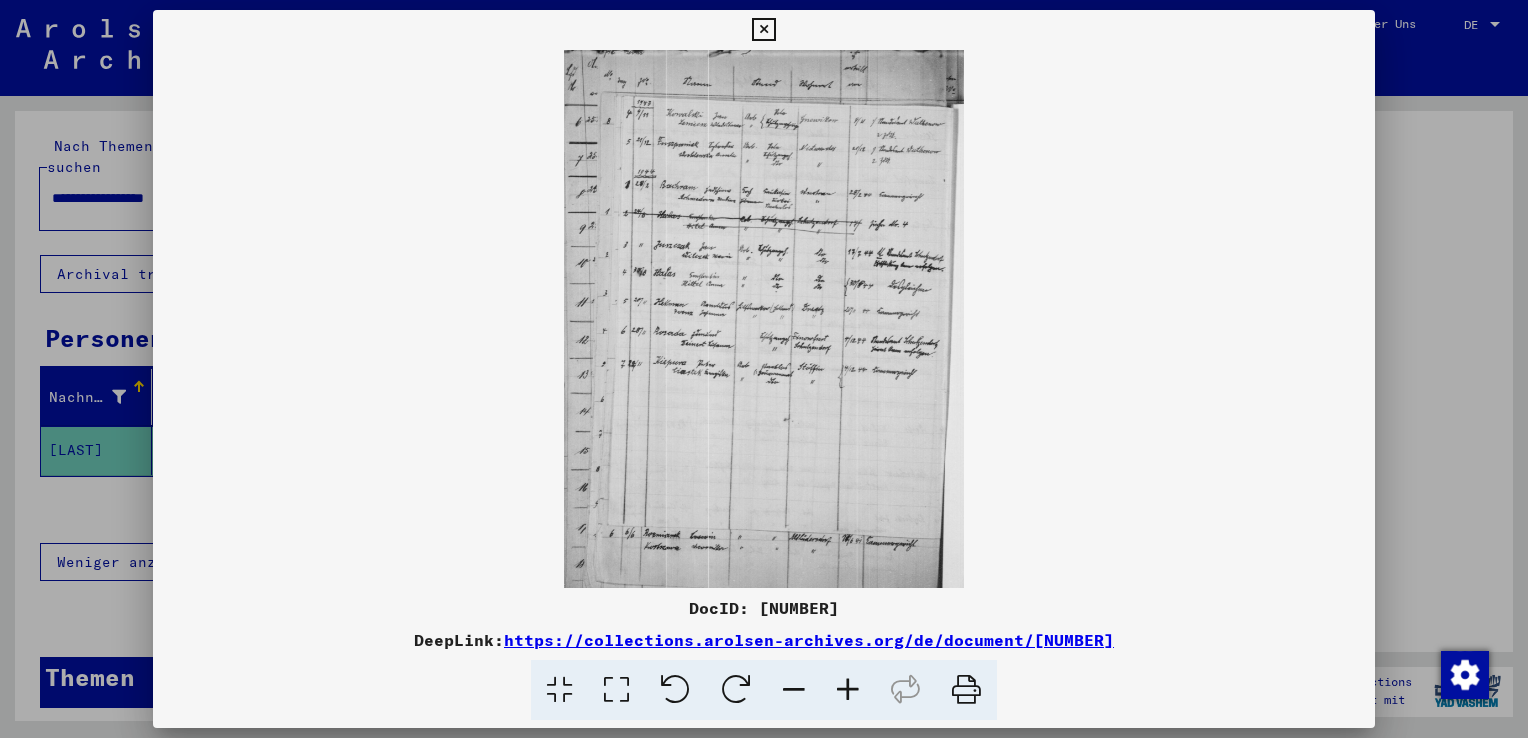 click at bounding box center [764, 319] 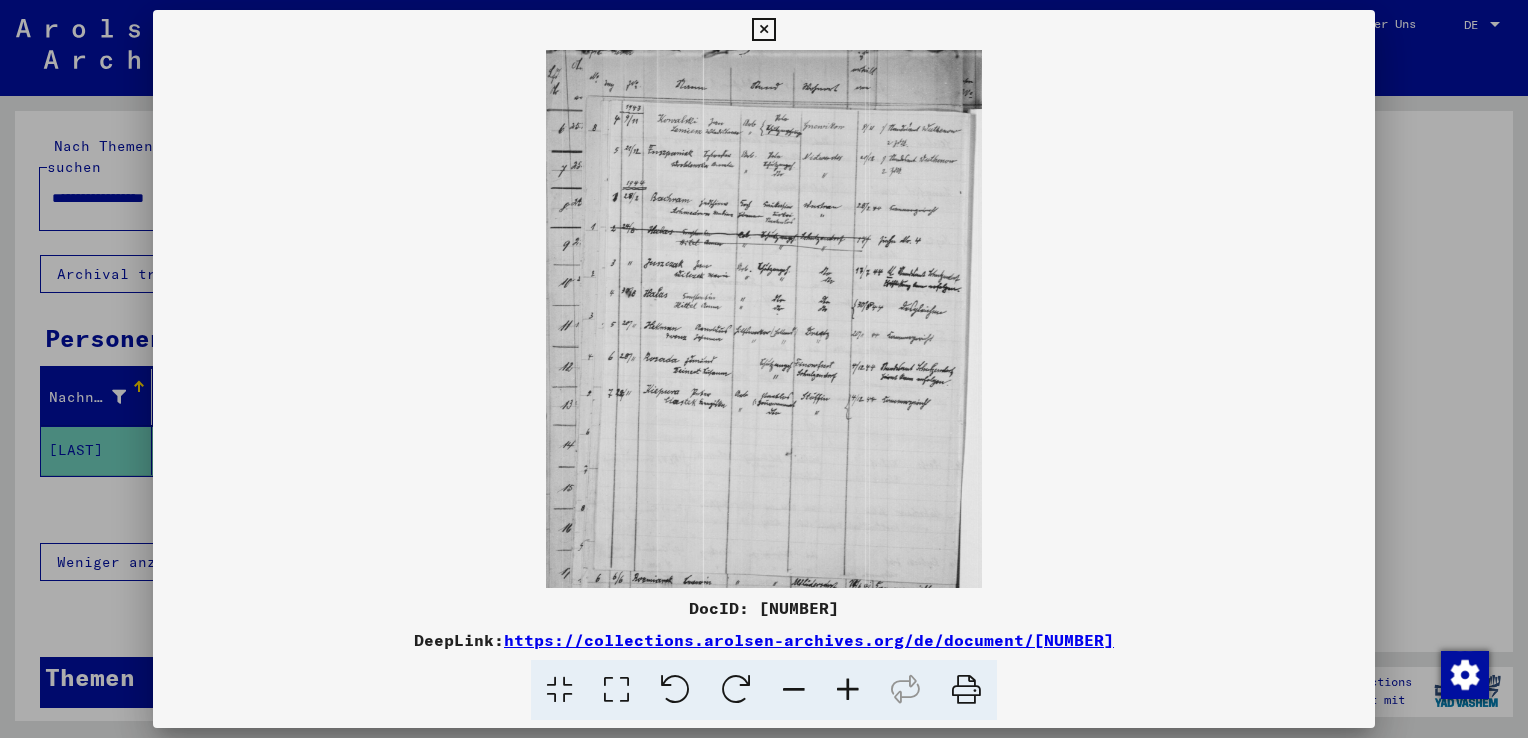 click at bounding box center [848, 690] 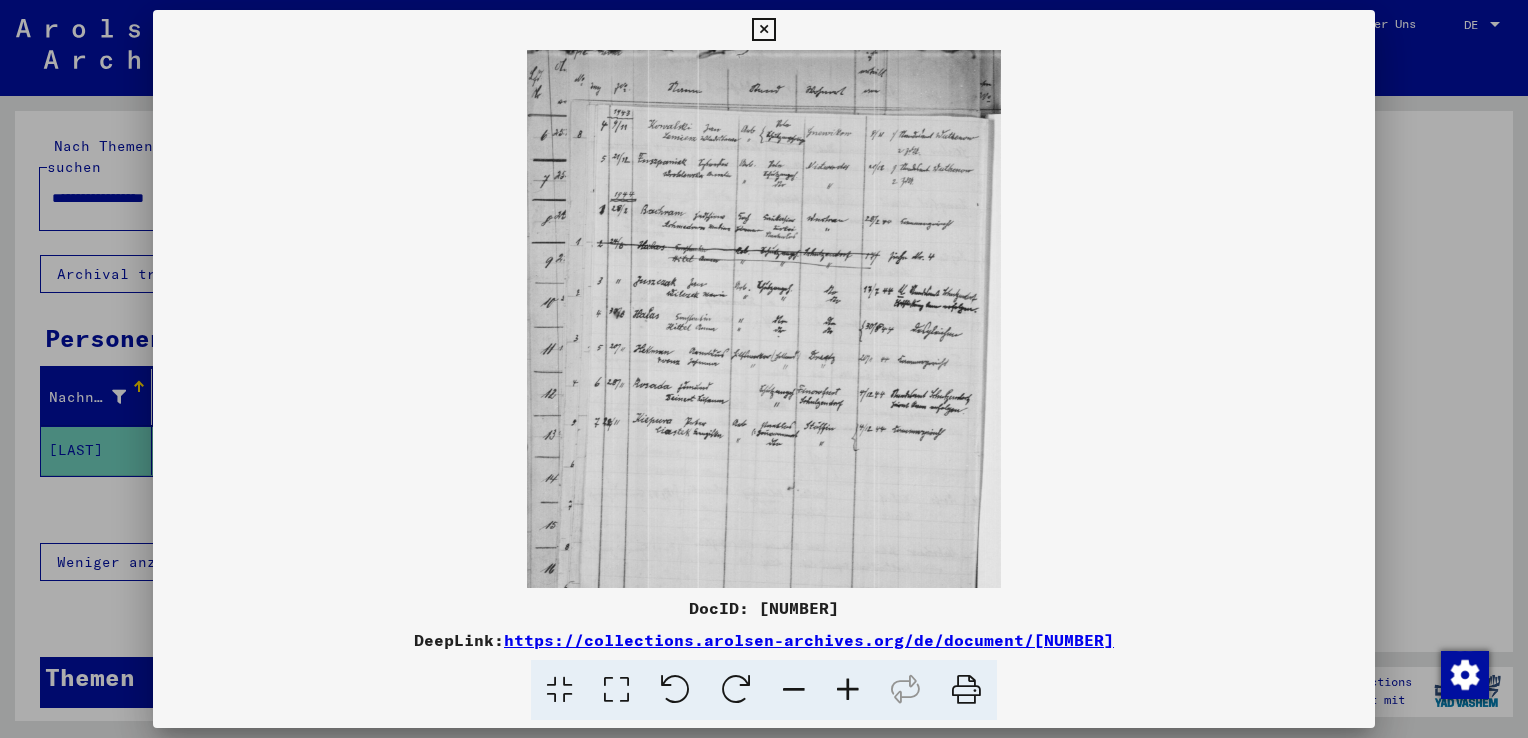 click at bounding box center [848, 690] 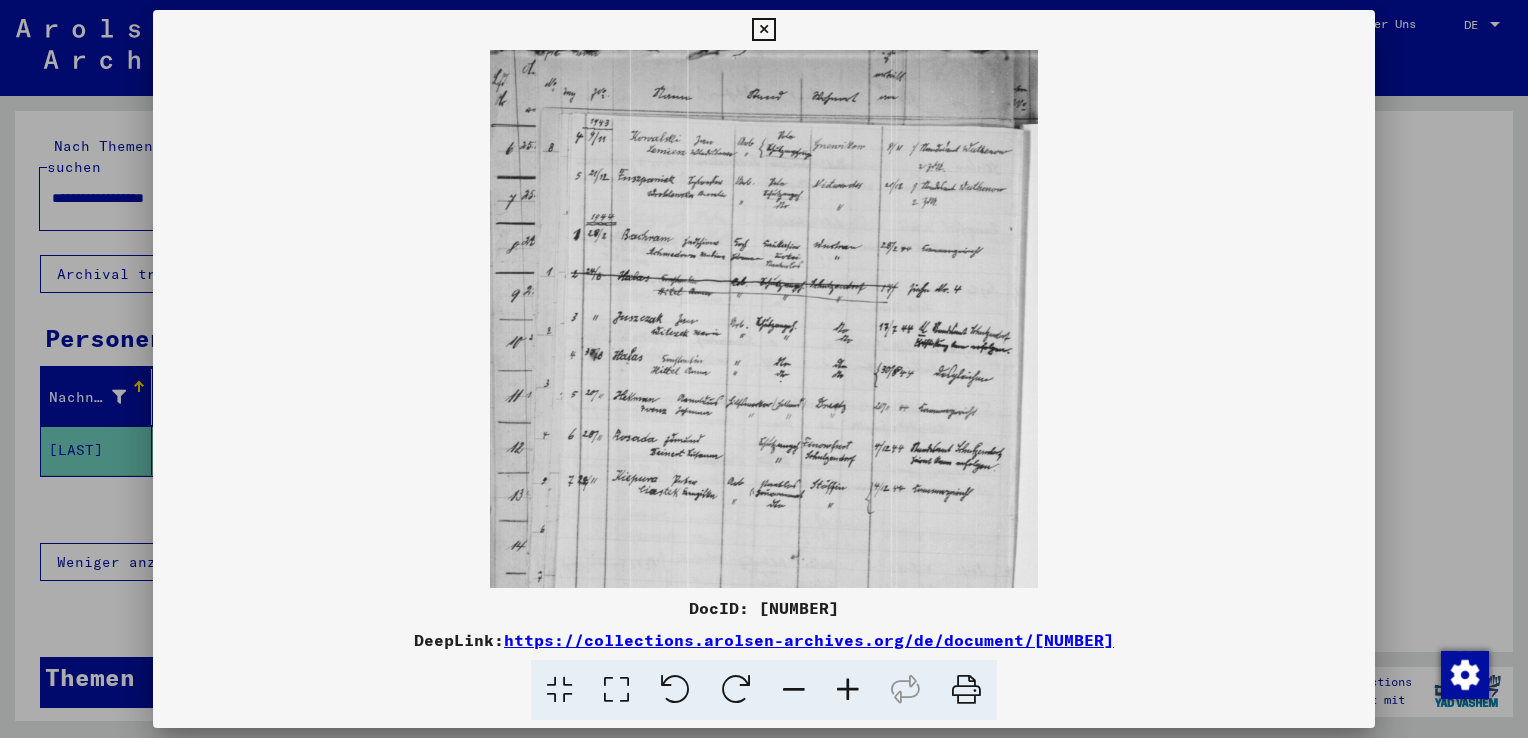 click at bounding box center [848, 690] 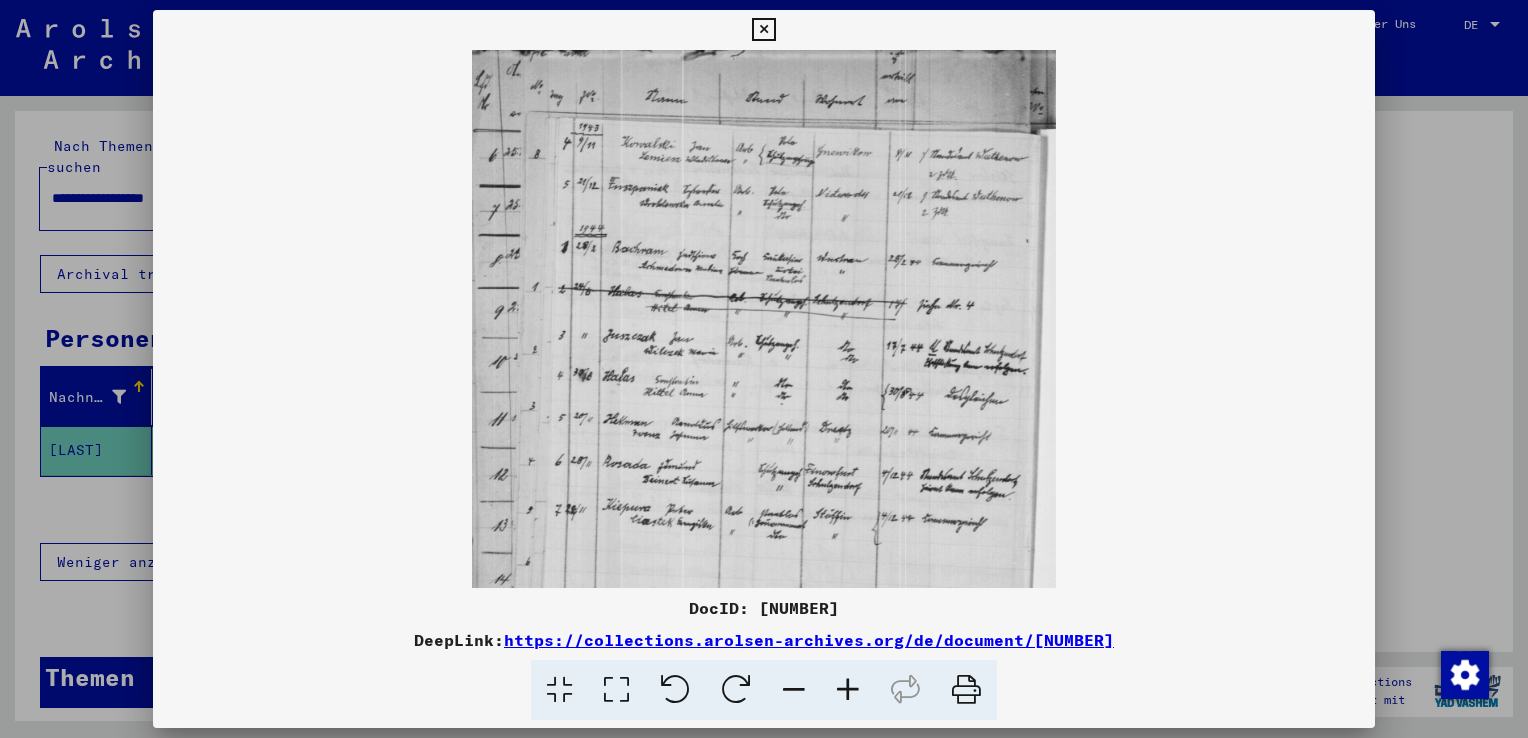 click at bounding box center [848, 690] 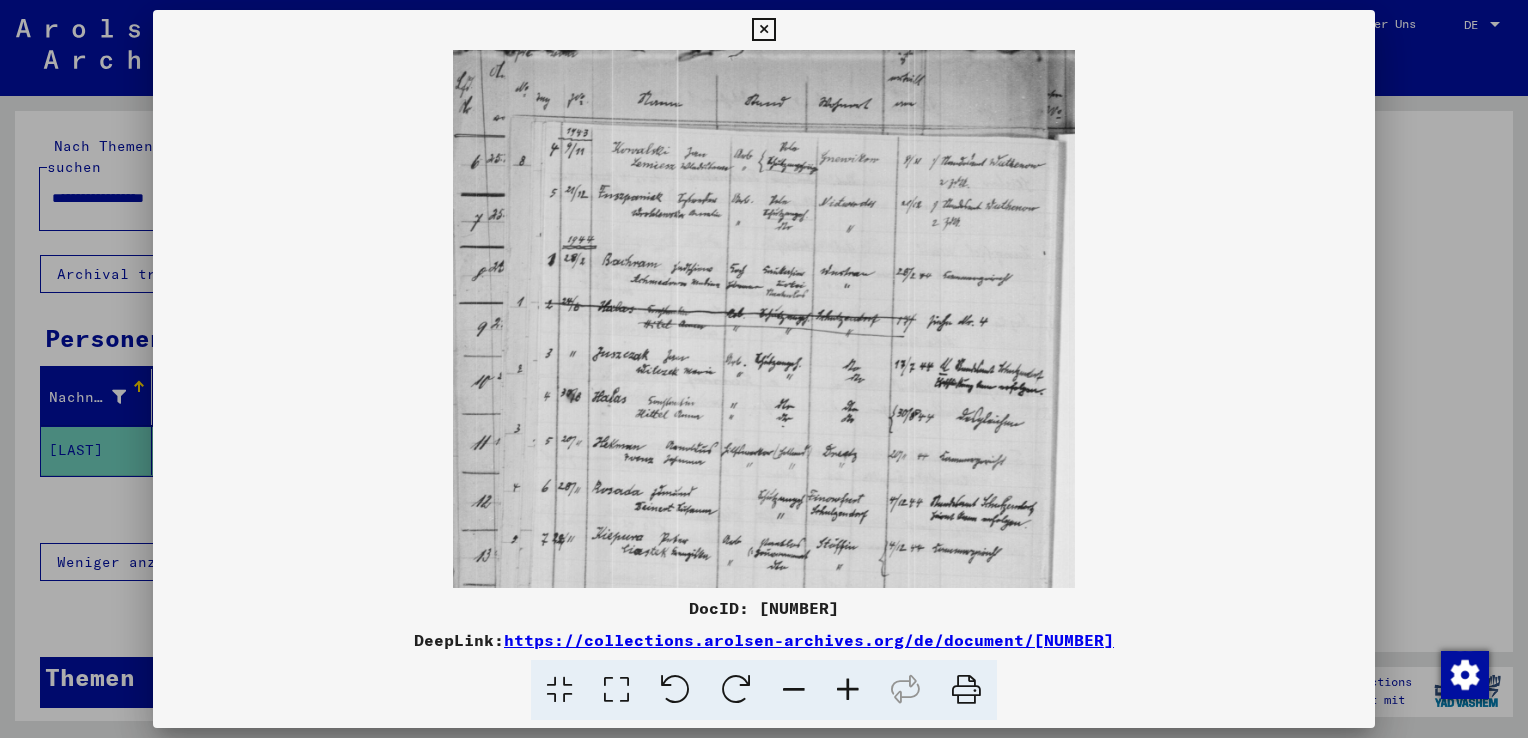 click at bounding box center [848, 690] 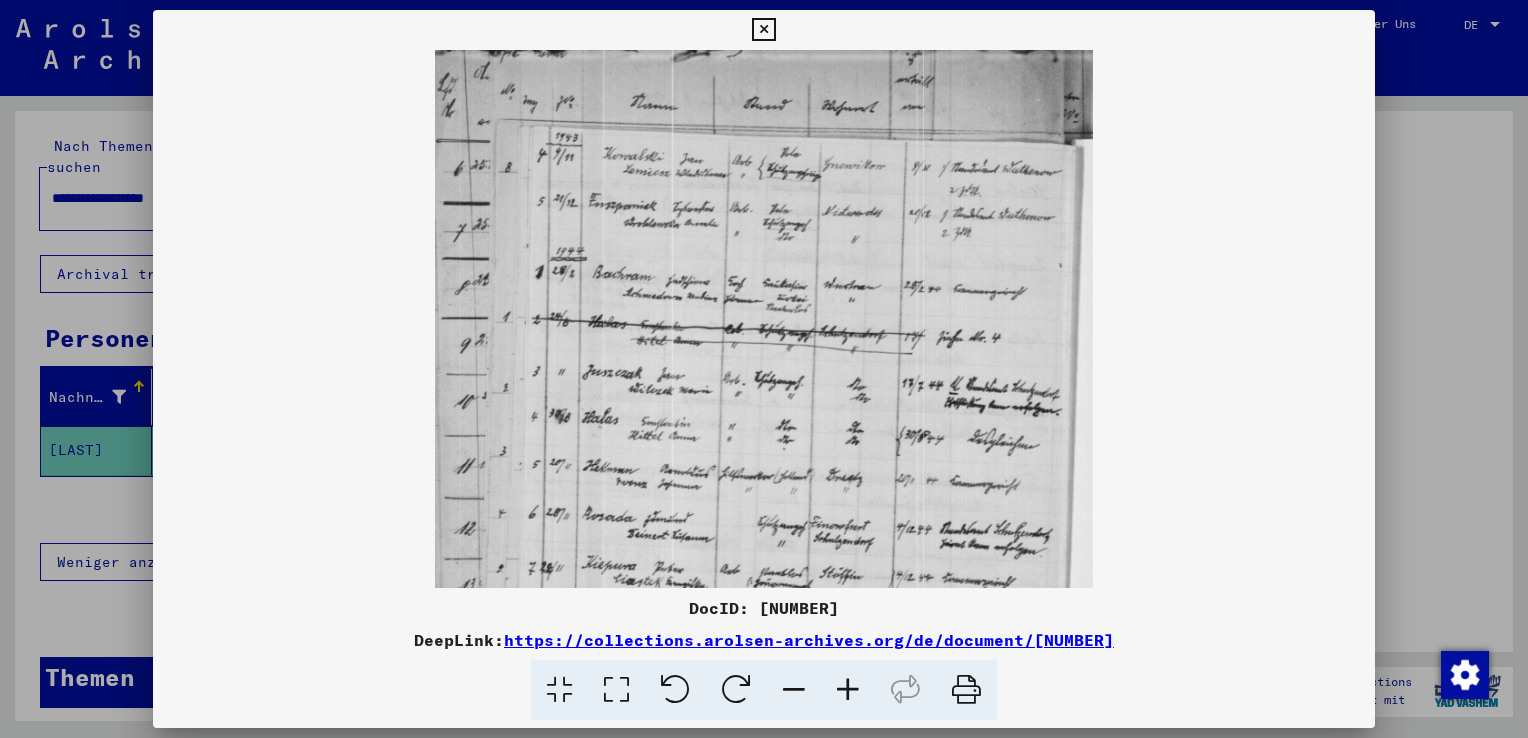 click at bounding box center (848, 690) 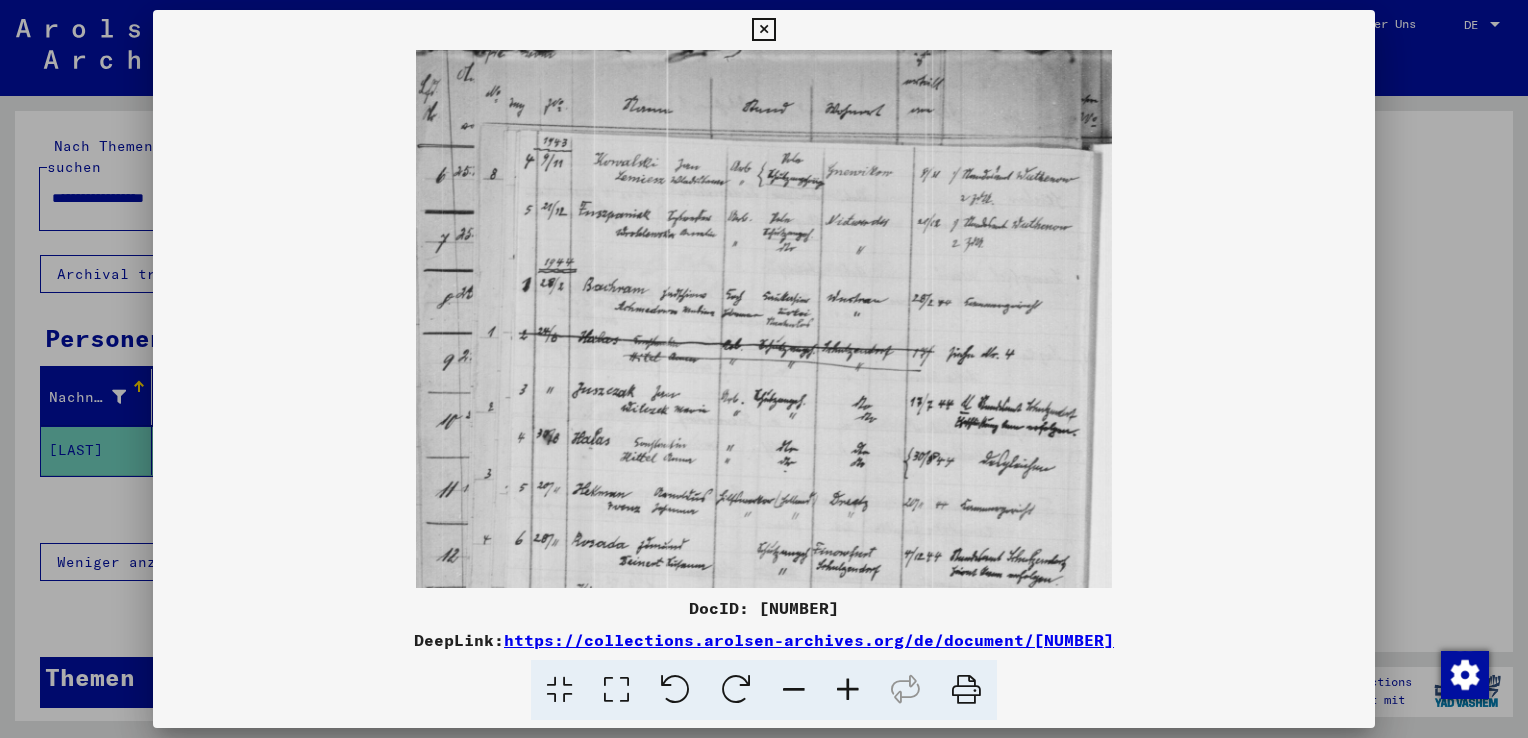 click at bounding box center [848, 690] 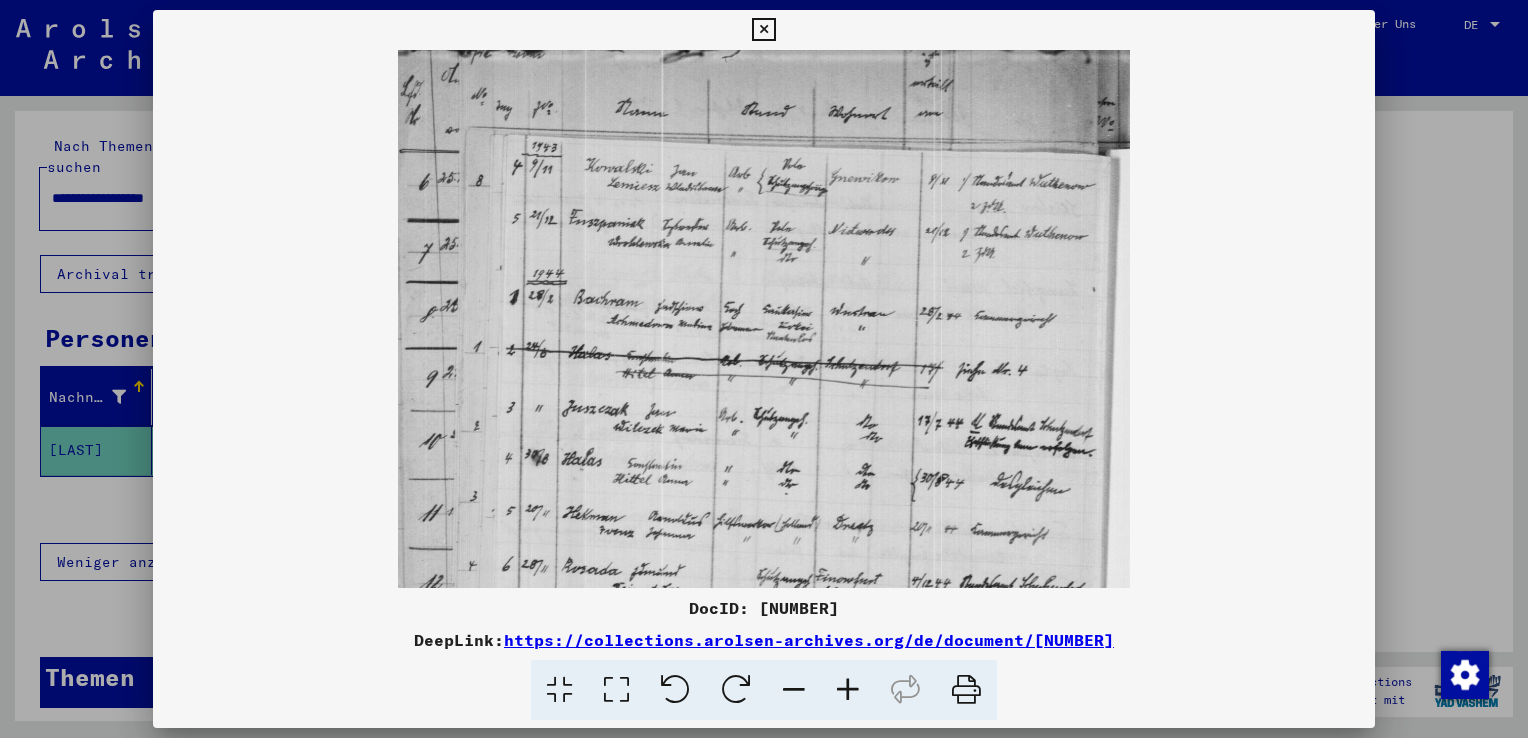 click at bounding box center [848, 690] 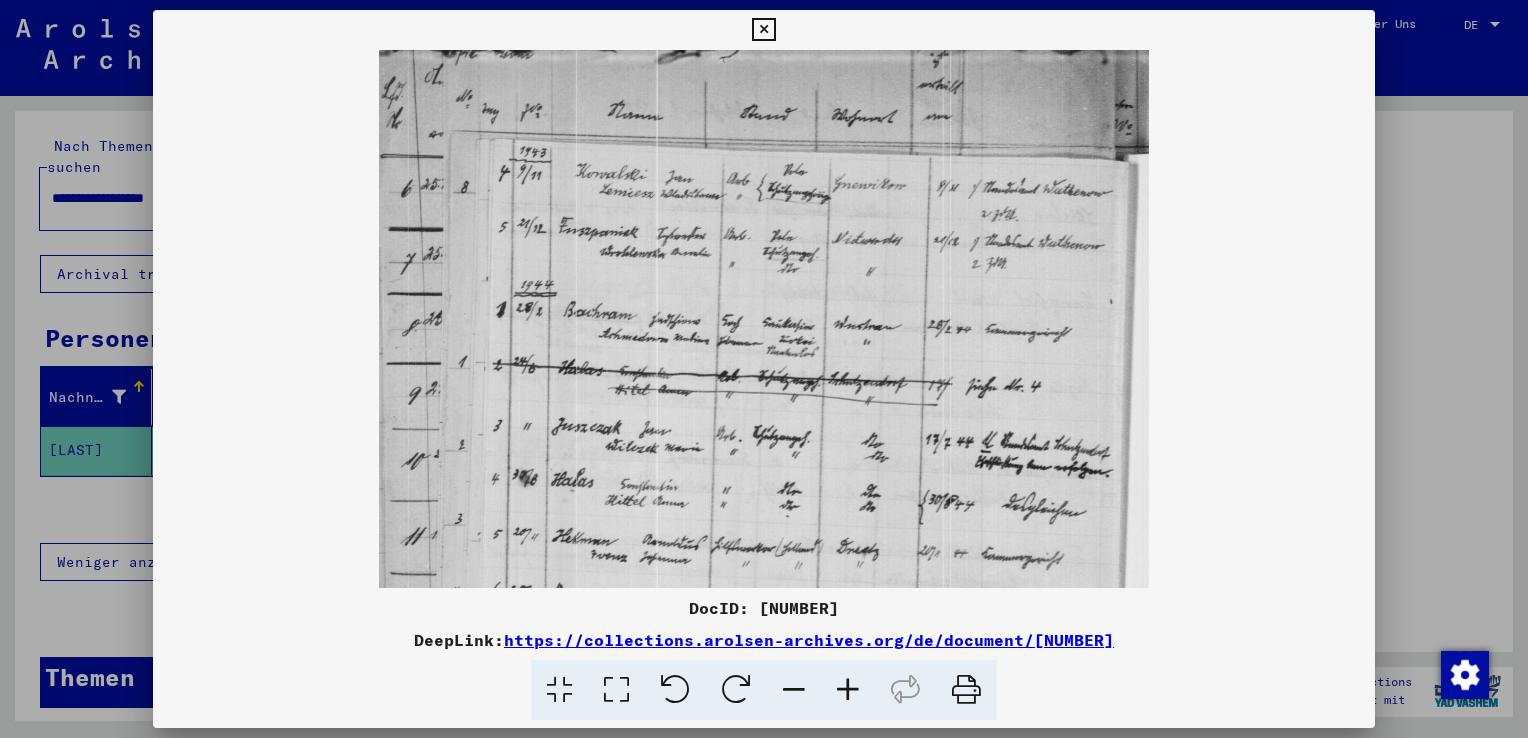 click at bounding box center [848, 690] 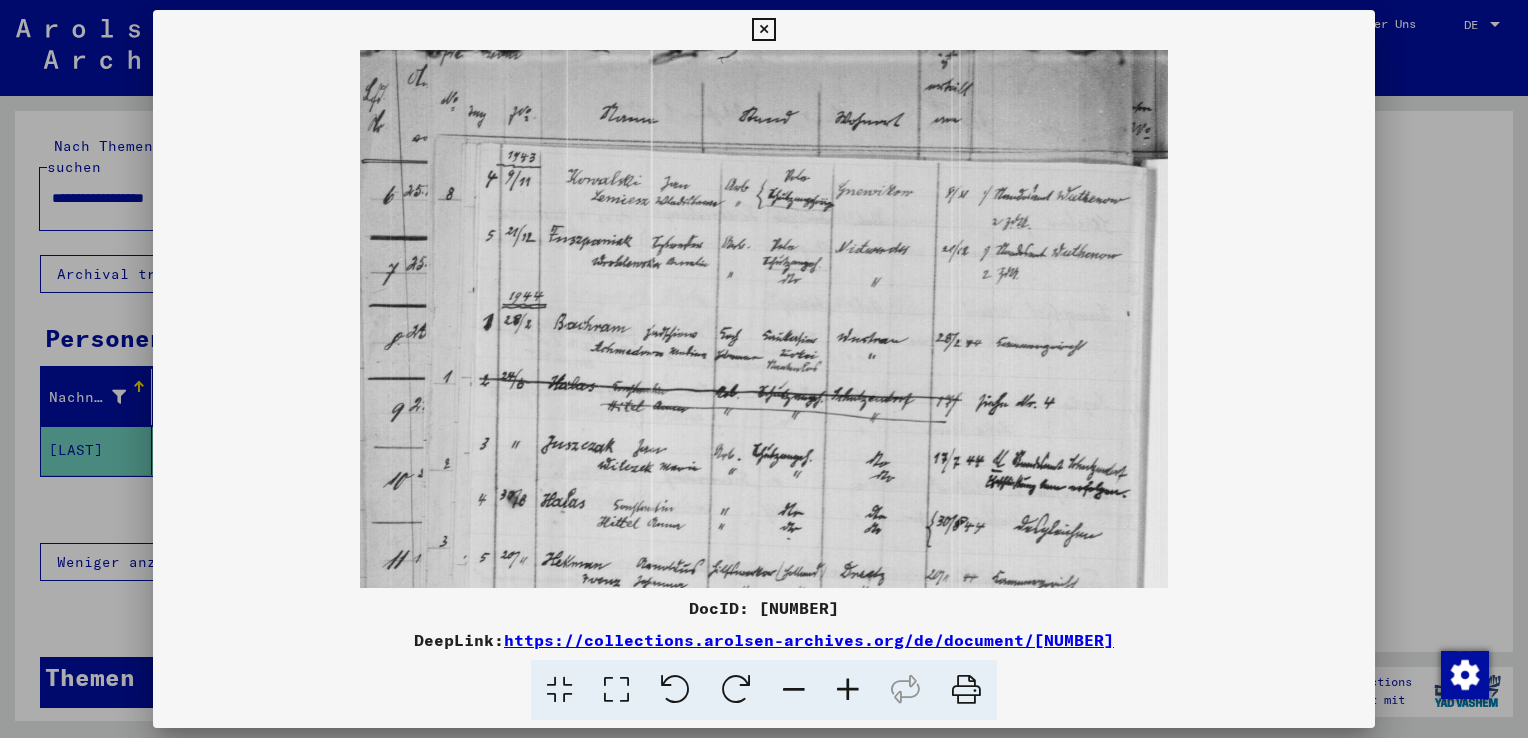 click at bounding box center (848, 690) 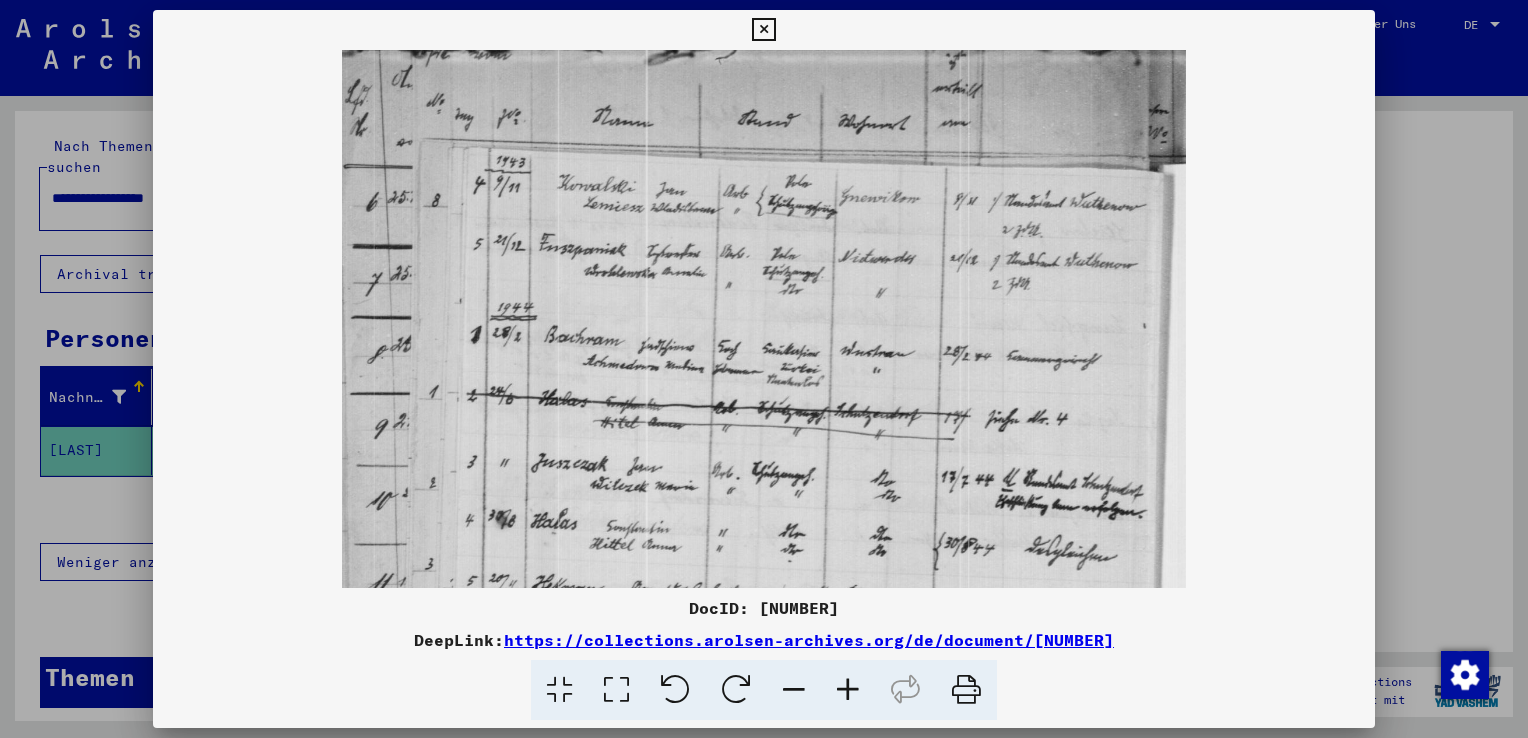 click at bounding box center (848, 690) 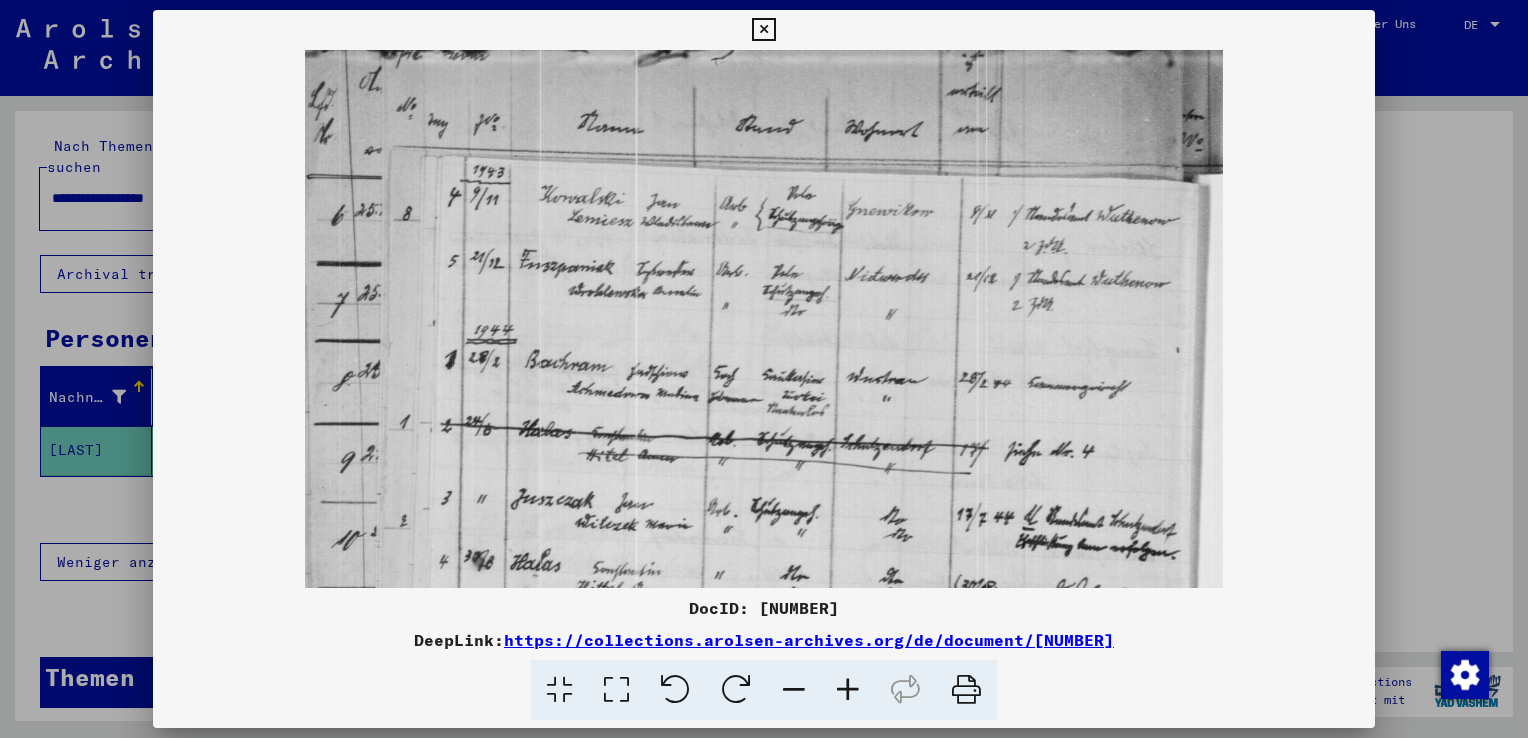 click at bounding box center [848, 690] 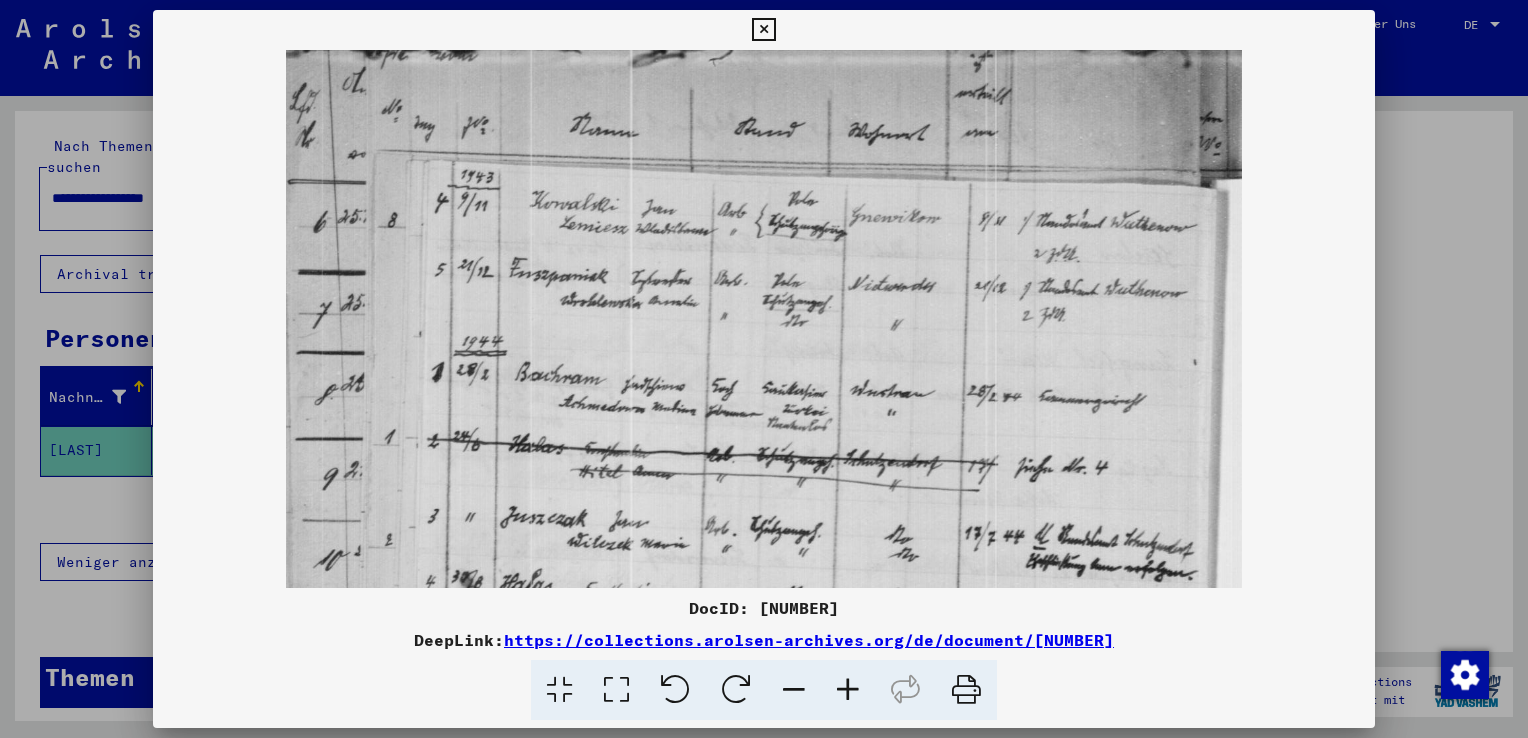 click at bounding box center (848, 690) 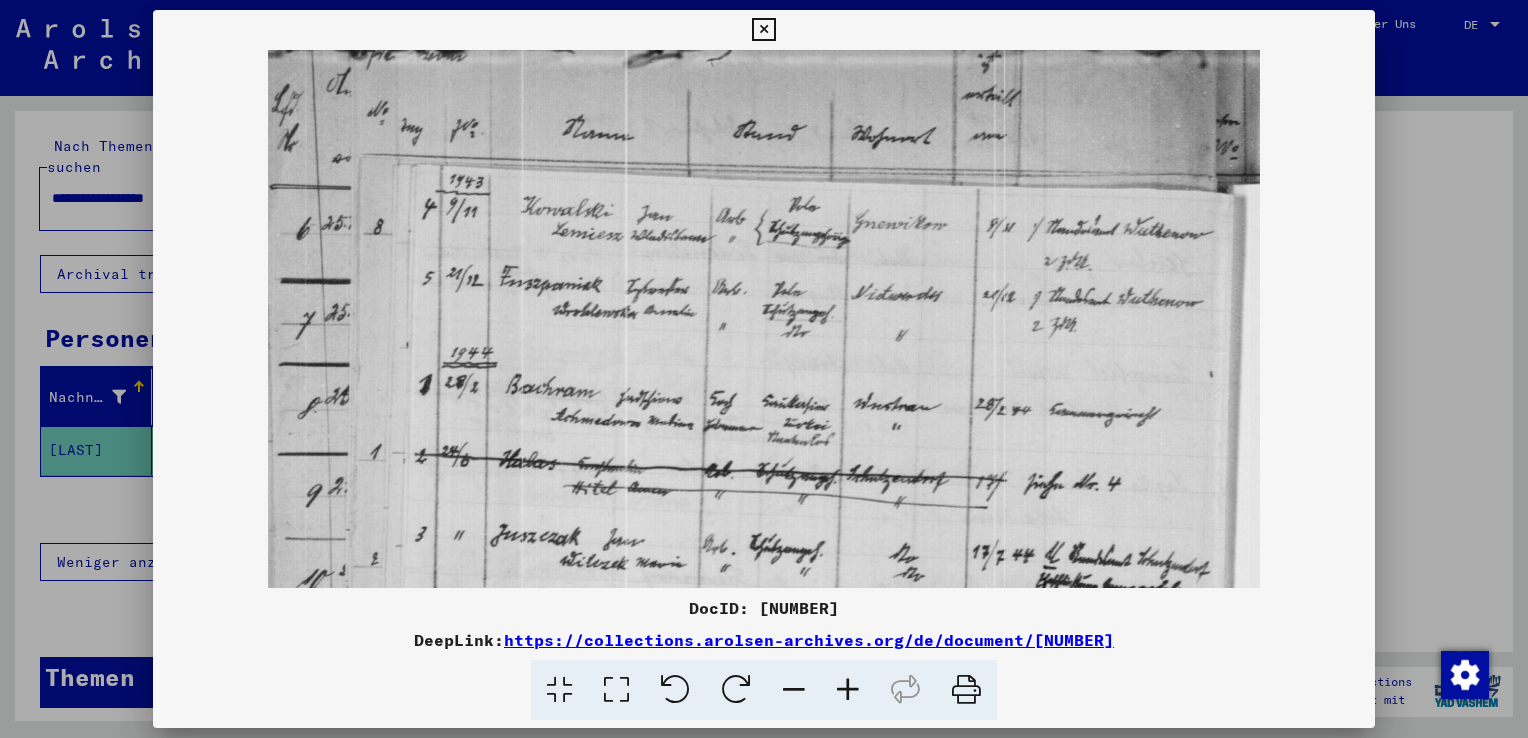 click at bounding box center (848, 690) 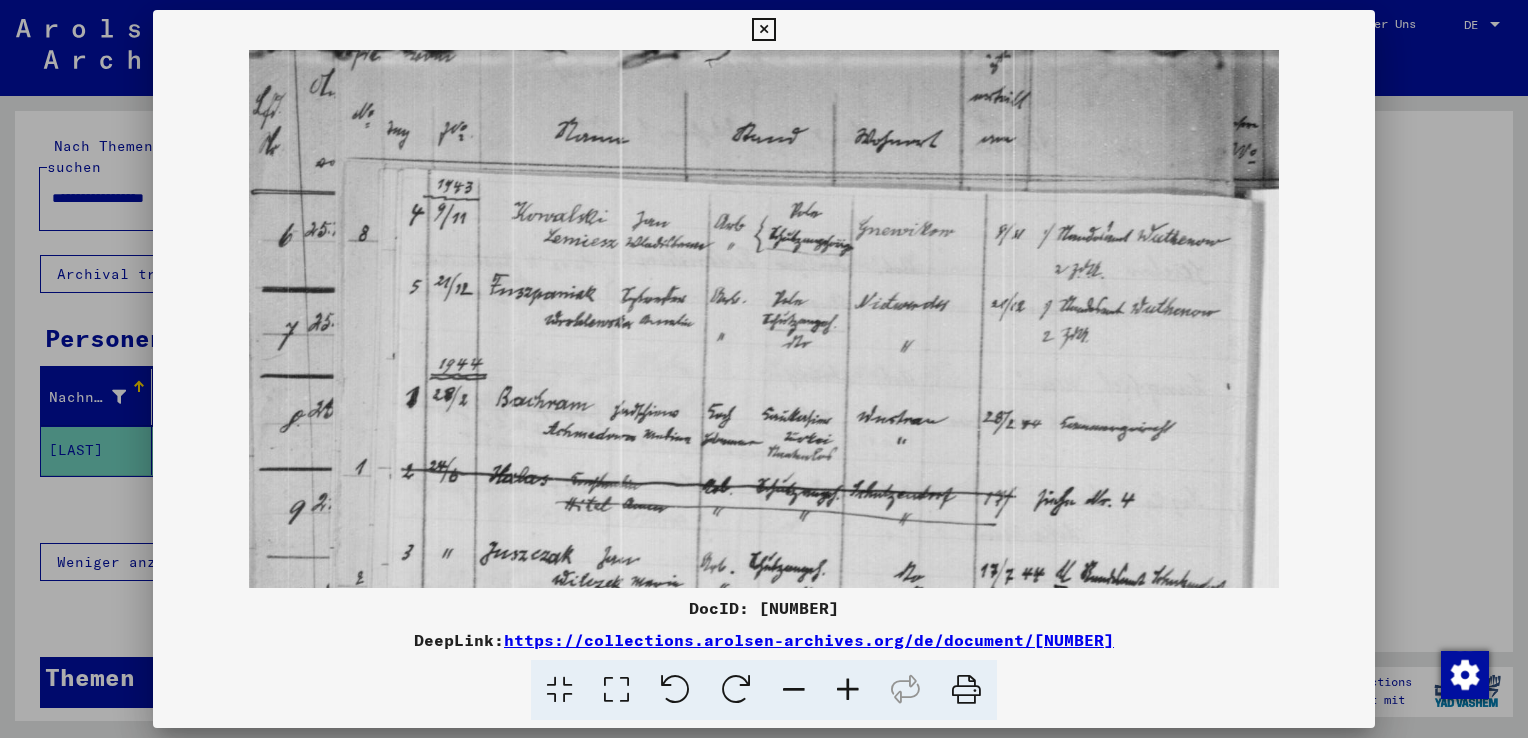 click at bounding box center [848, 690] 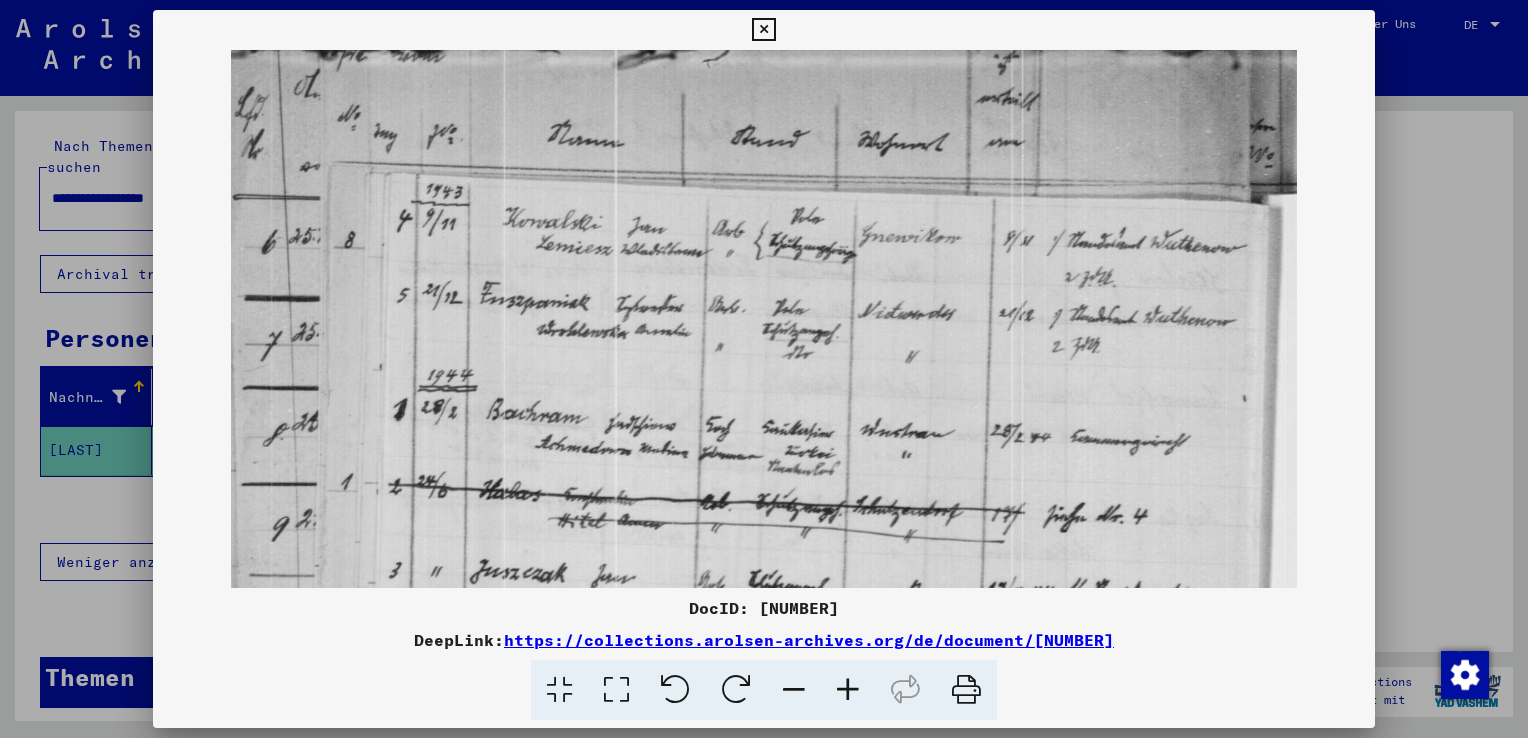 click at bounding box center [848, 690] 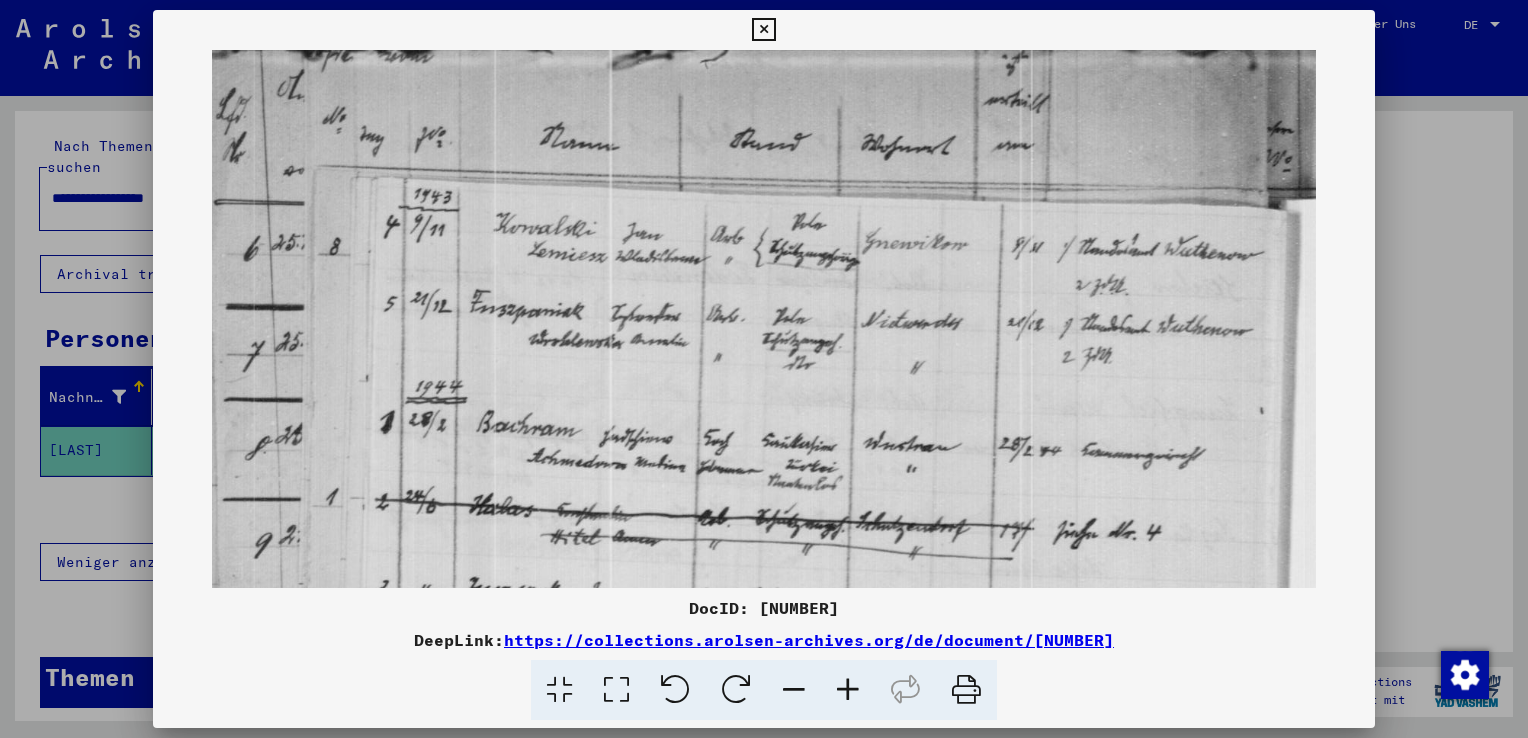 click at bounding box center [848, 690] 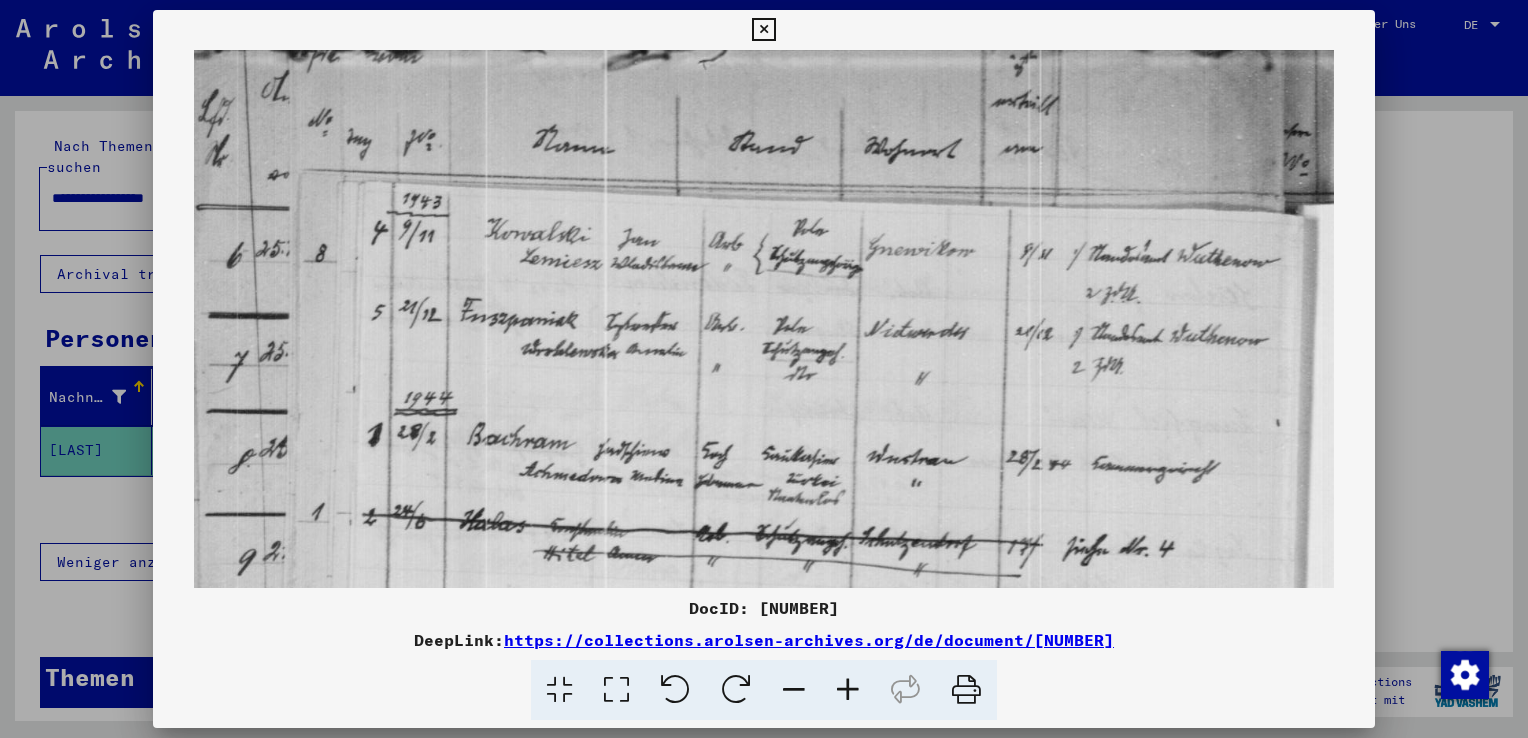 click at bounding box center (848, 690) 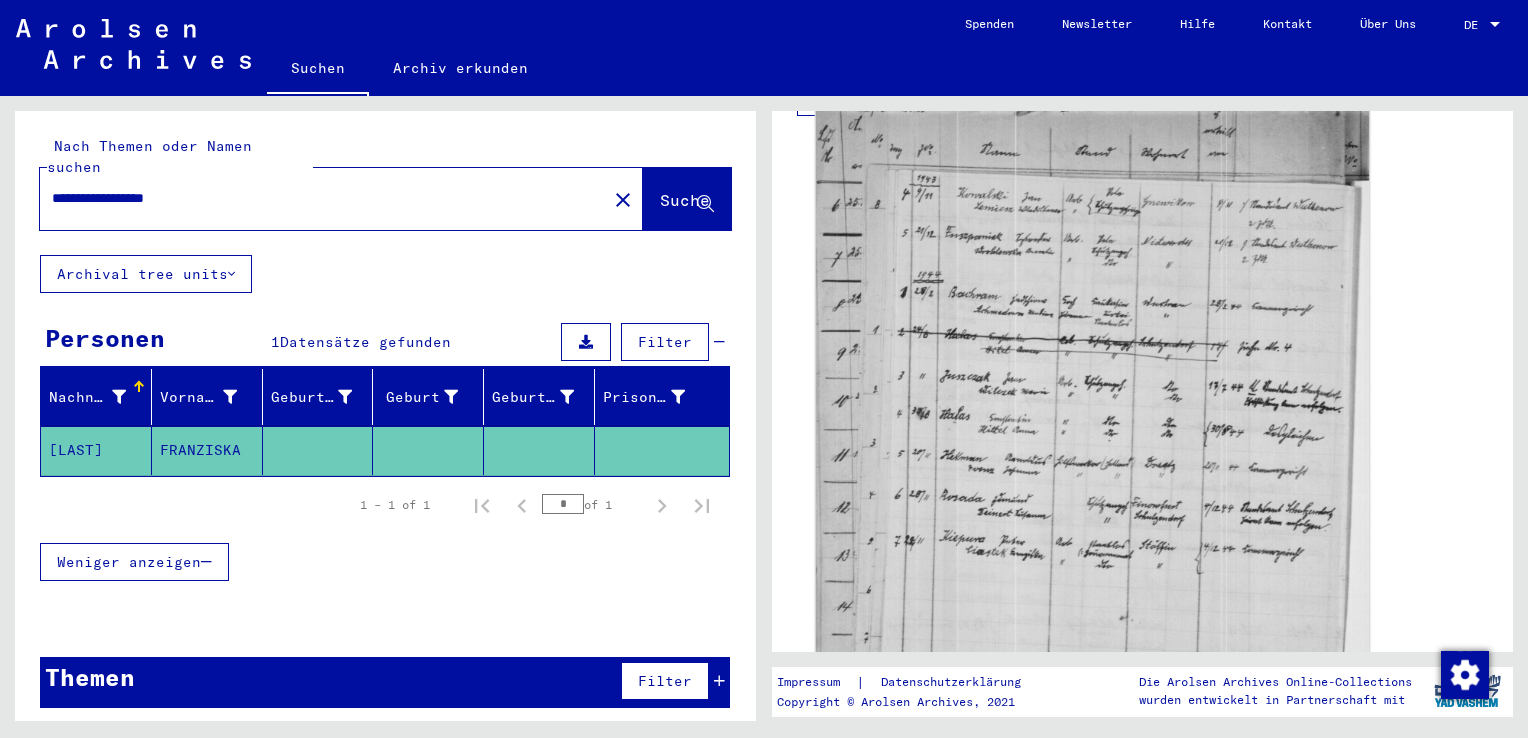 click 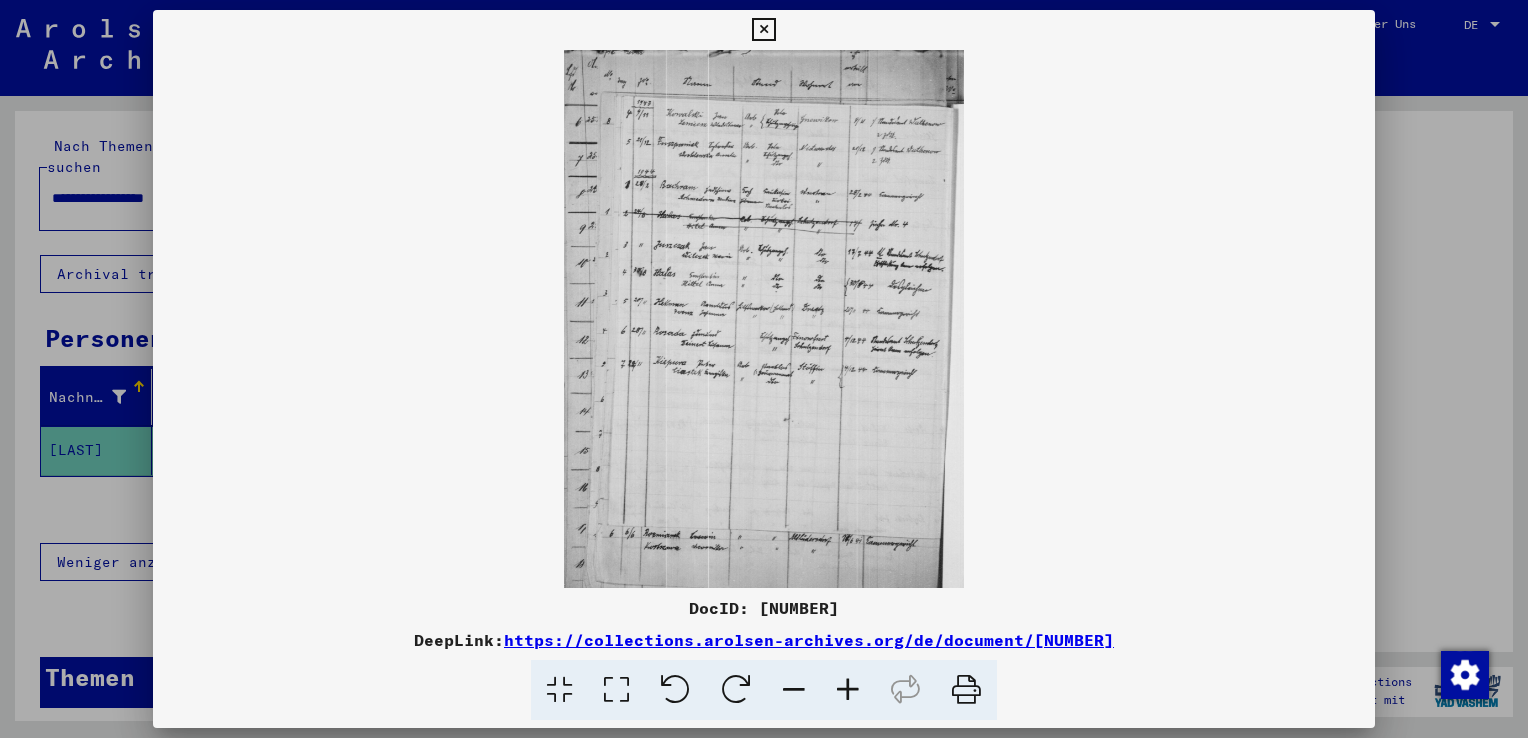 click at bounding box center (764, 319) 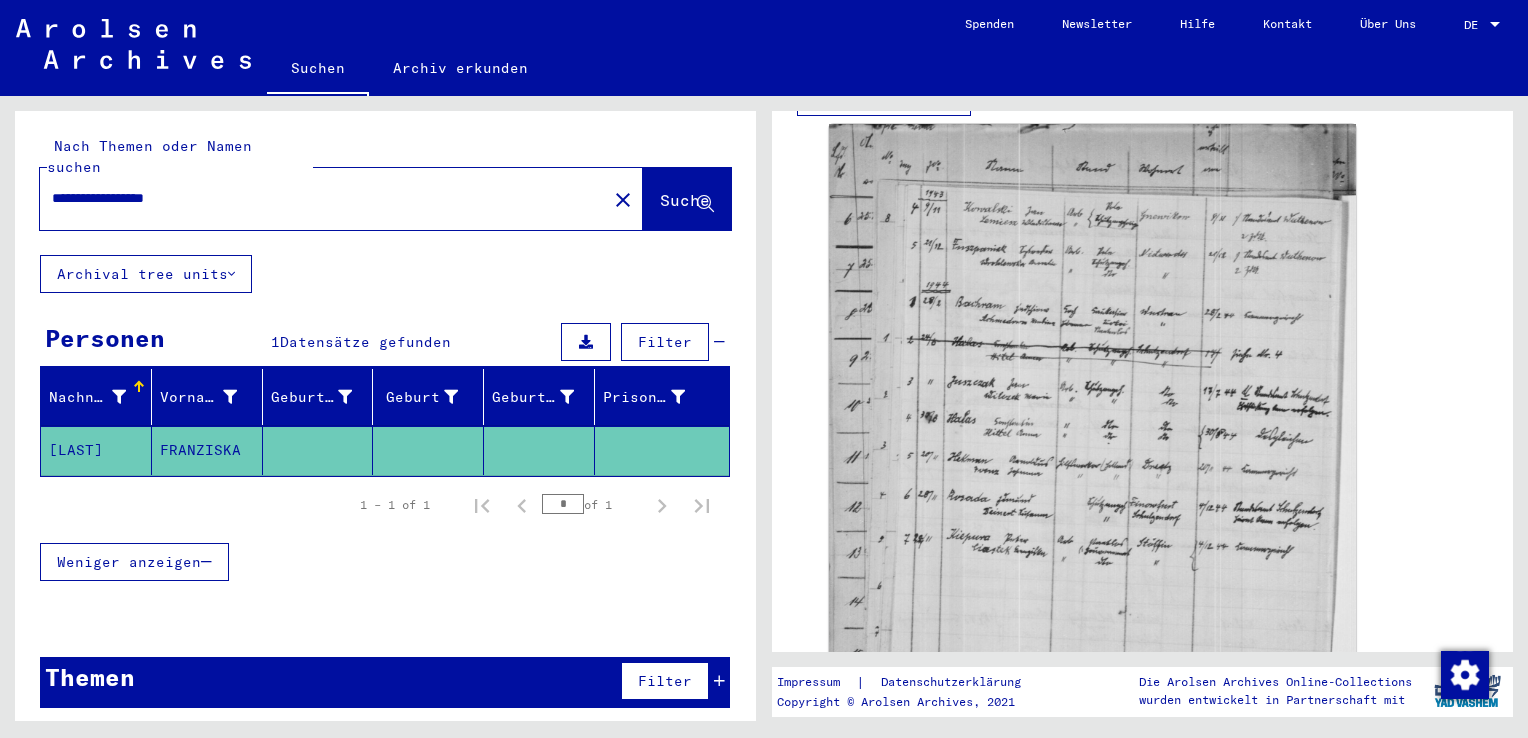 click on "**********" at bounding box center [323, 198] 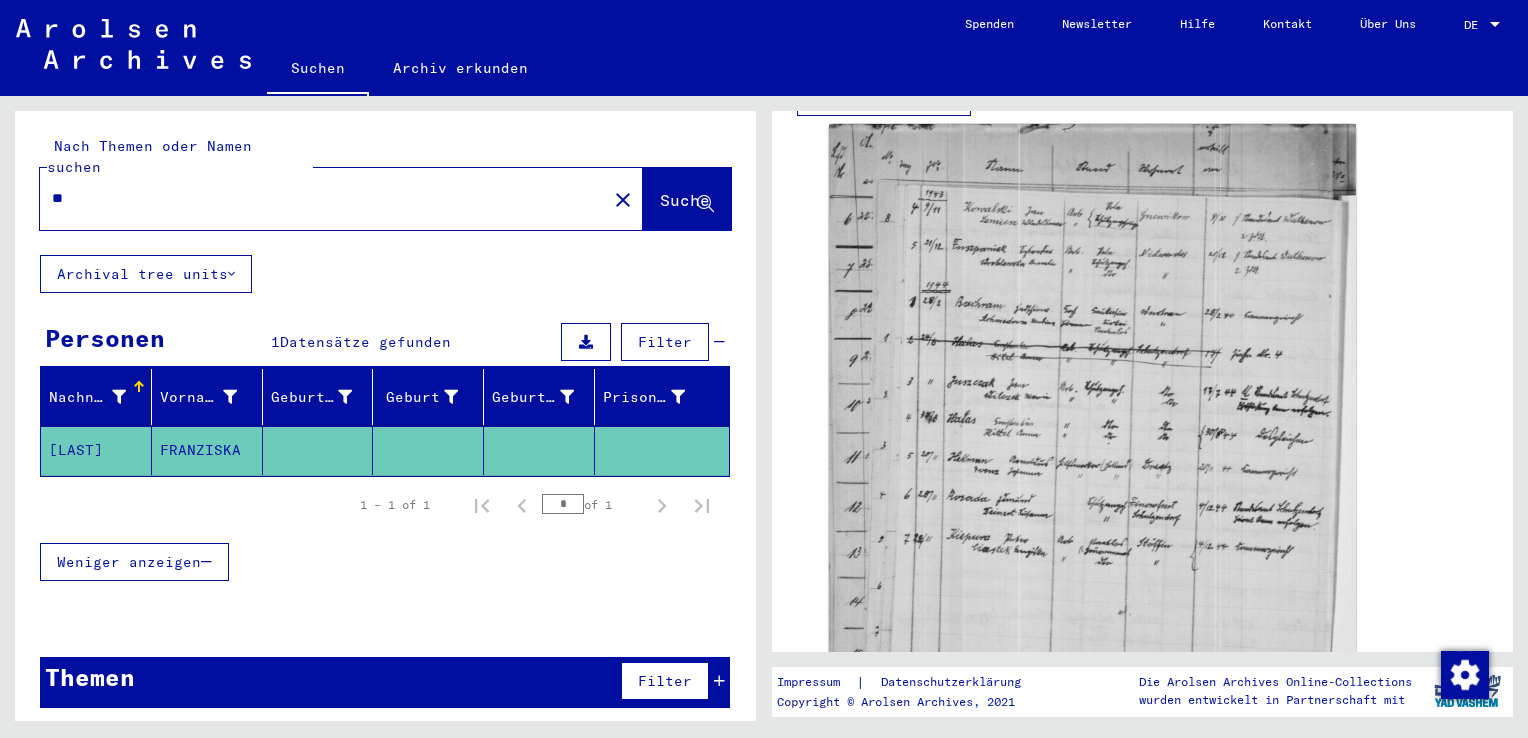 type on "*" 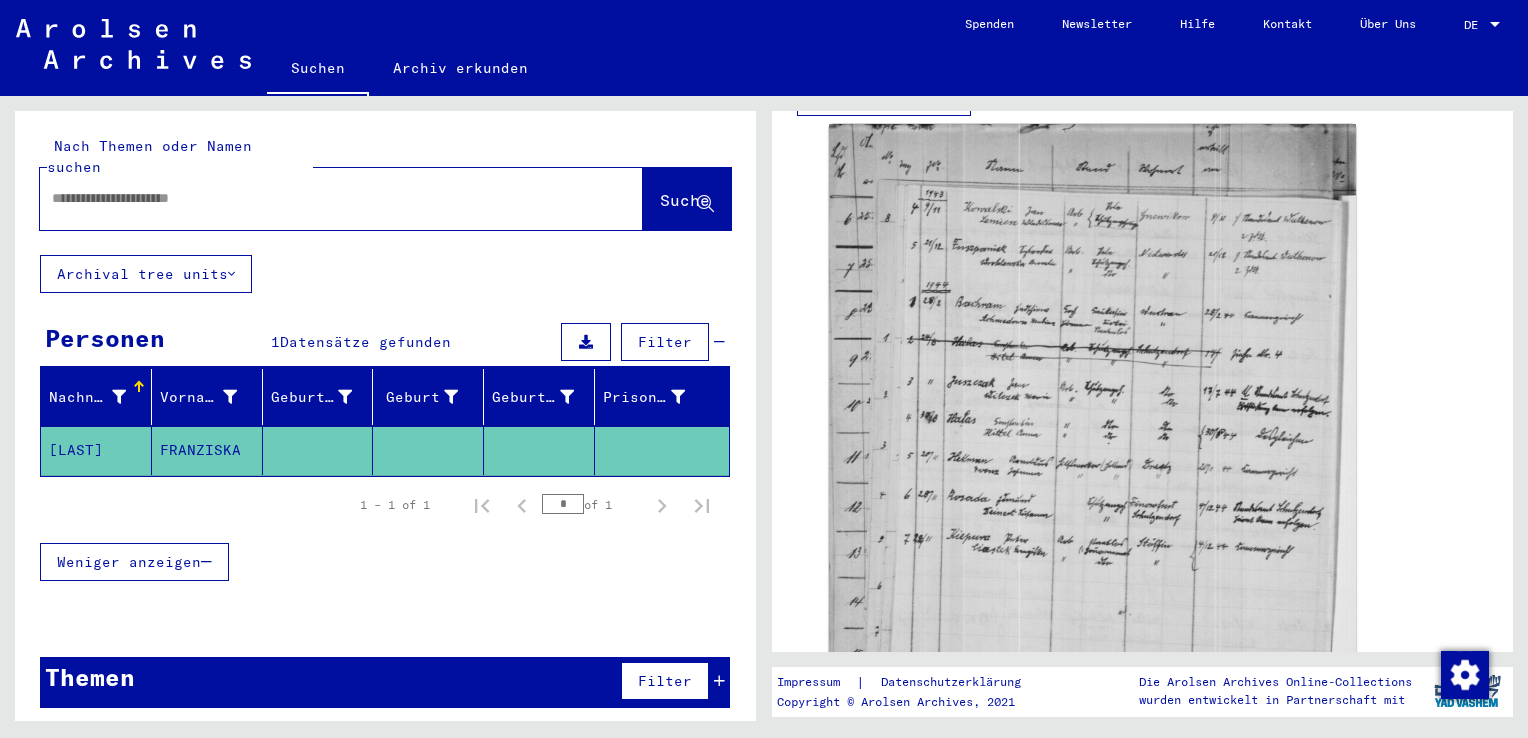 click on "FRANZISKA" 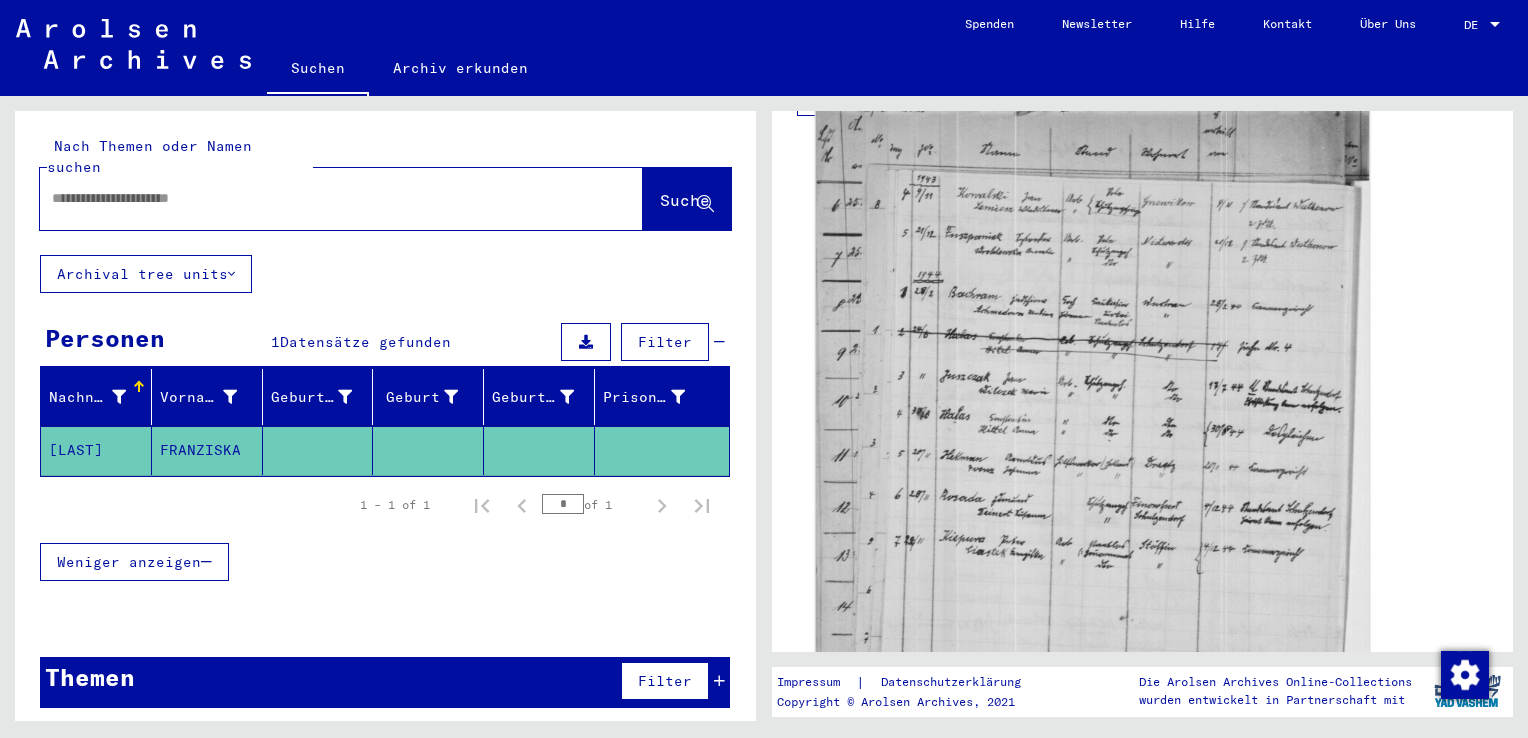 click 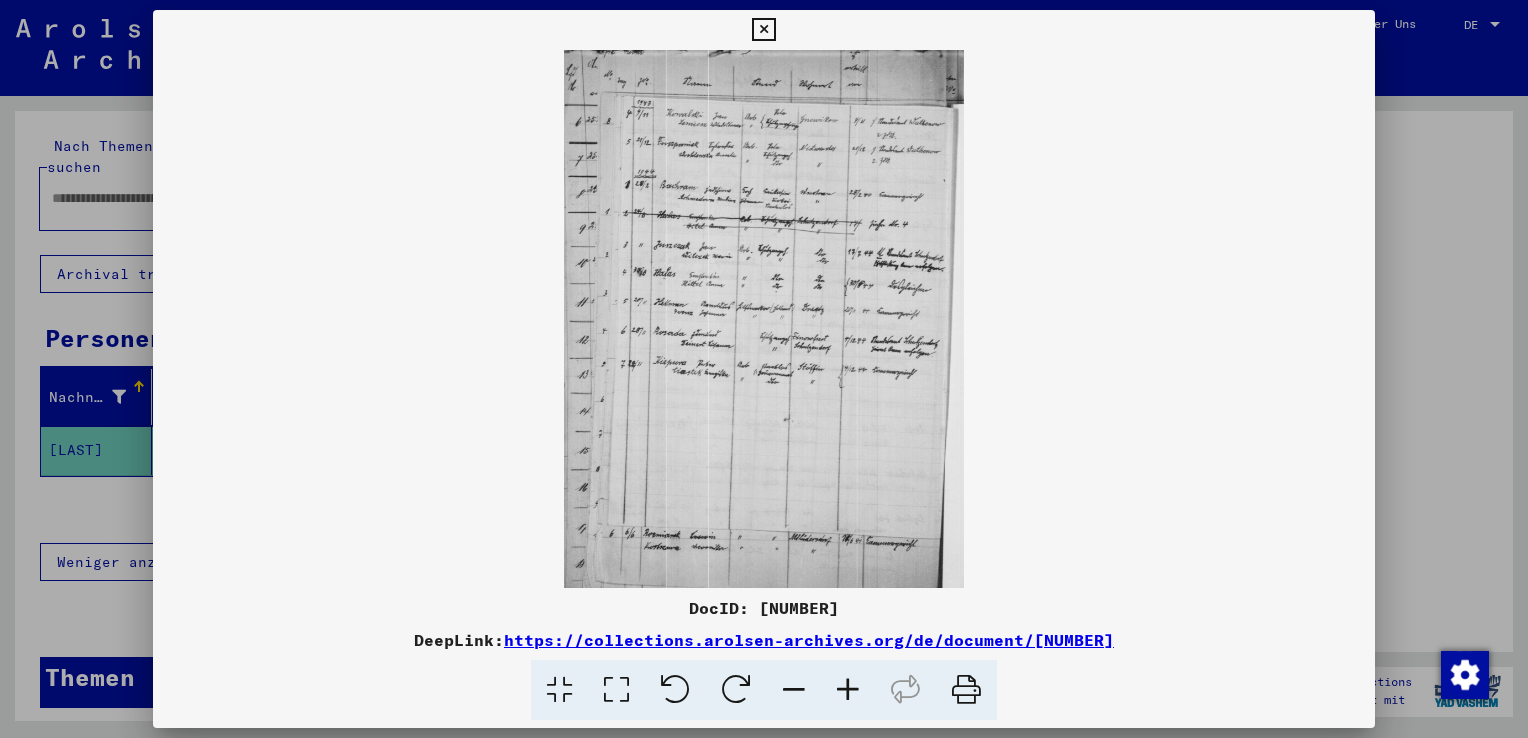 click at bounding box center [764, 319] 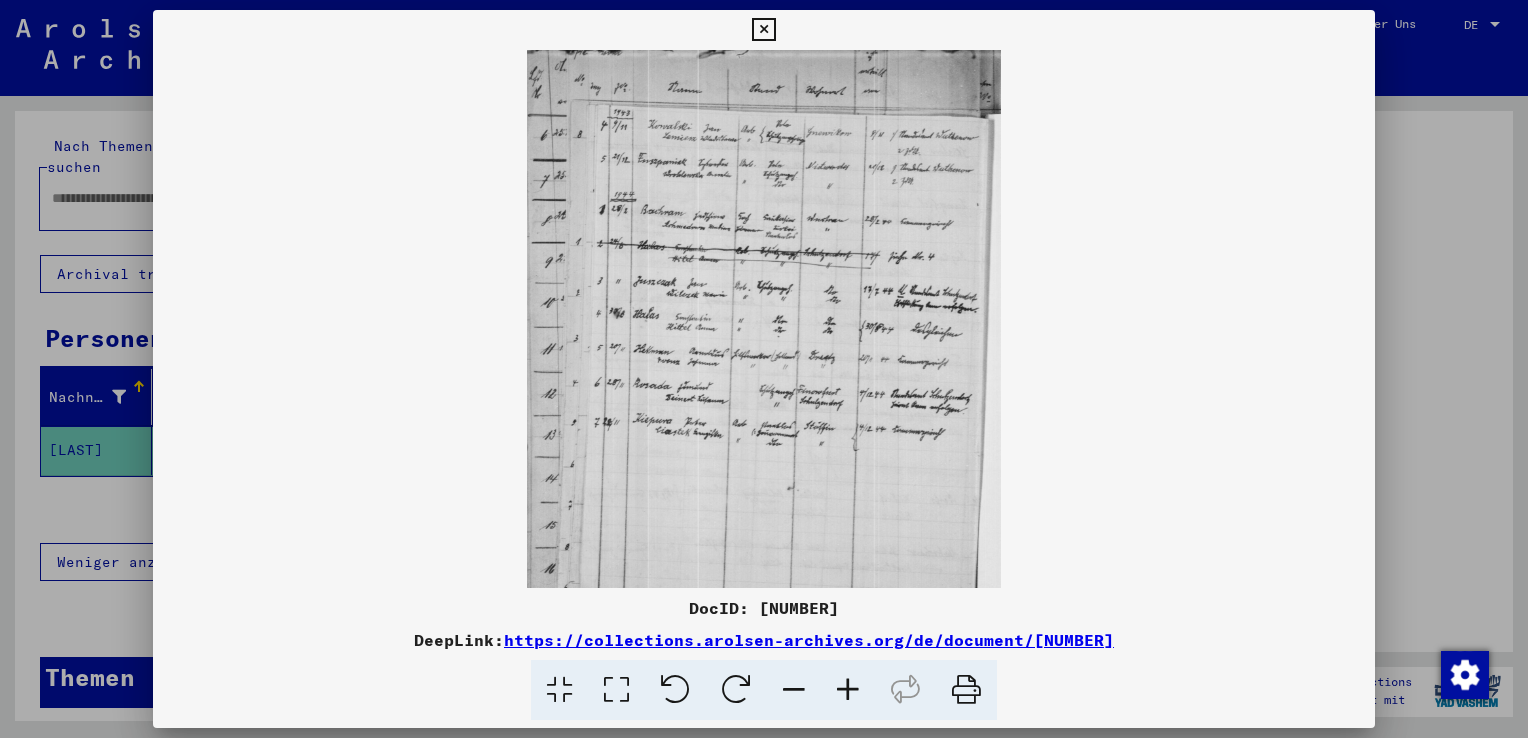 click at bounding box center [848, 690] 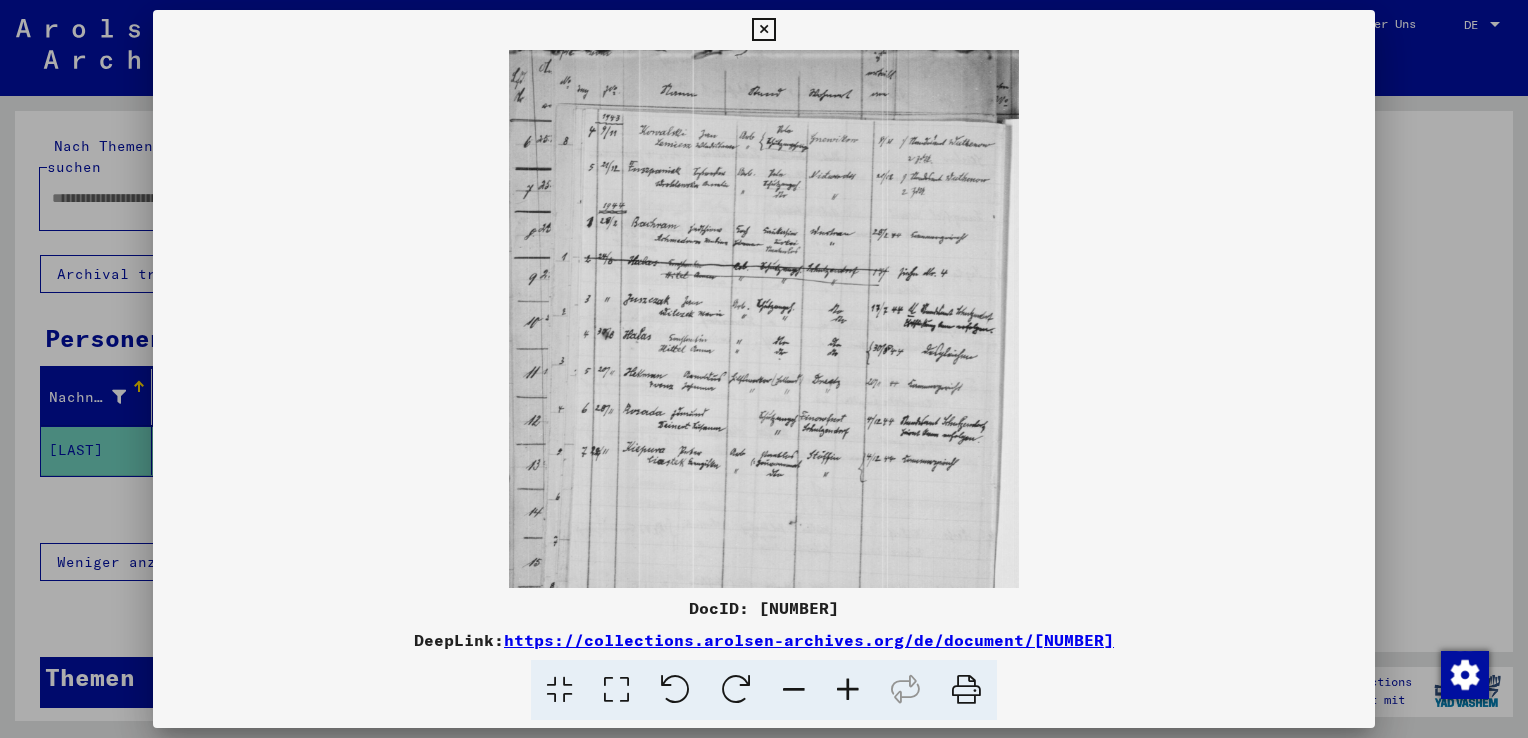 click at bounding box center [848, 690] 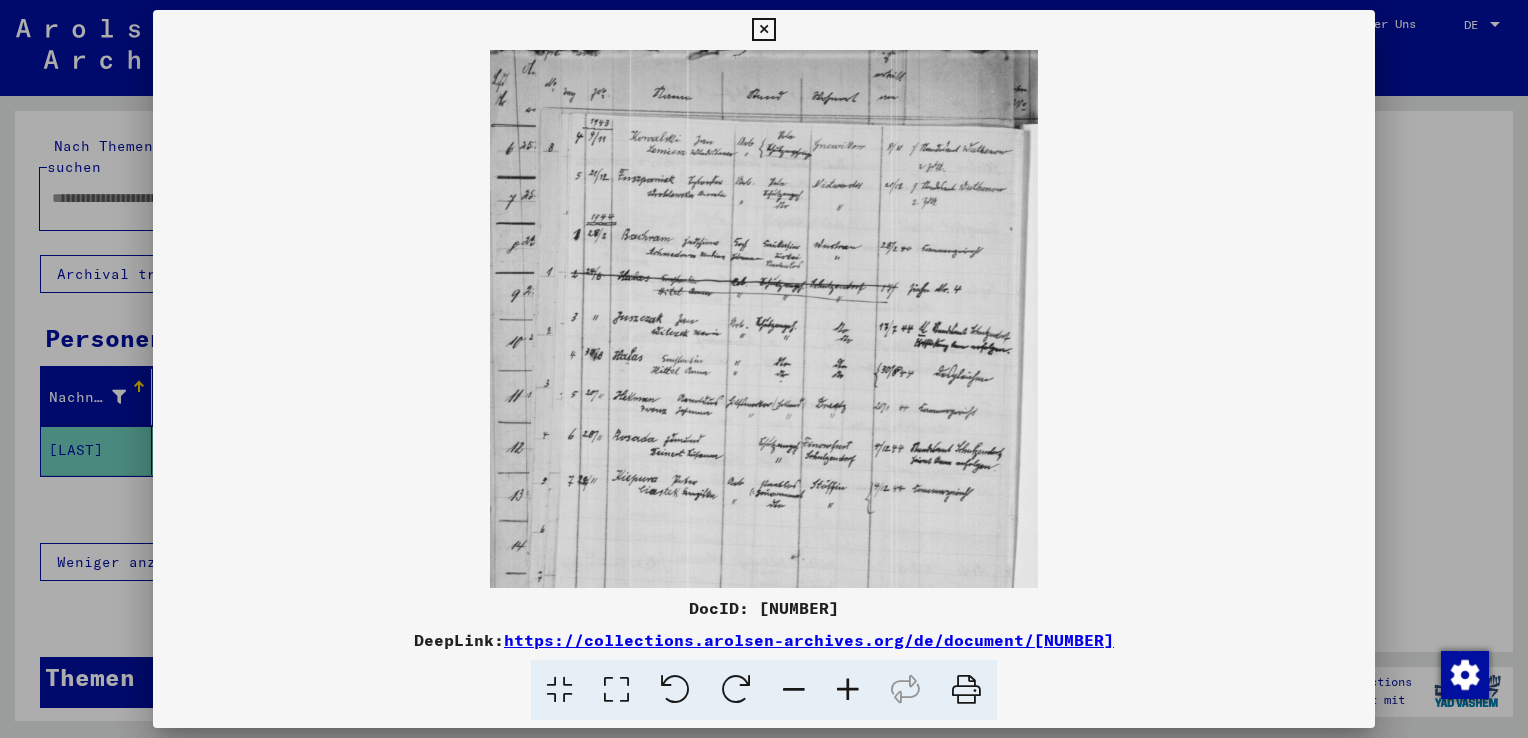 click at bounding box center [848, 690] 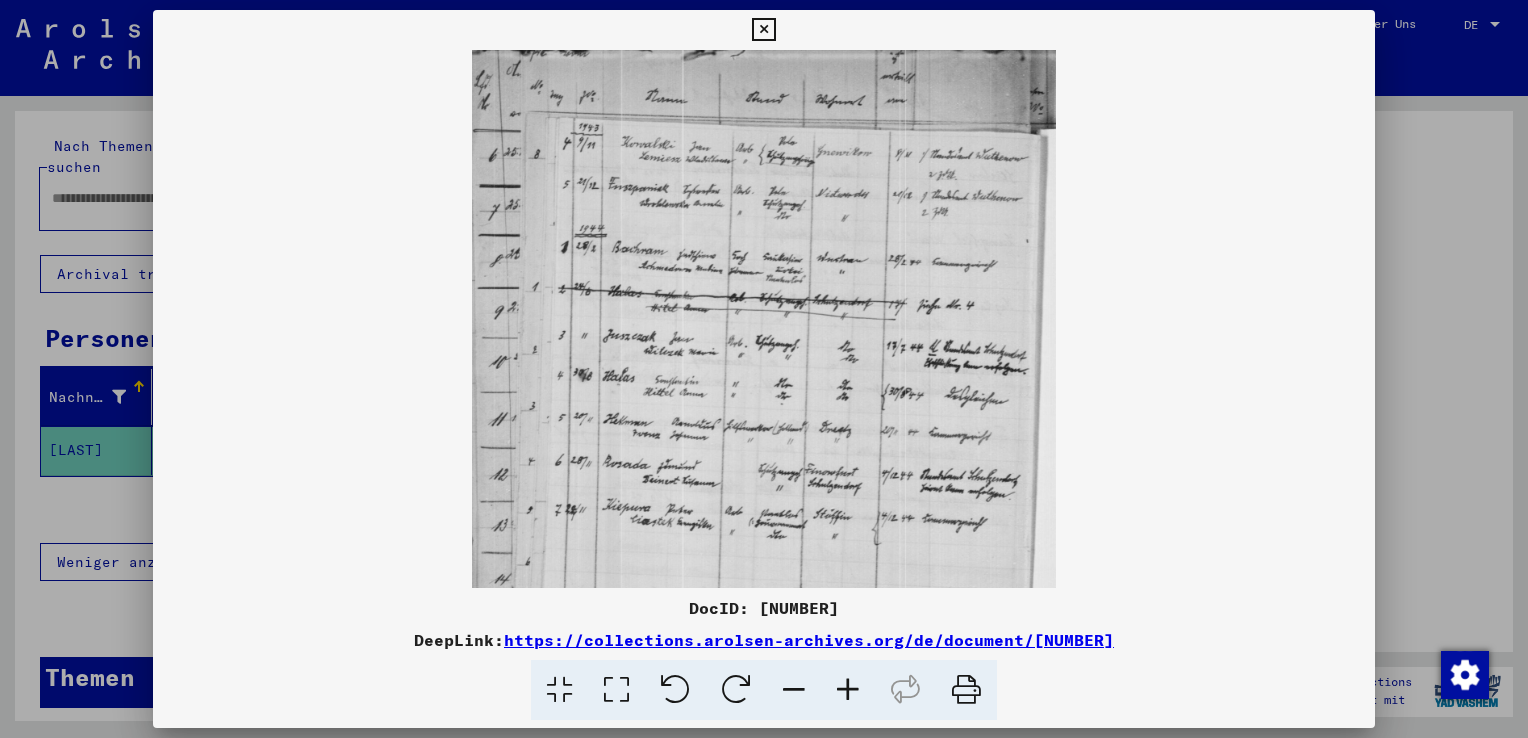 click at bounding box center (848, 690) 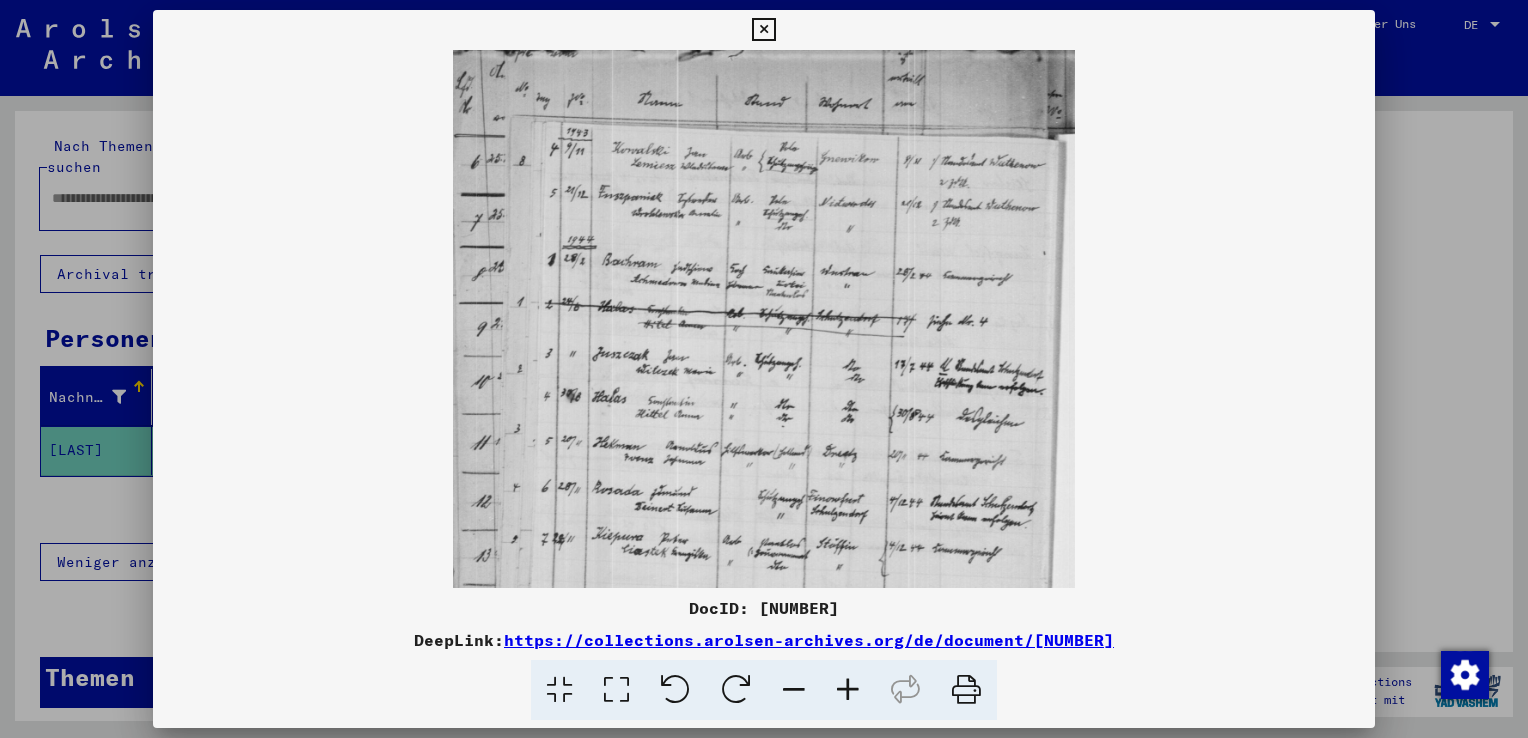 click at bounding box center [763, 30] 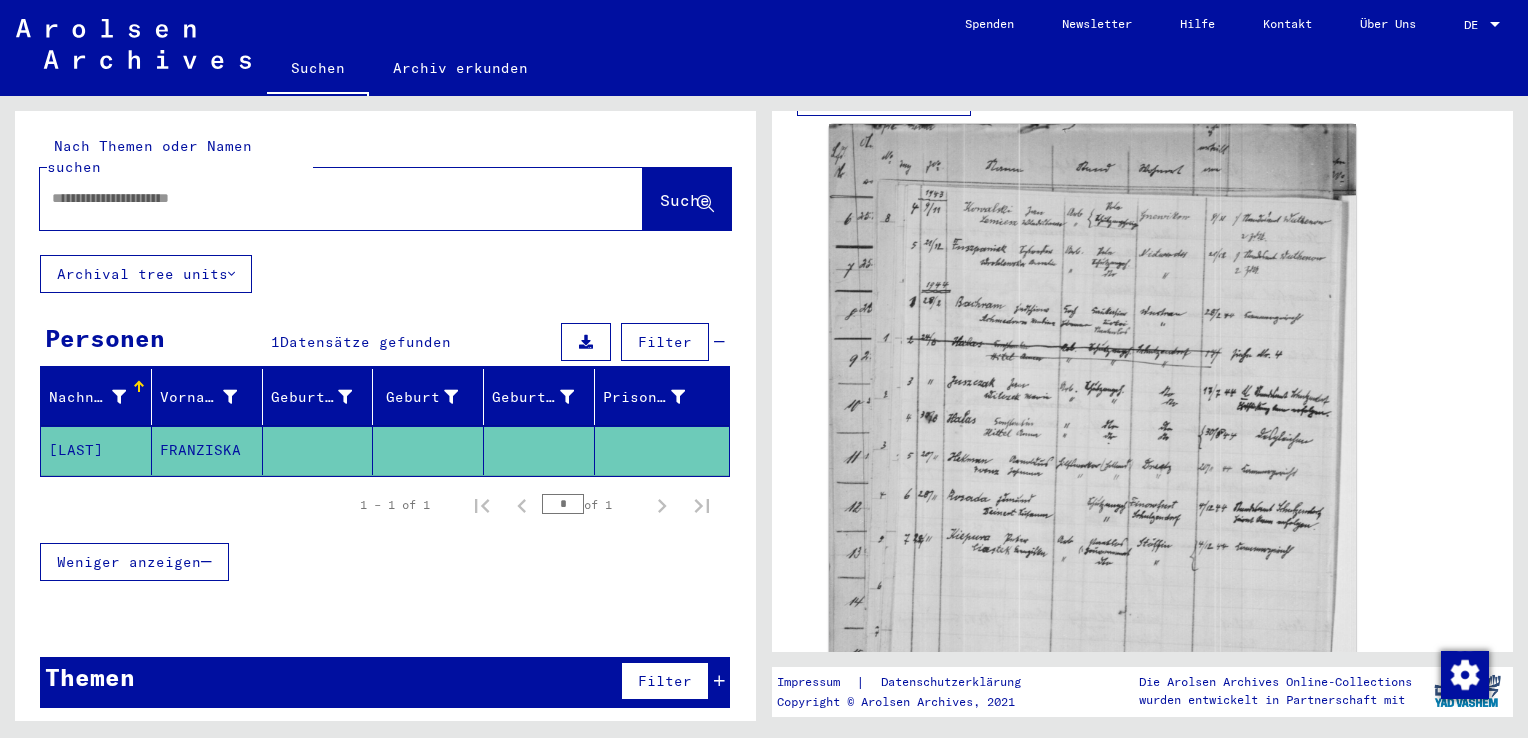 click at bounding box center [323, 198] 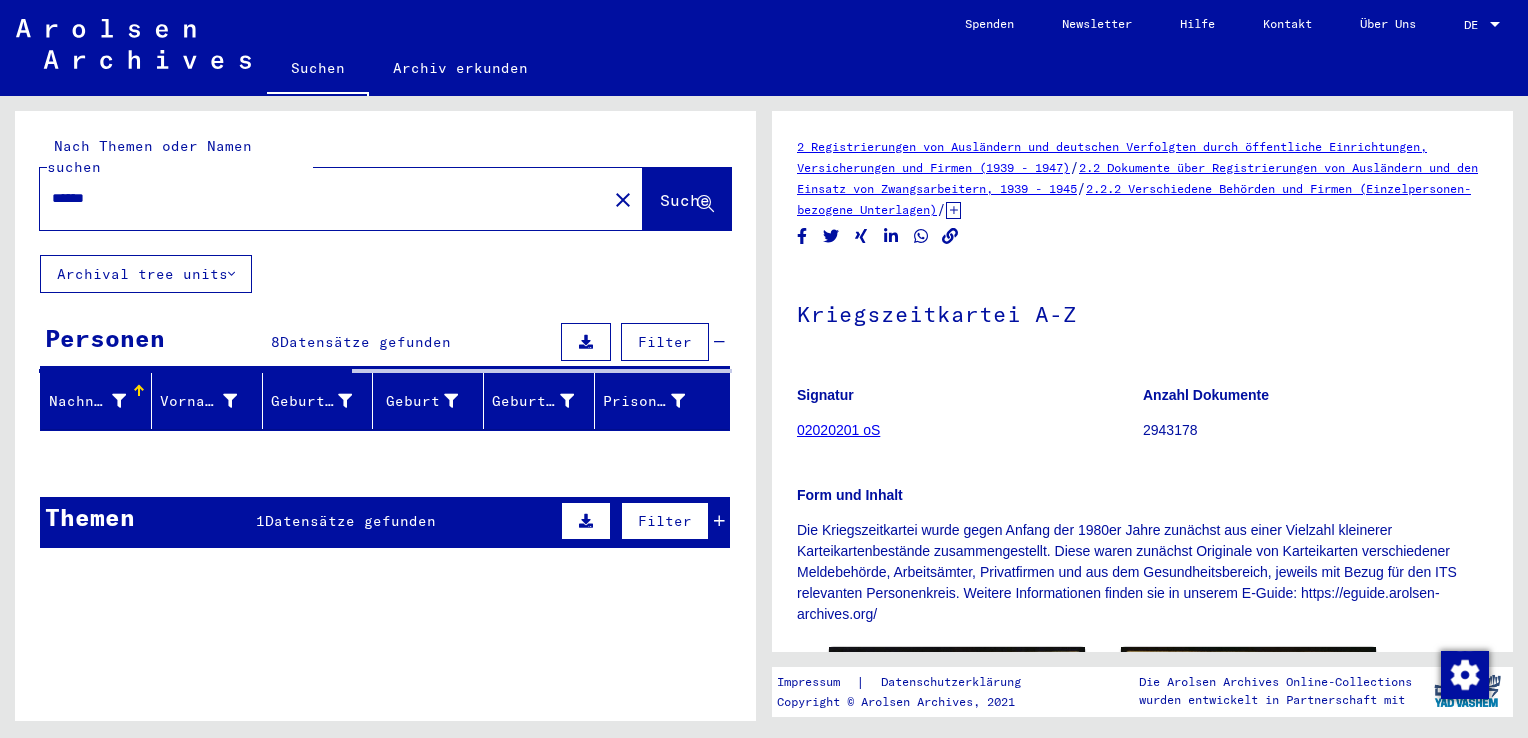 scroll, scrollTop: 0, scrollLeft: 0, axis: both 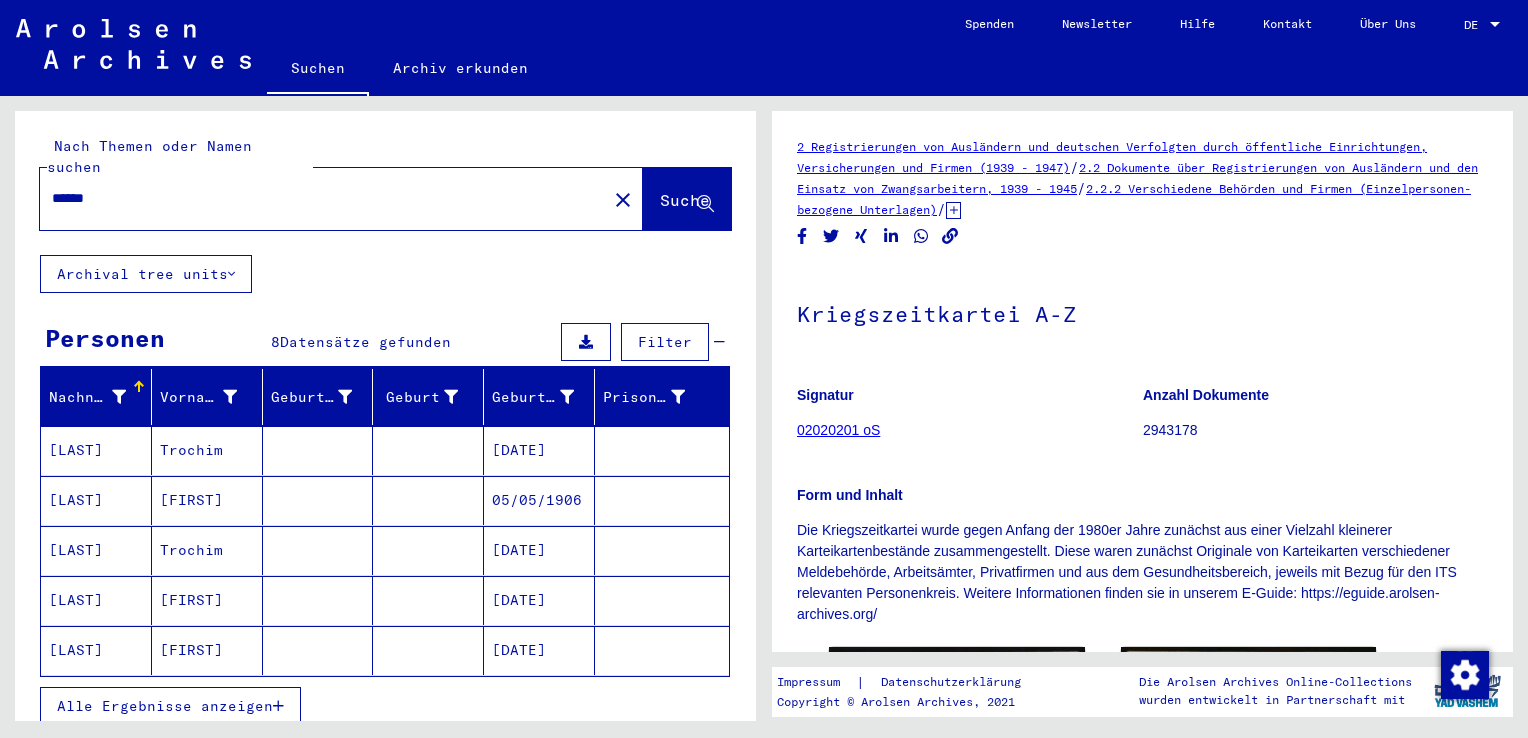click on "[DATE]" 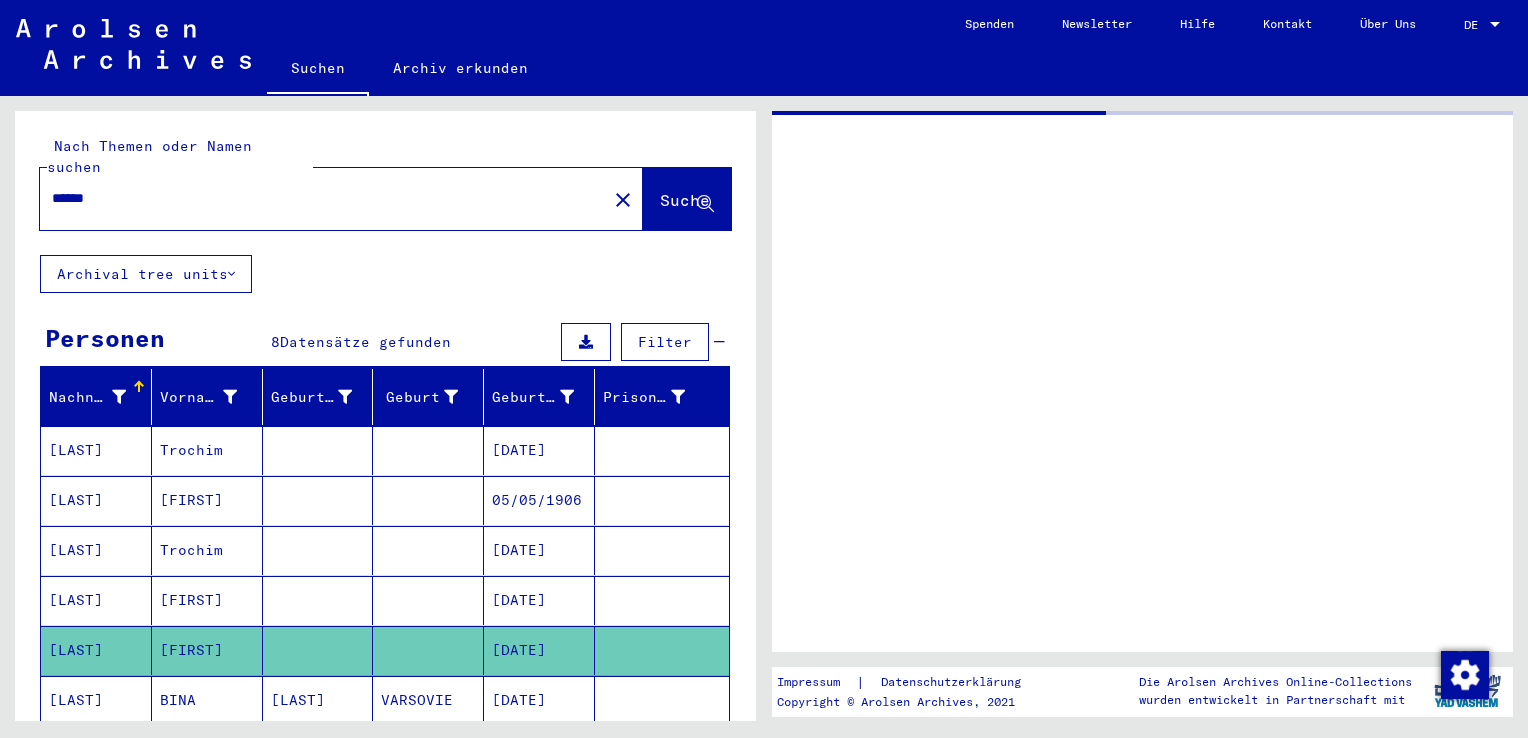 click on "[DATE]" 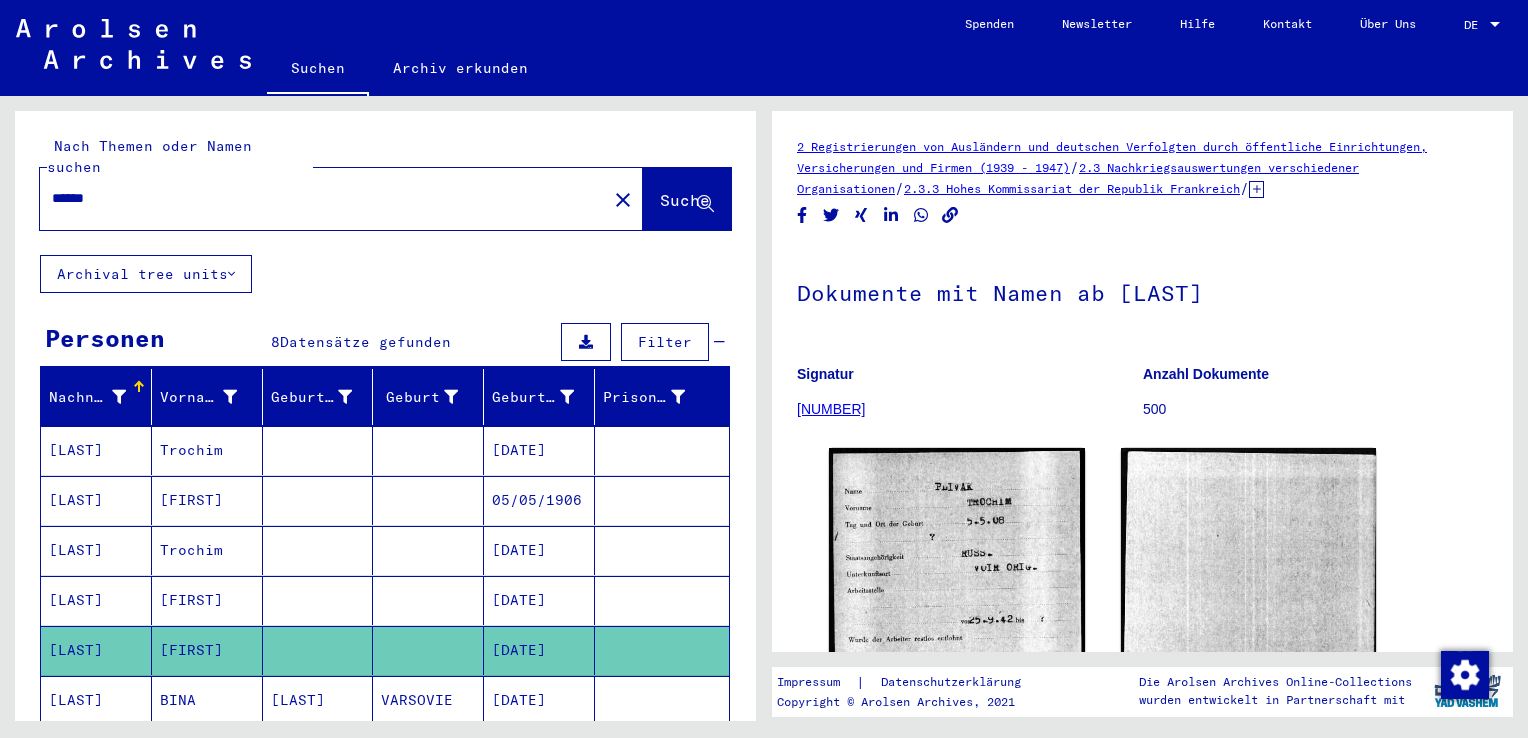 scroll, scrollTop: 0, scrollLeft: 0, axis: both 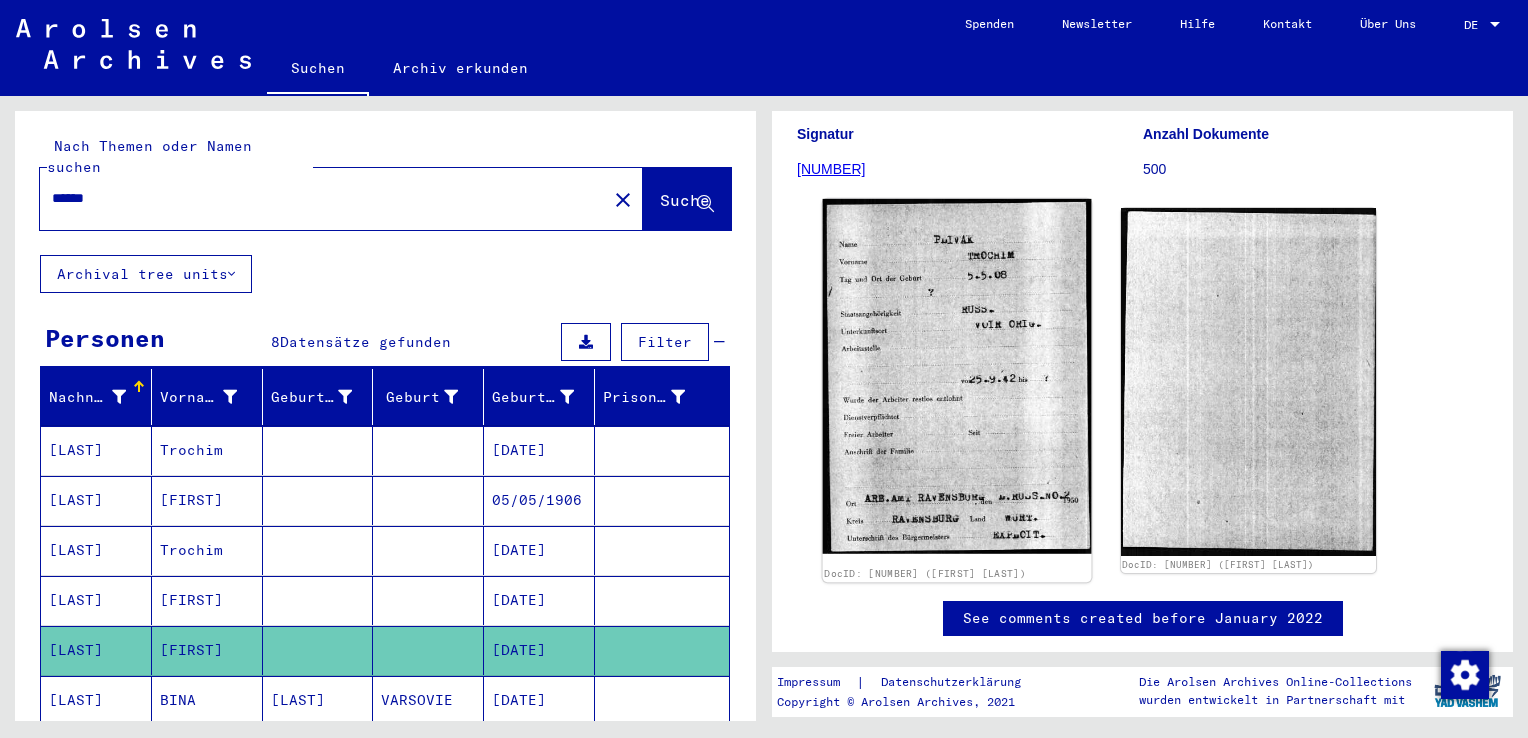 click 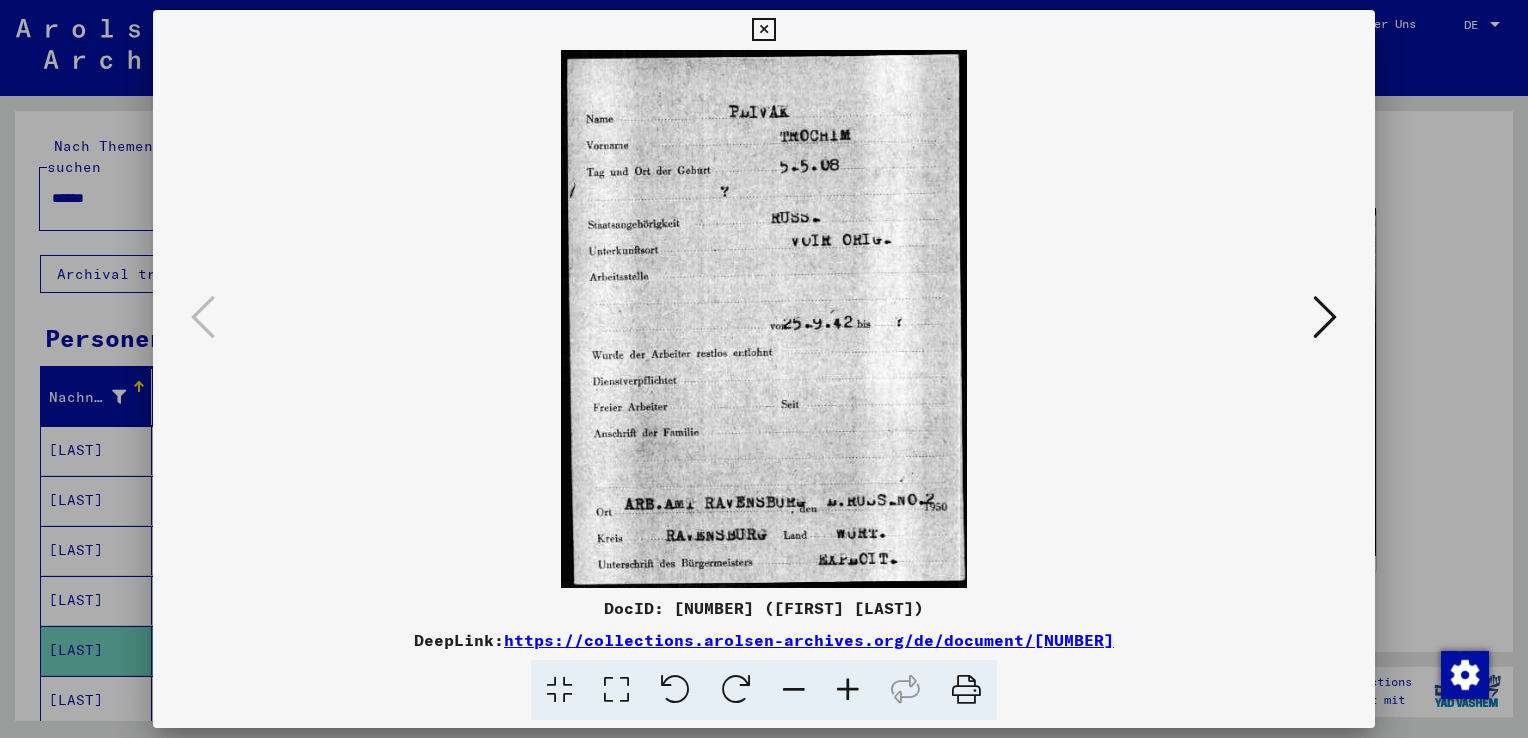 click at bounding box center (764, 319) 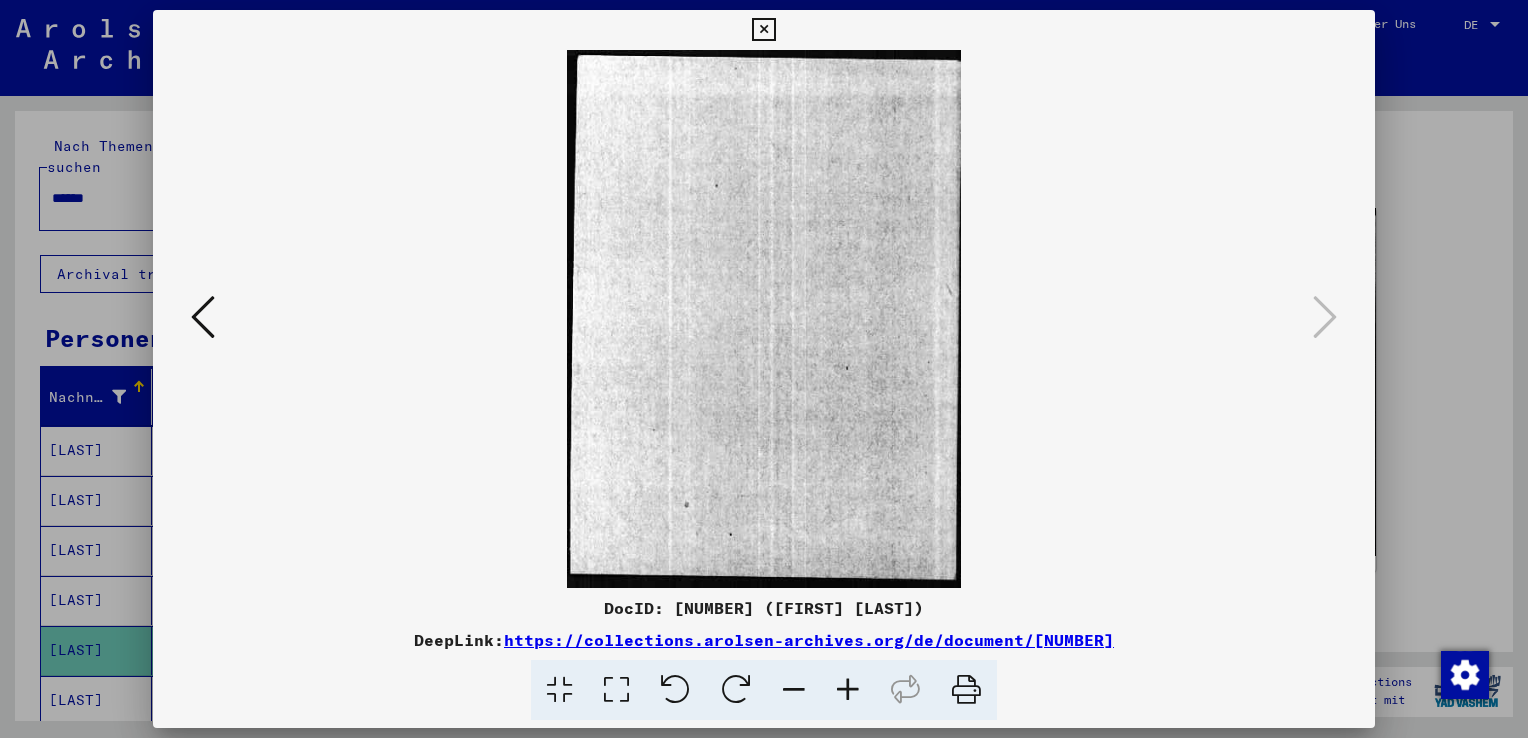 click at bounding box center (763, 30) 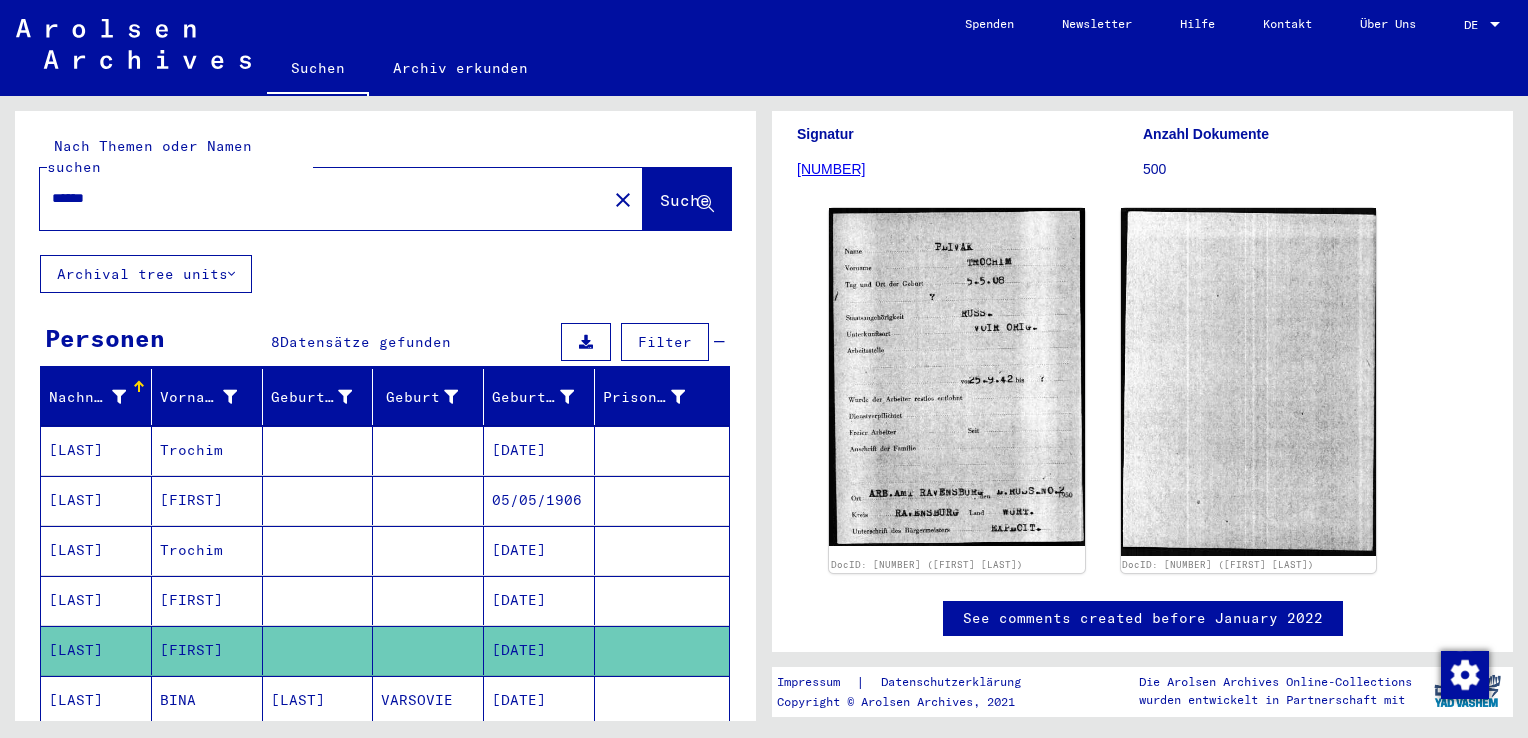 click on "******" at bounding box center (323, 198) 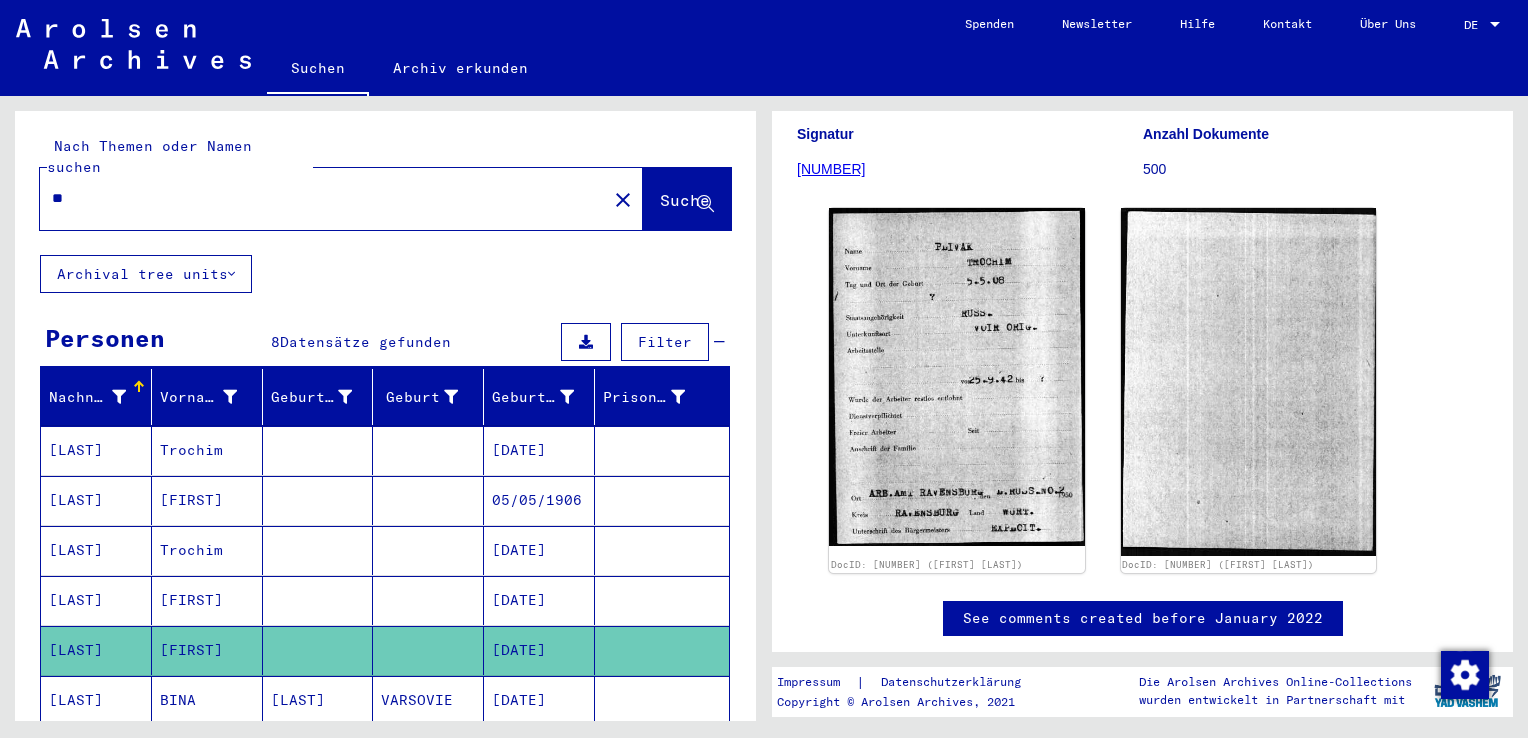 type on "*" 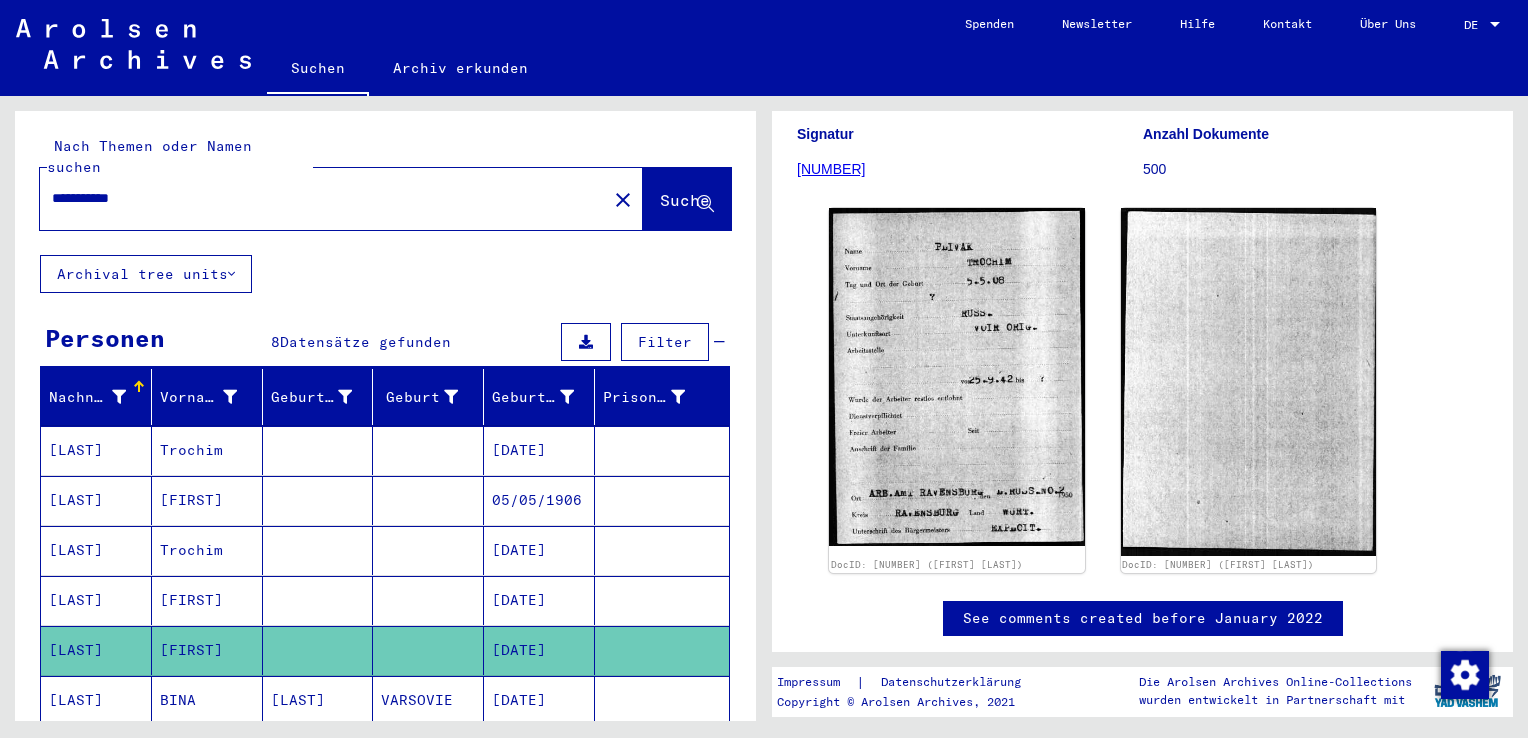 type on "**********" 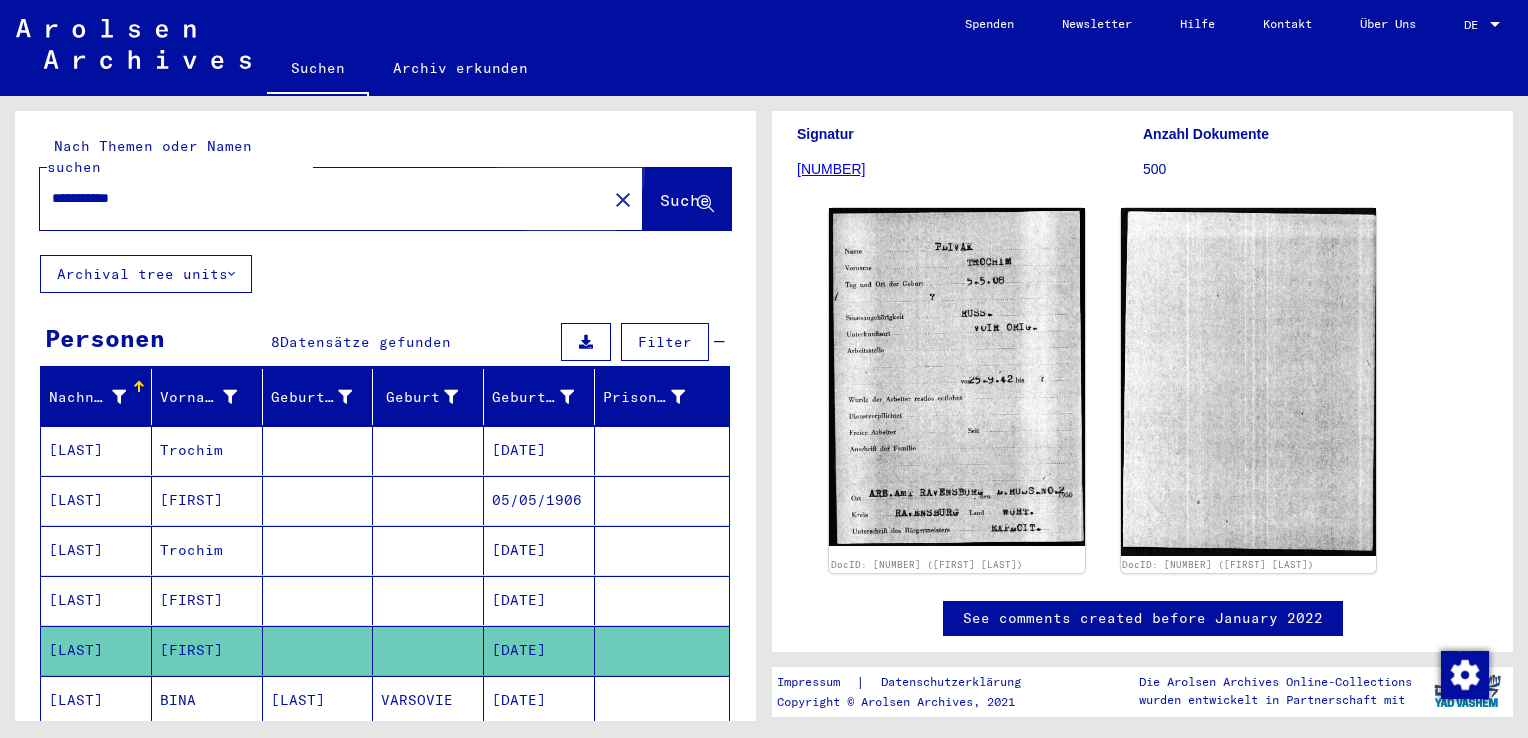 click on "Suche" 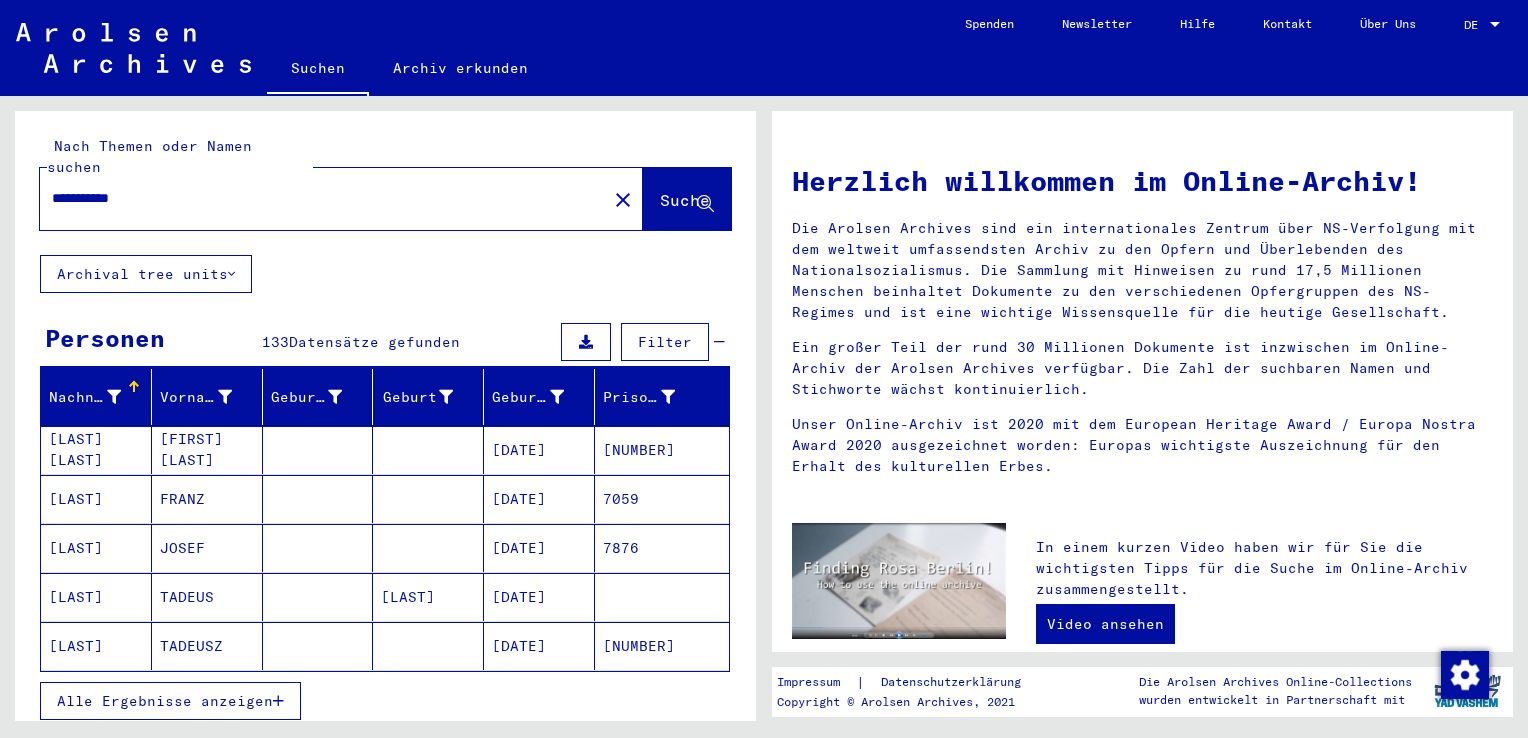 type 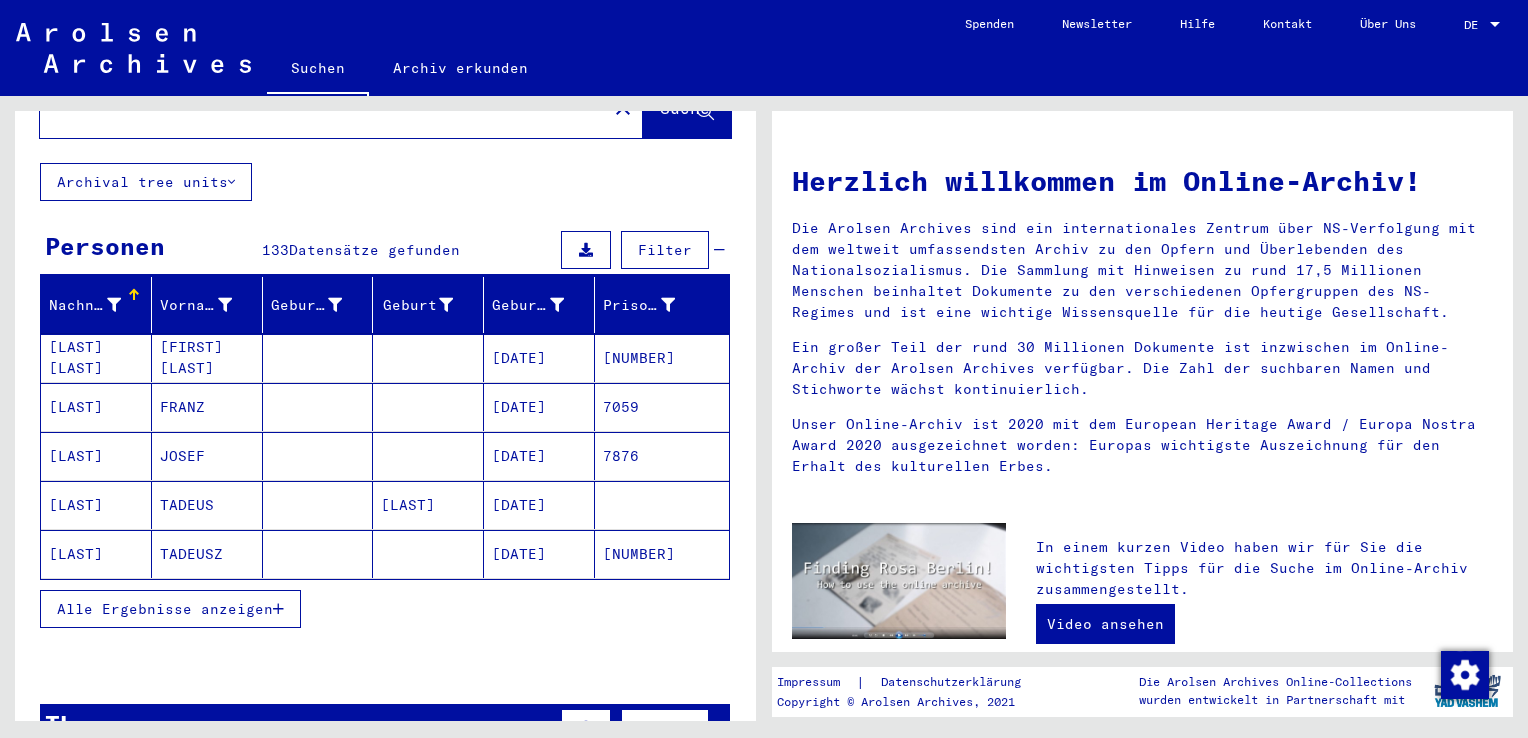 scroll, scrollTop: 120, scrollLeft: 0, axis: vertical 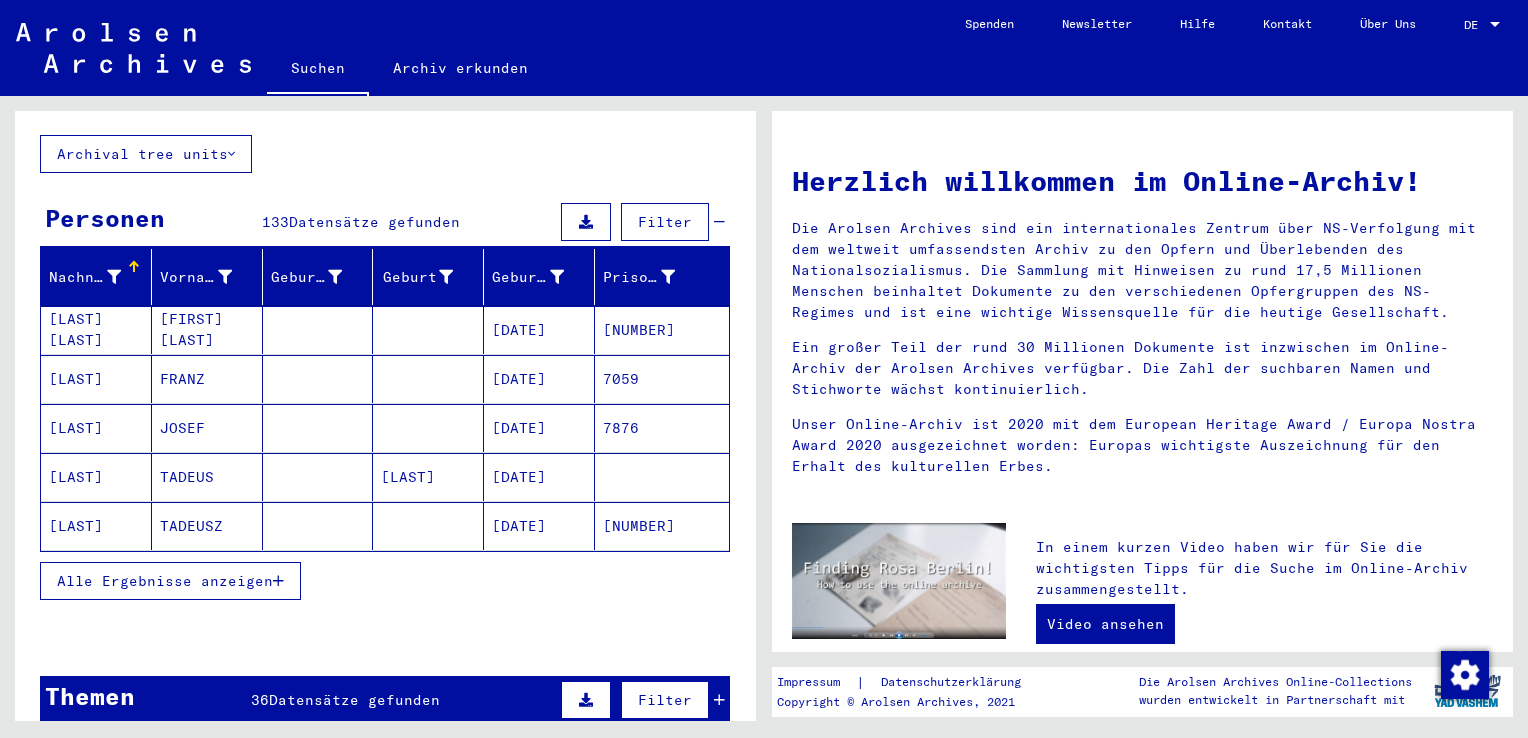 click on "TADEUSZ" 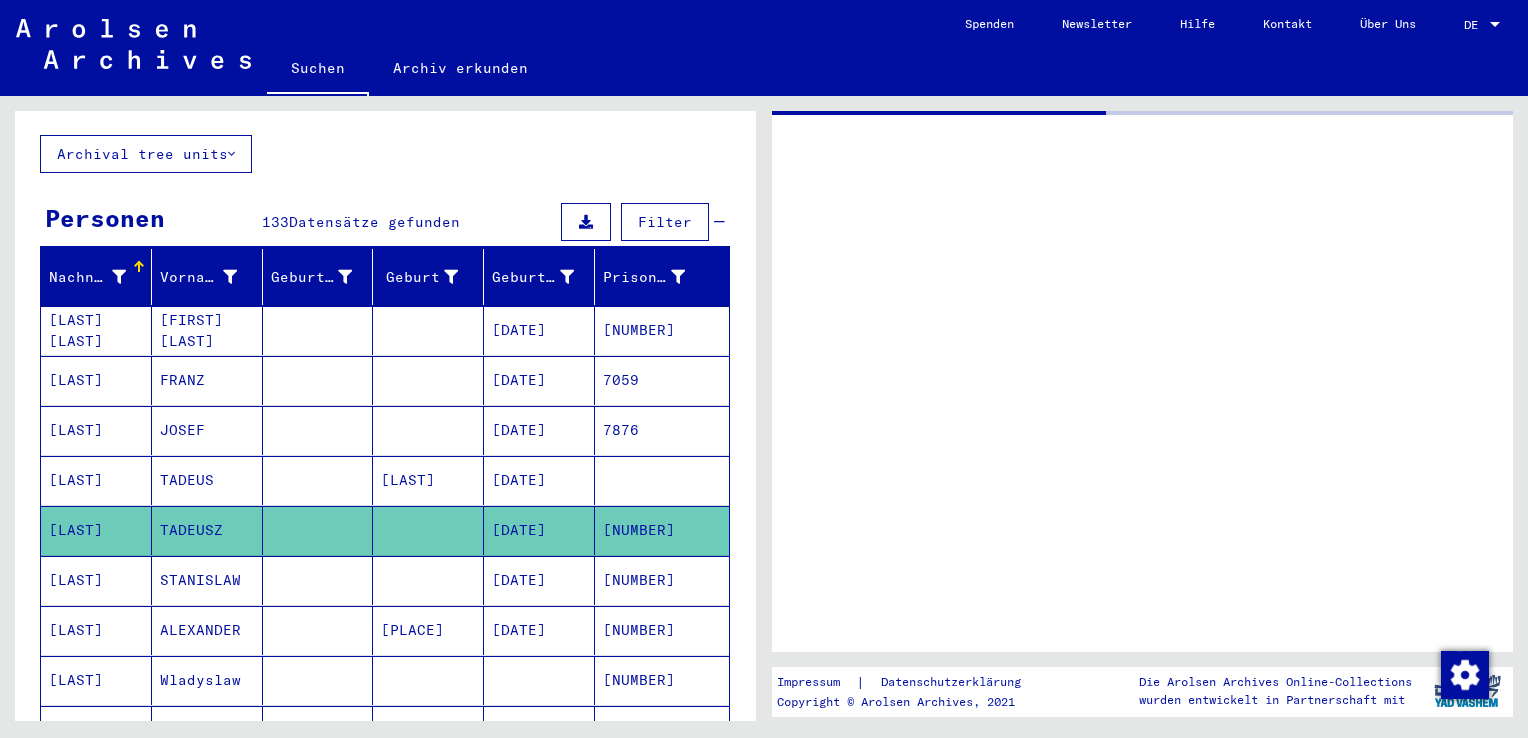 click on "TADEUSZ" 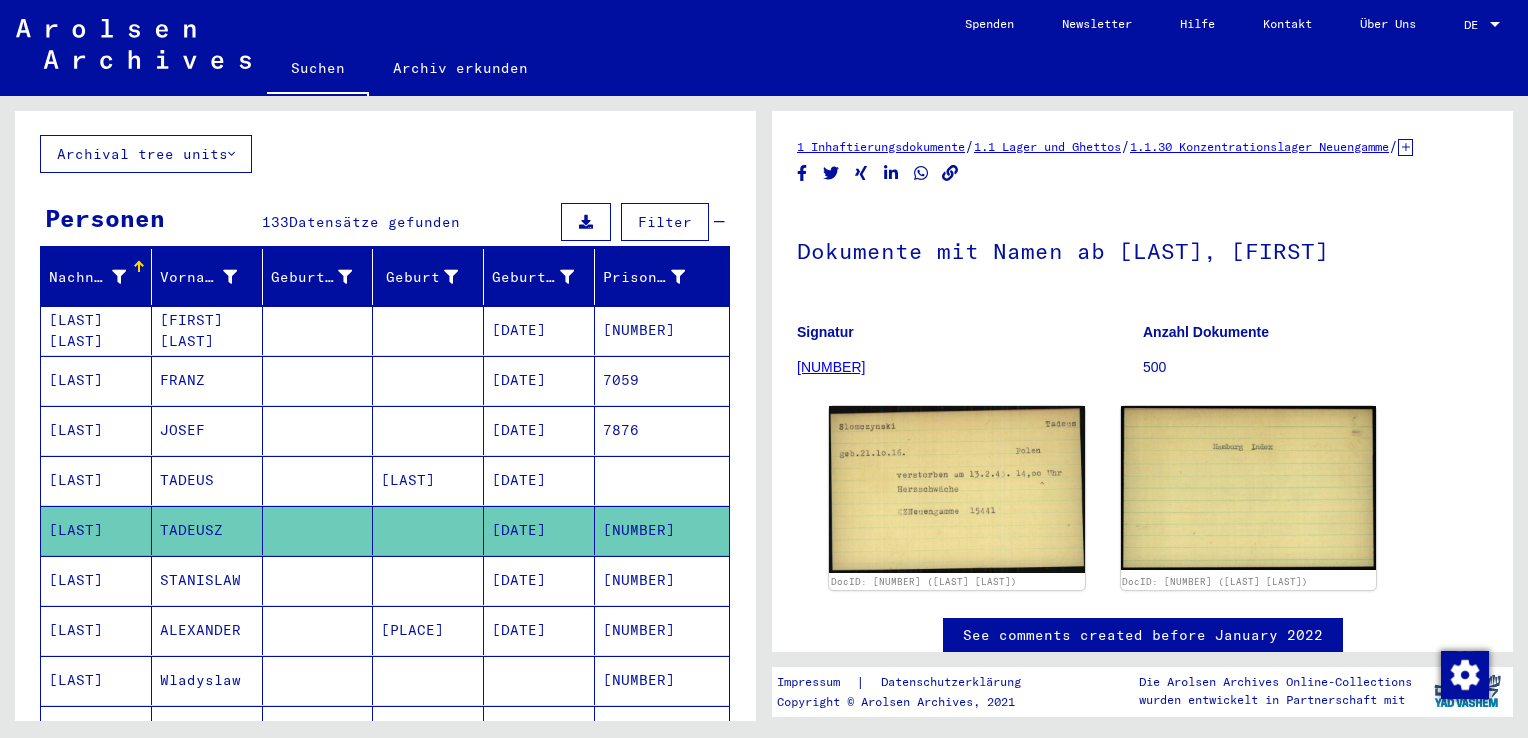 scroll, scrollTop: 0, scrollLeft: 0, axis: both 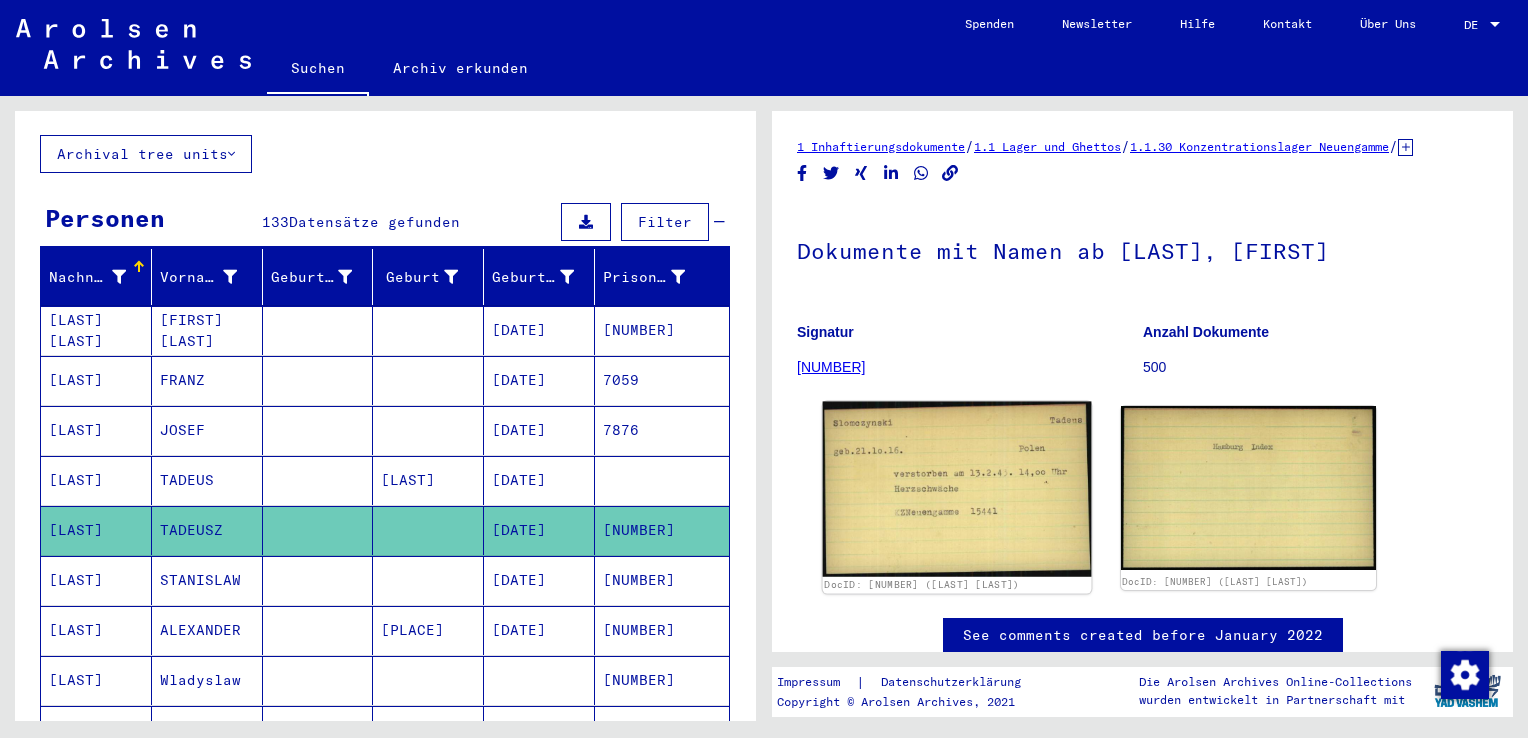 click 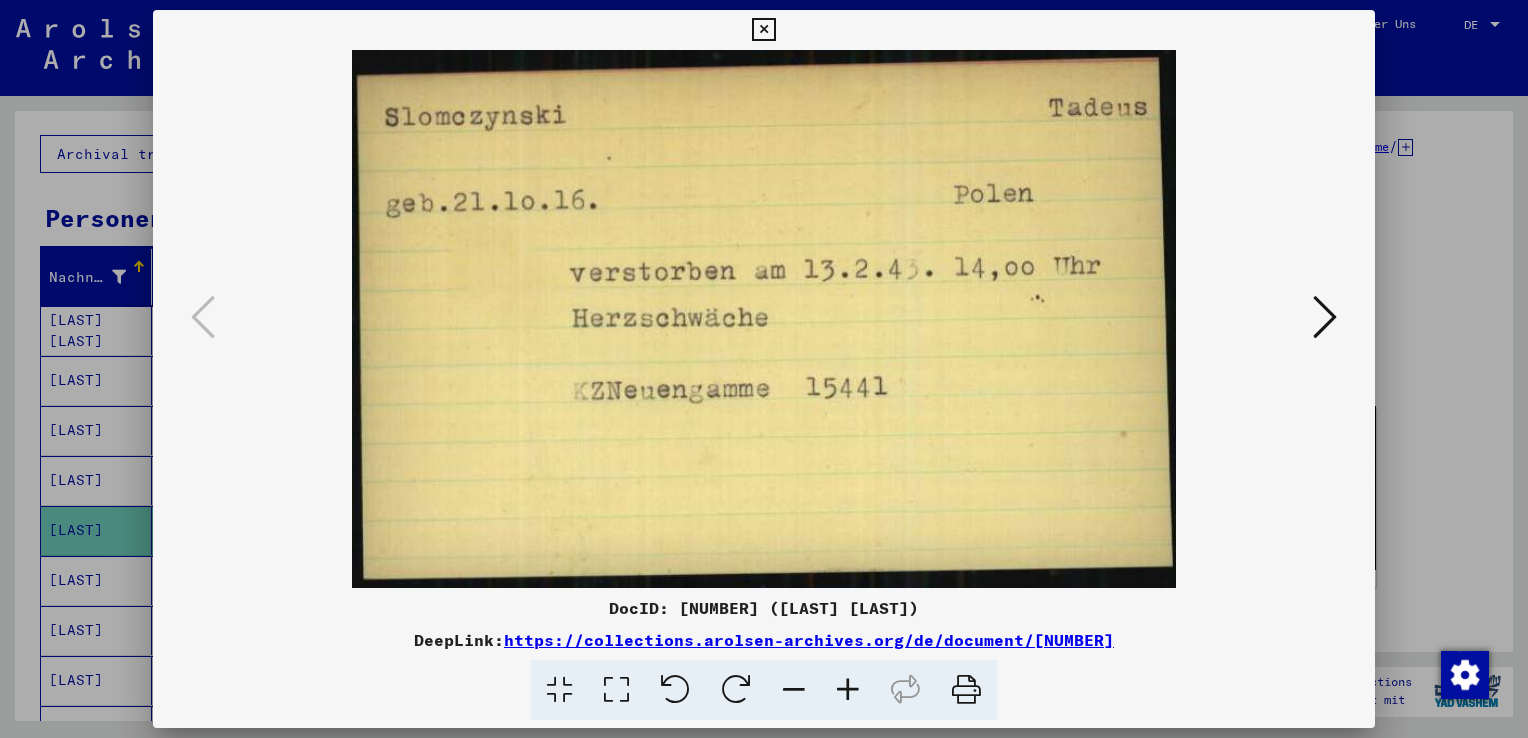 click at bounding box center (1325, 317) 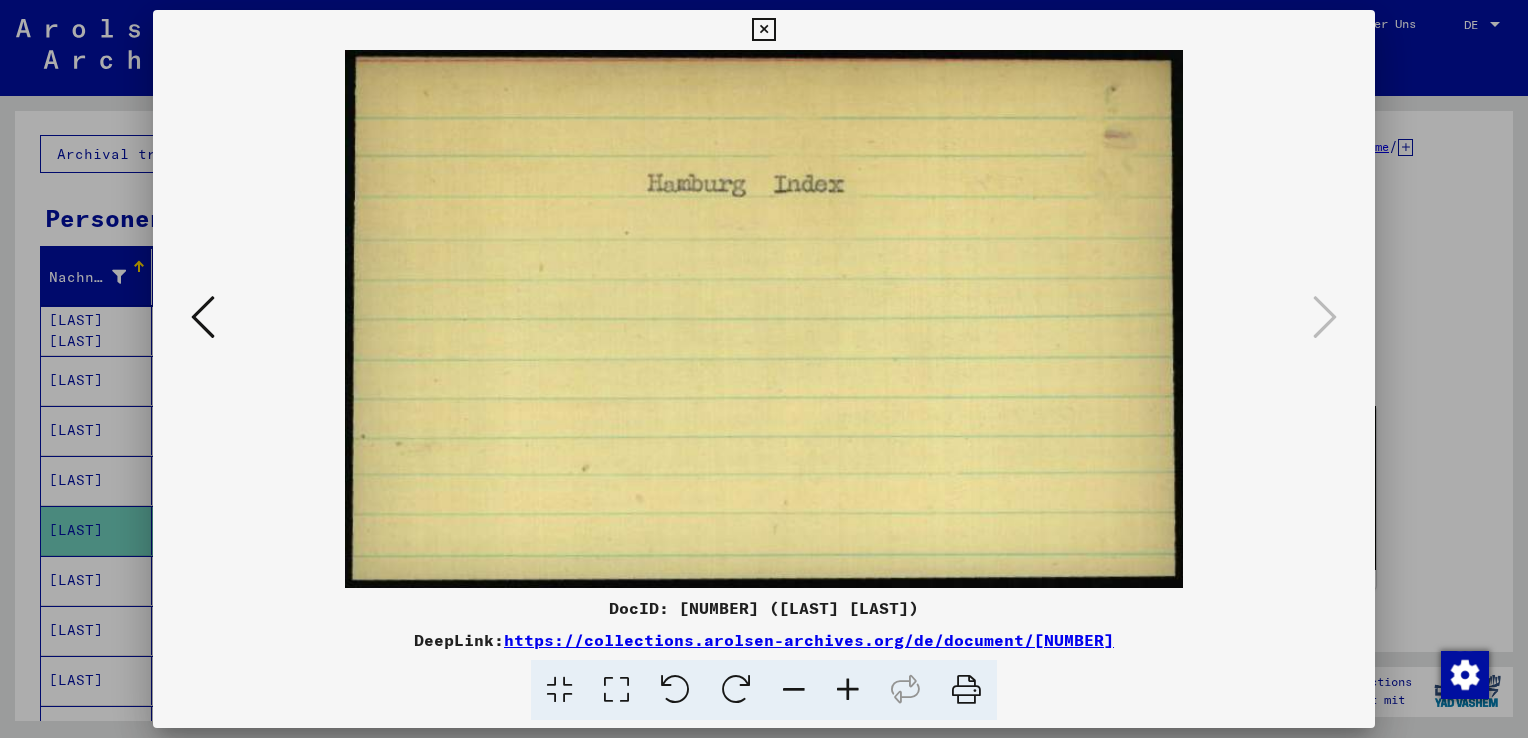 click at bounding box center [763, 30] 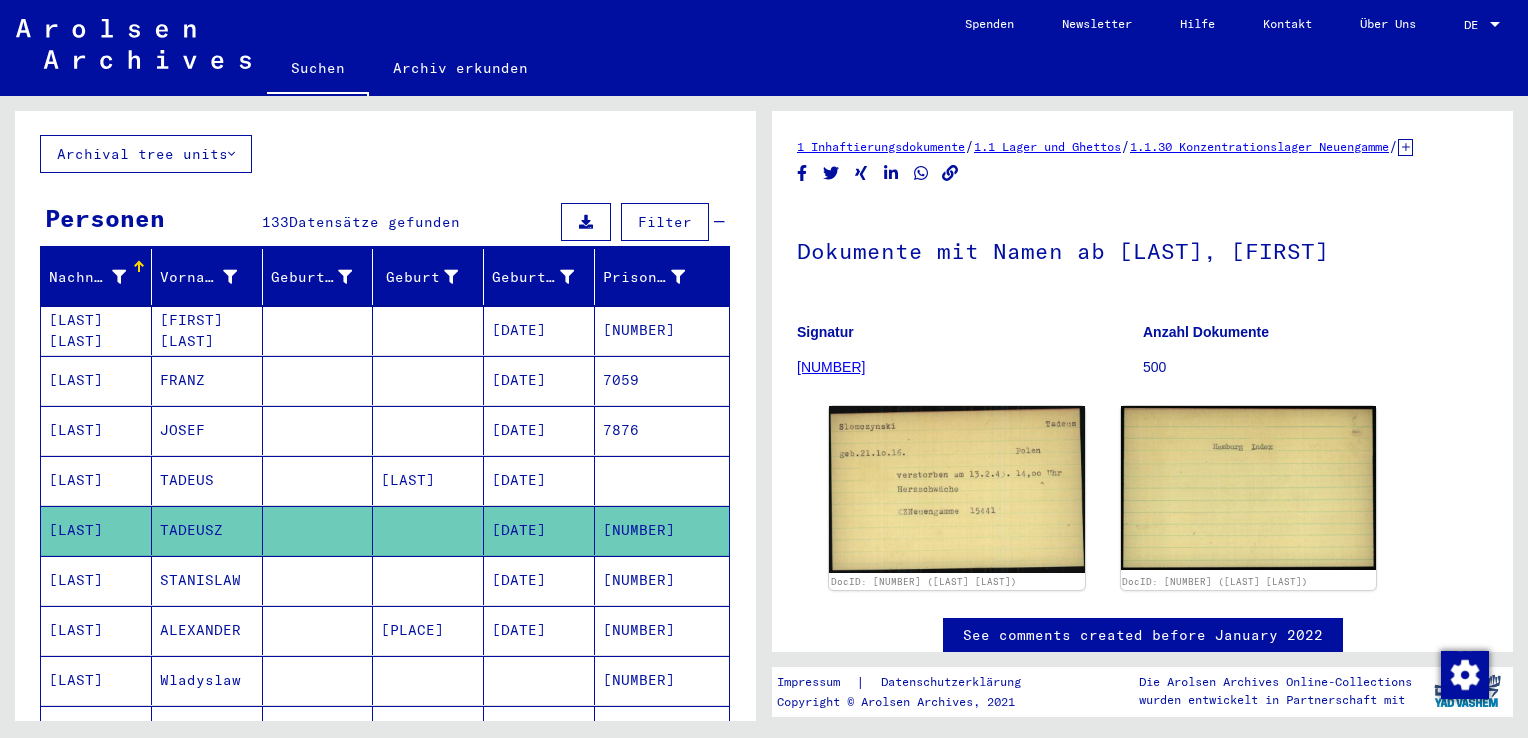 scroll, scrollTop: 667, scrollLeft: 0, axis: vertical 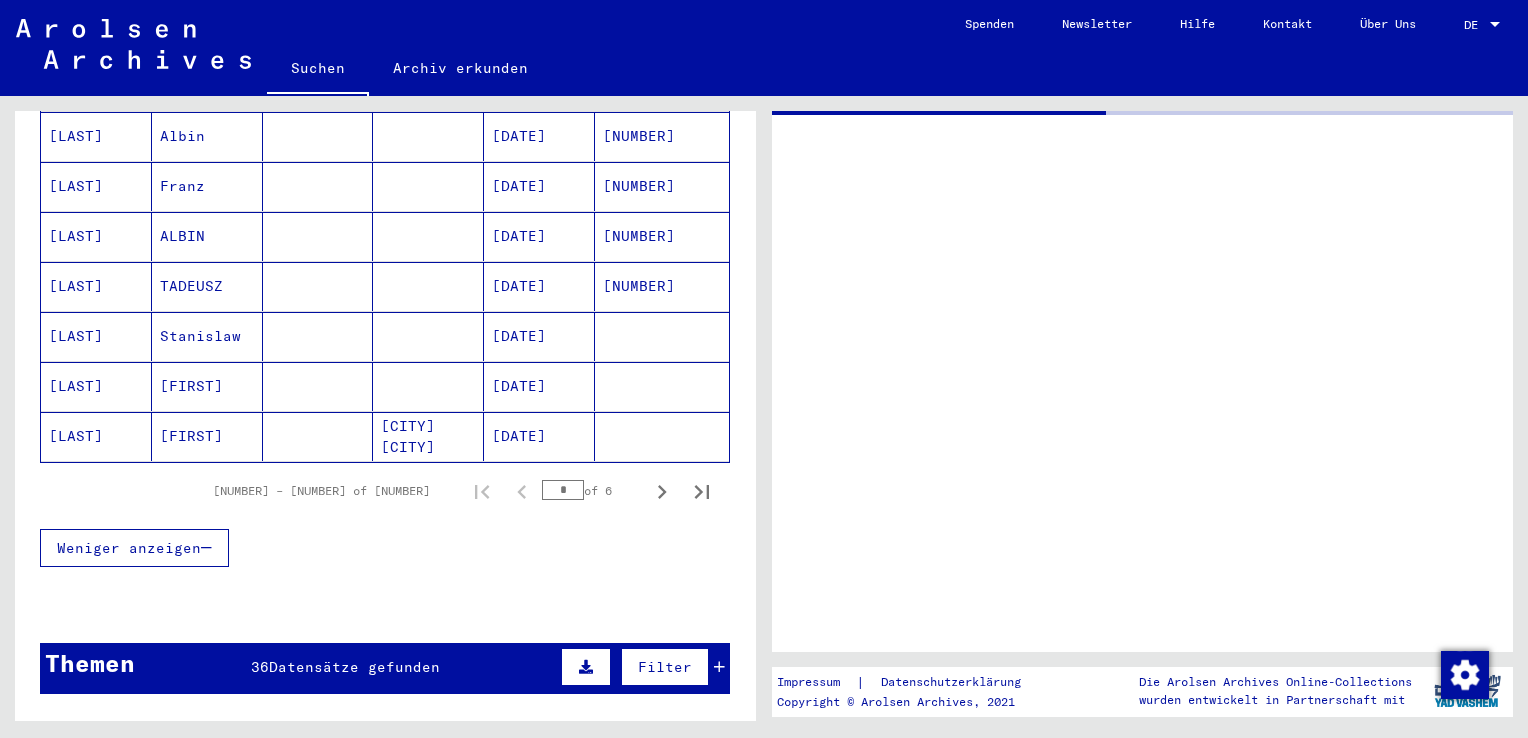 type on "******" 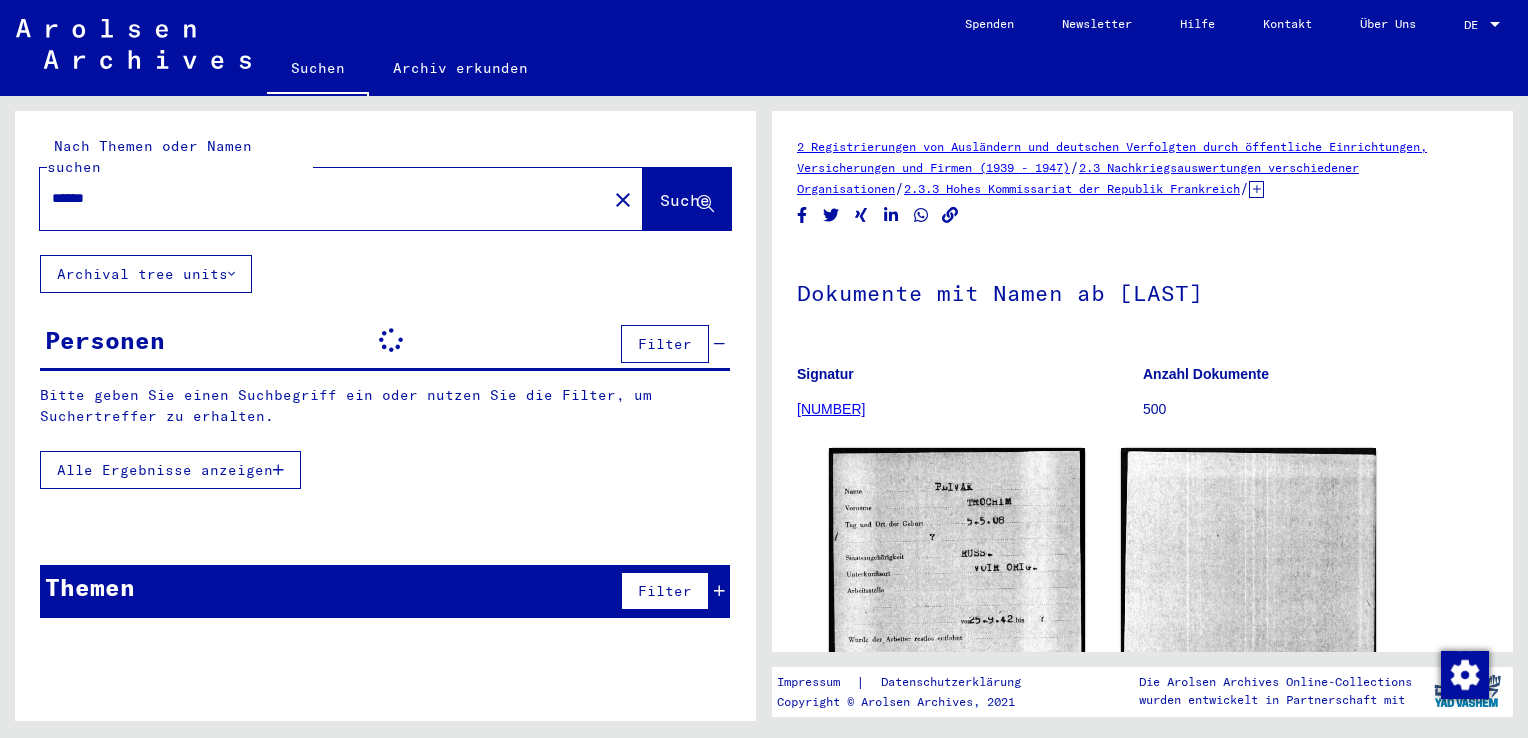 scroll, scrollTop: 0, scrollLeft: 0, axis: both 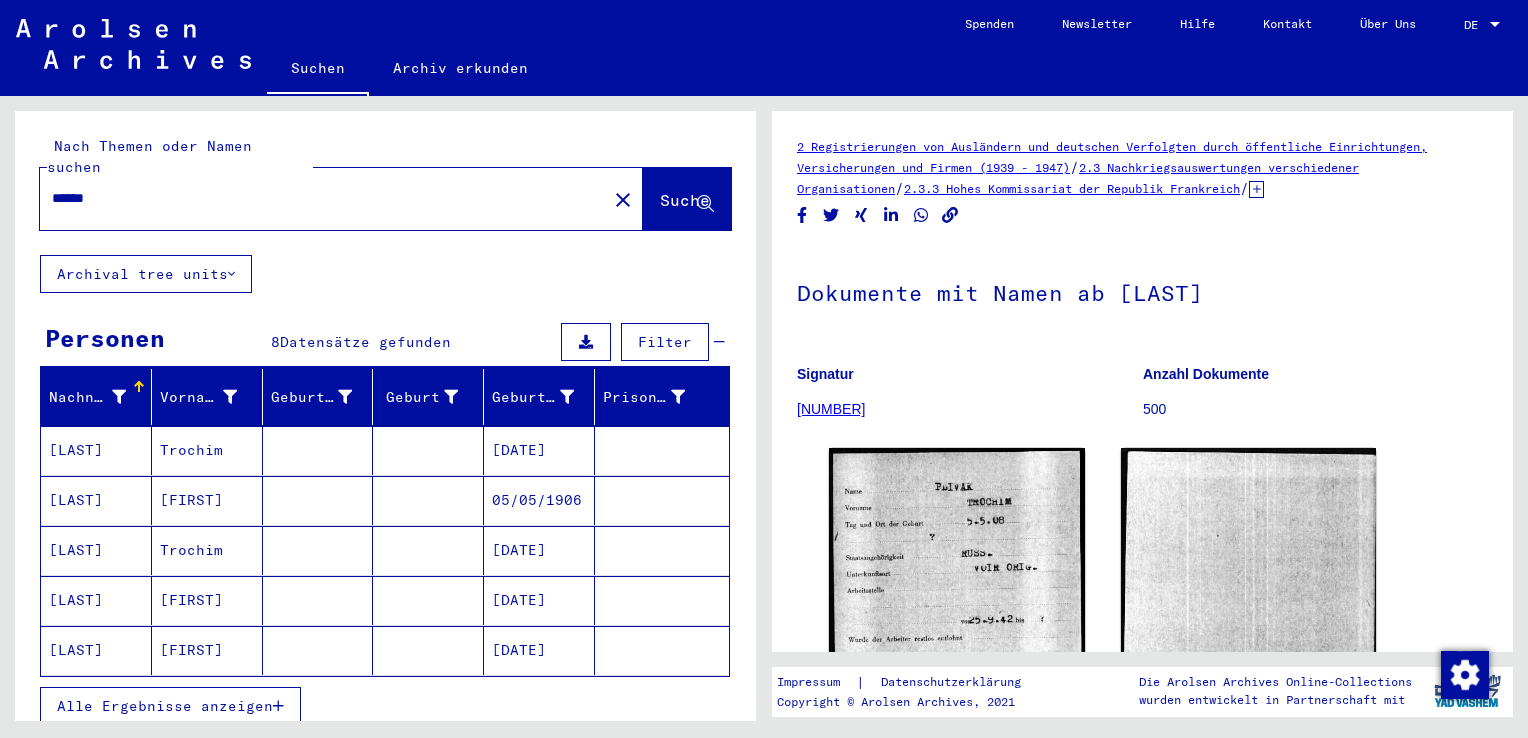 click on "Archival tree units" 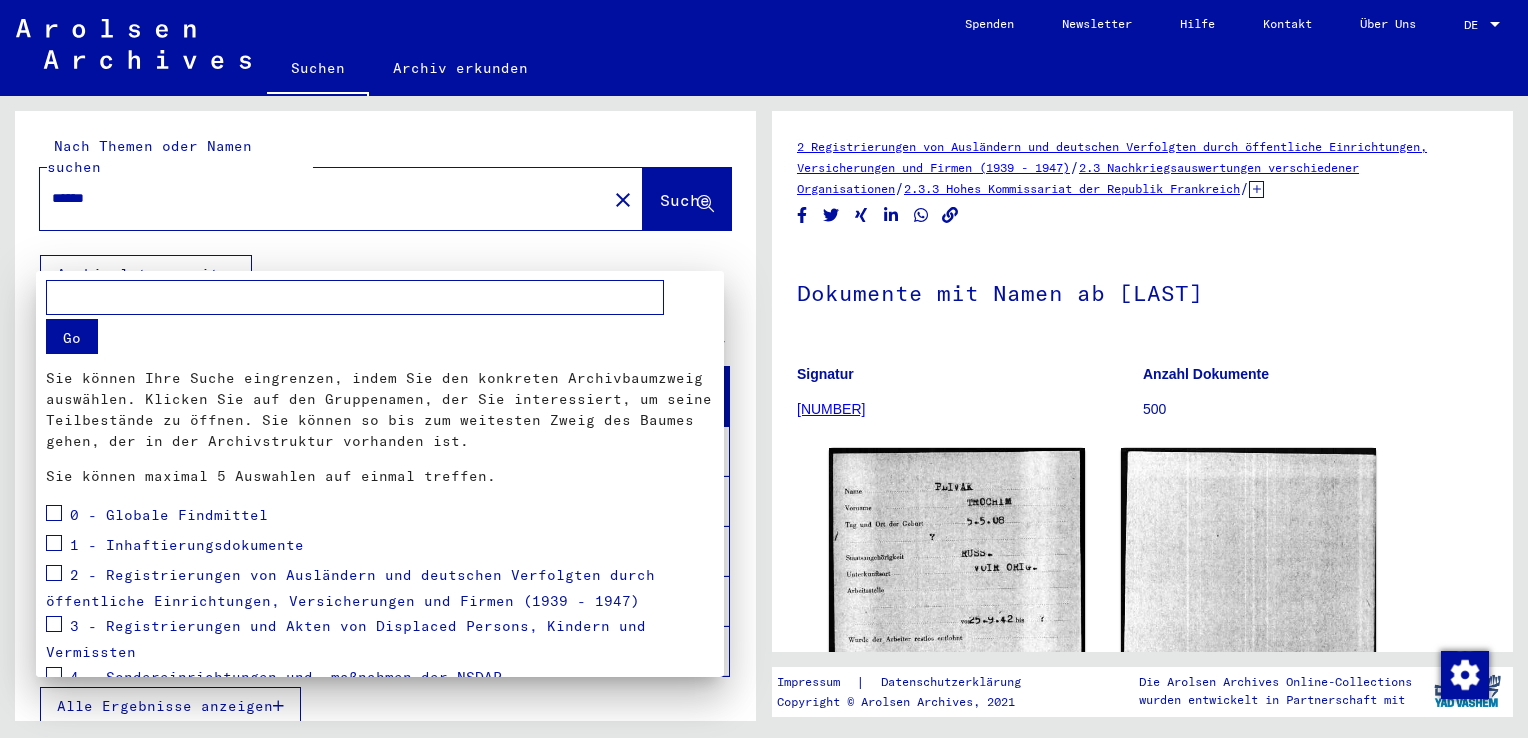 type 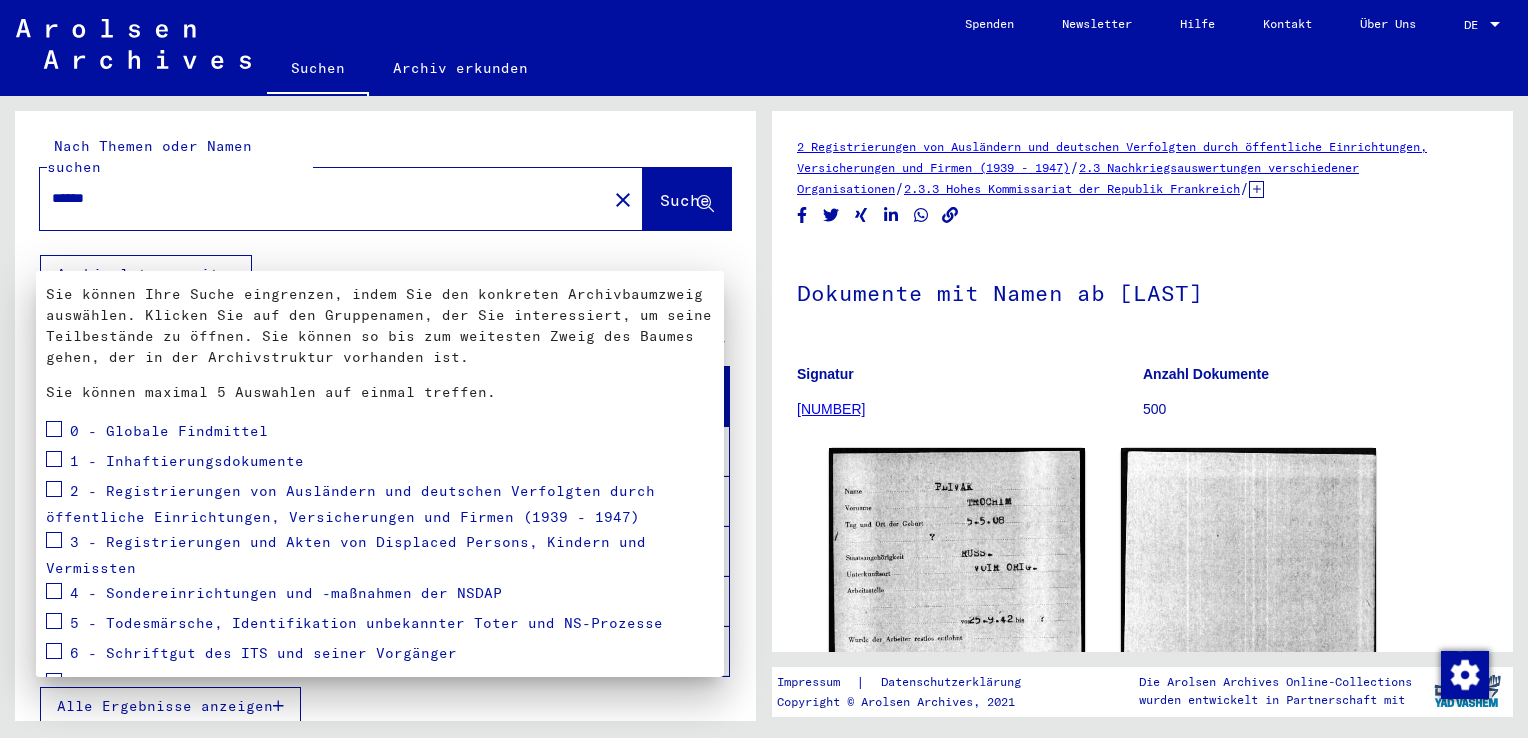 scroll, scrollTop: 0, scrollLeft: 0, axis: both 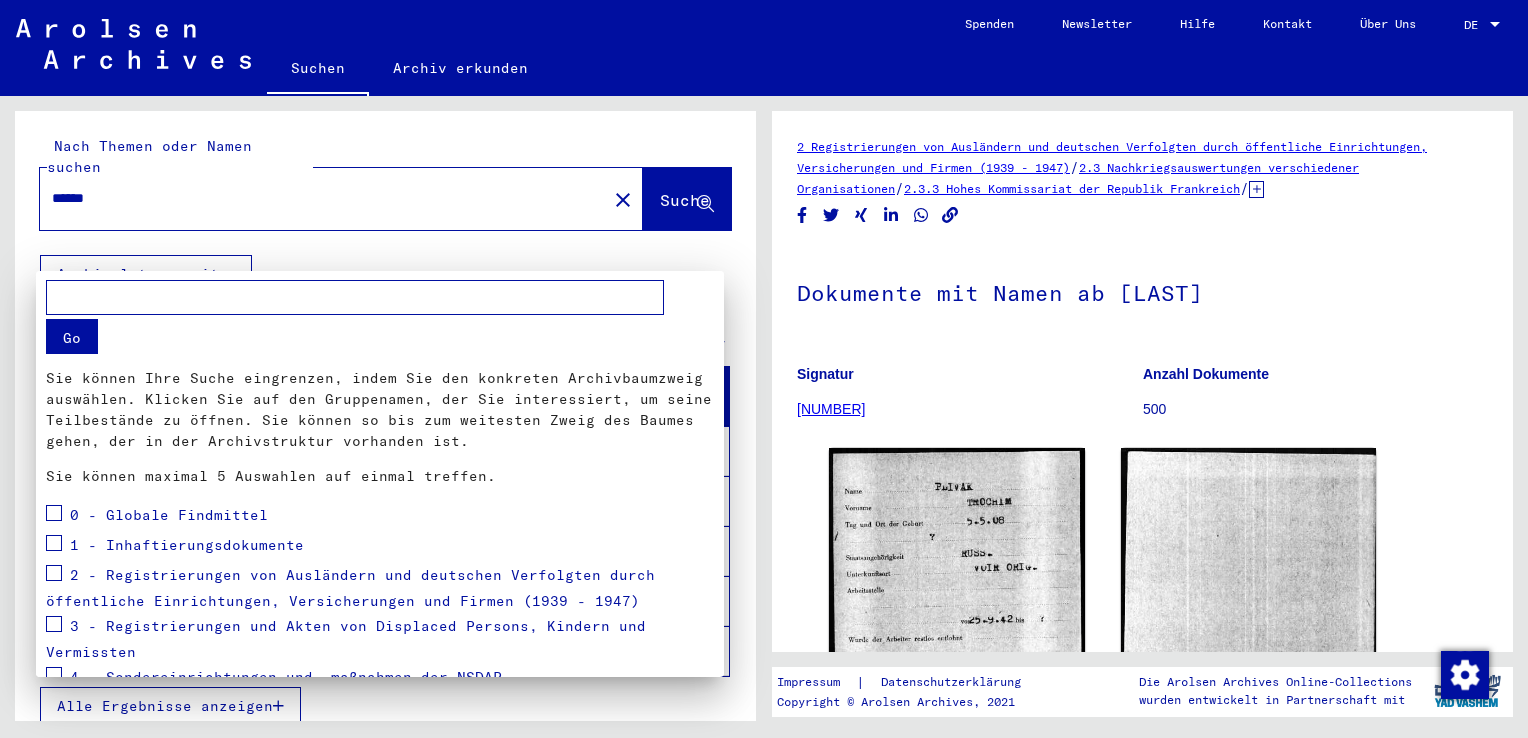 click at bounding box center (764, 369) 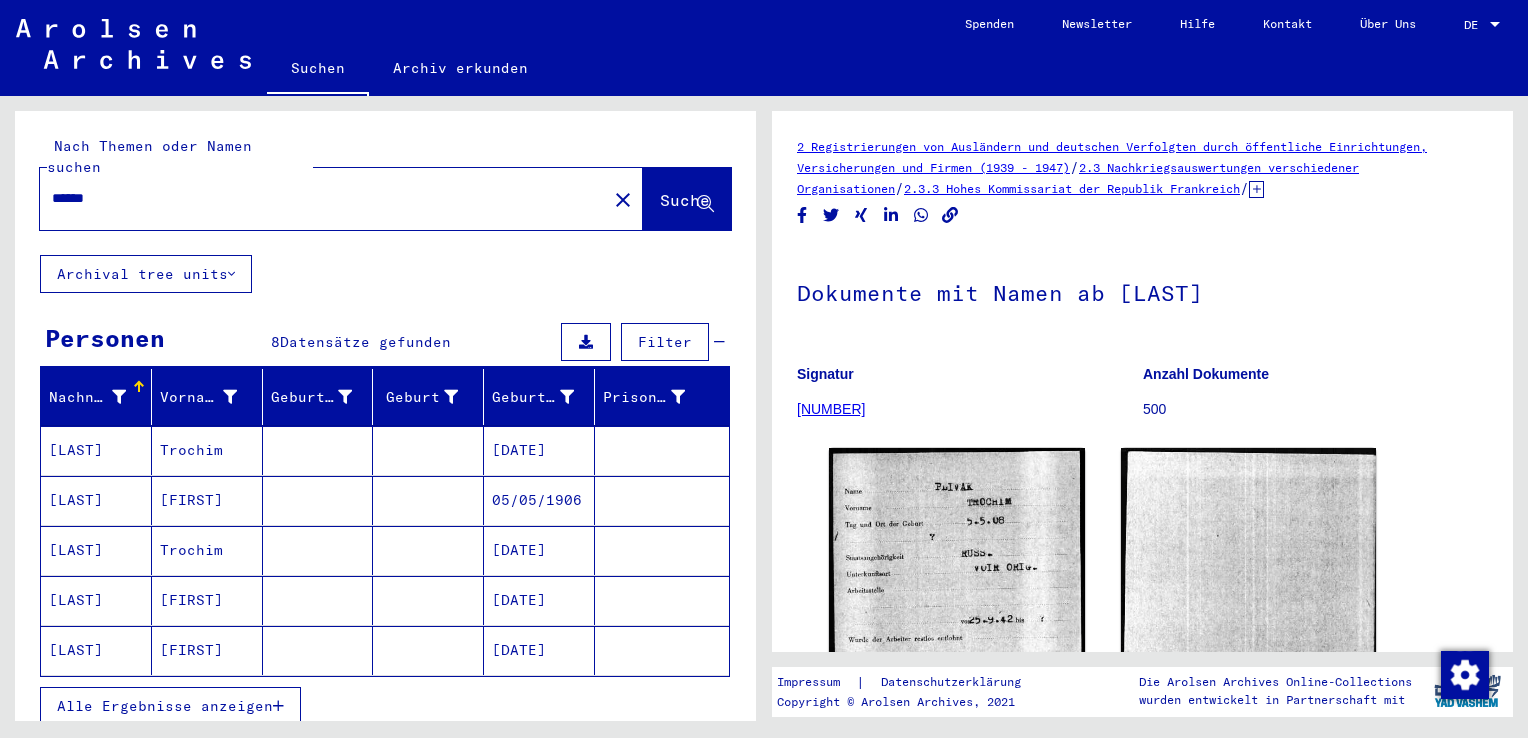 click on "******" at bounding box center (323, 198) 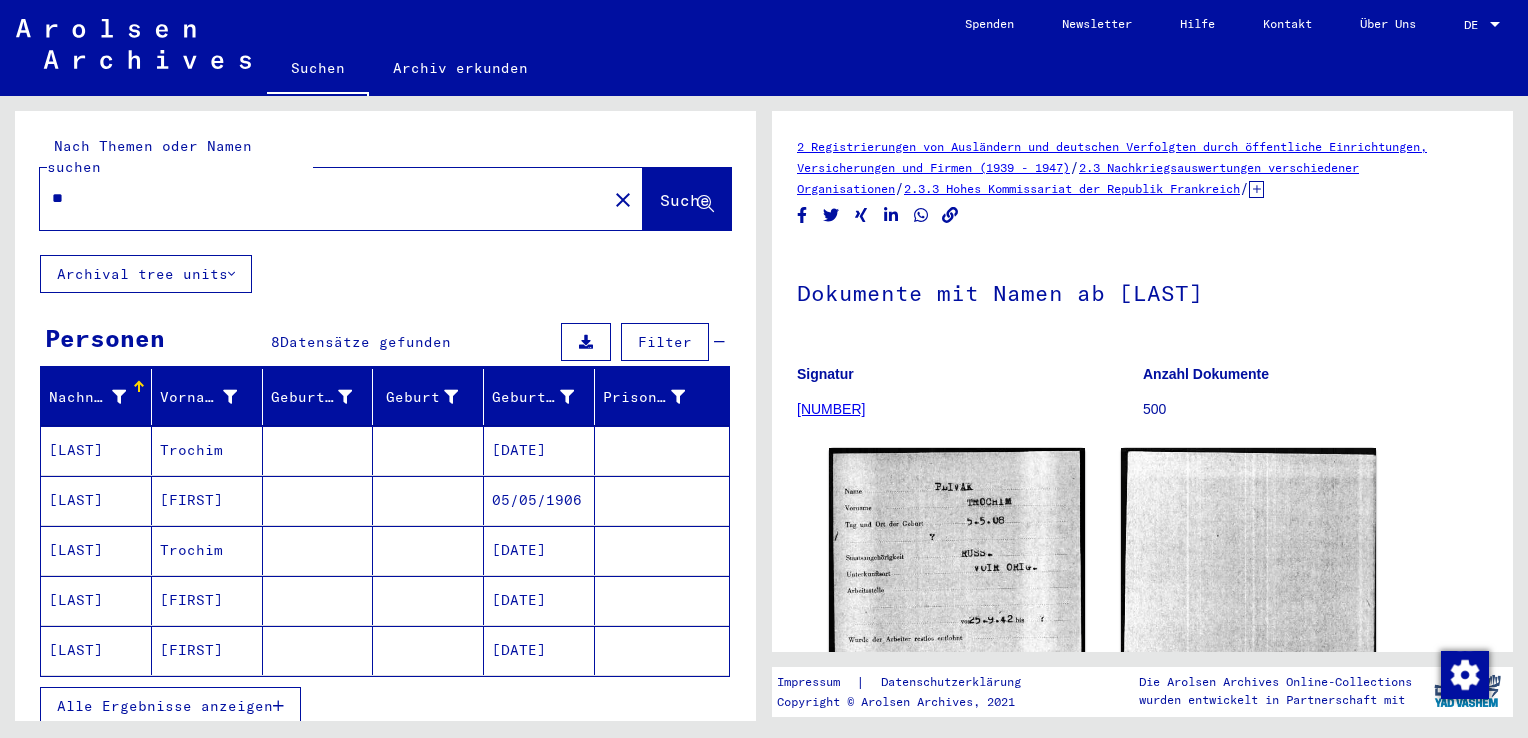 type on "*" 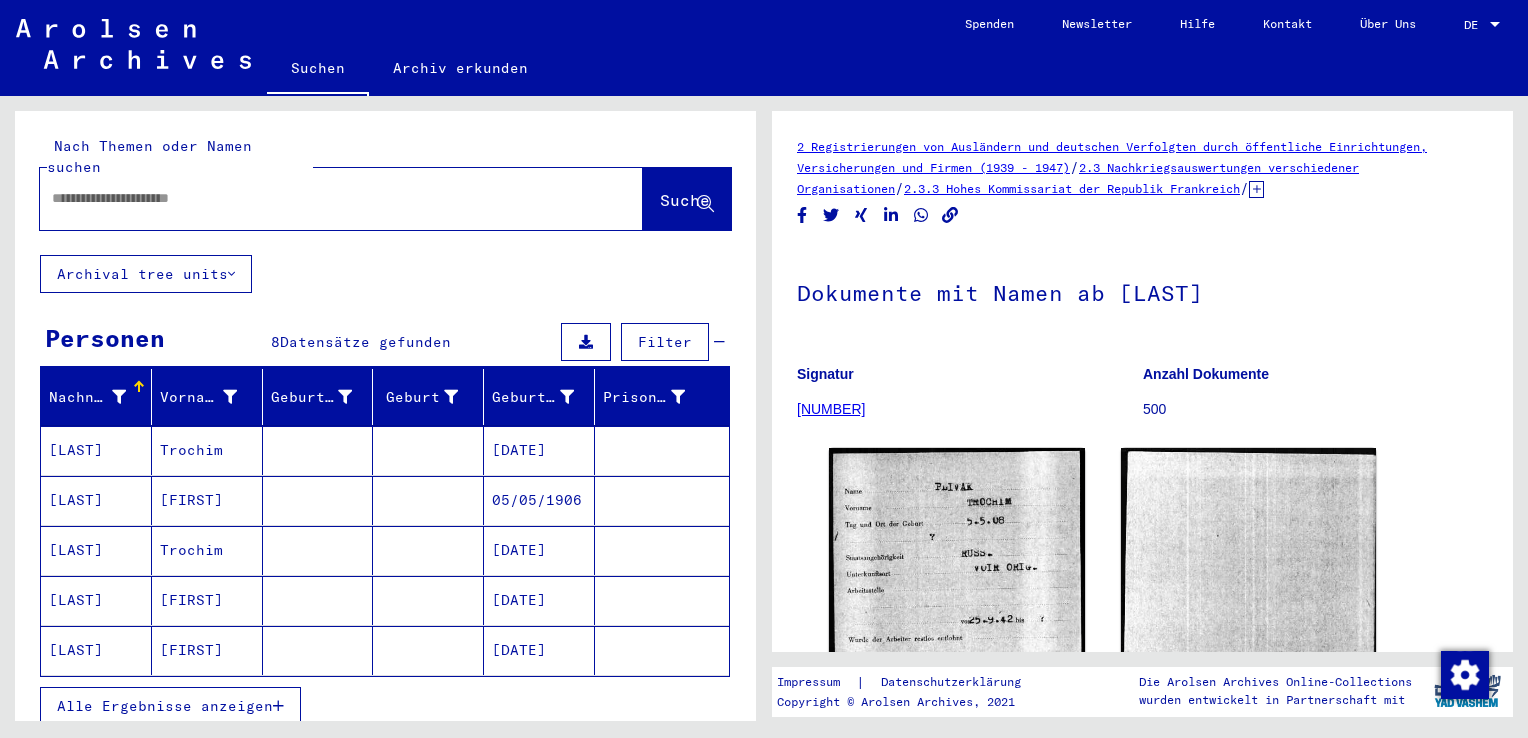 type 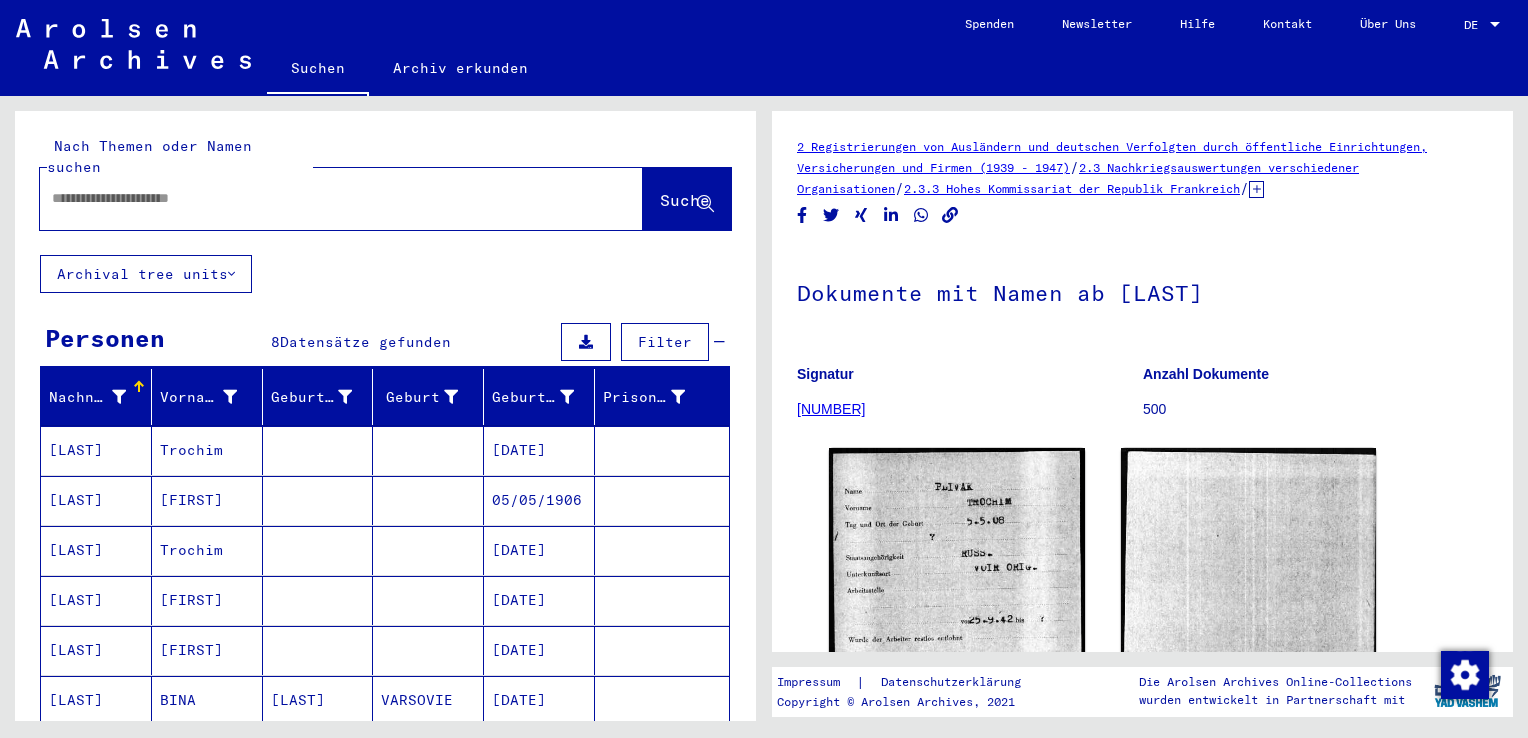 scroll, scrollTop: 479, scrollLeft: 0, axis: vertical 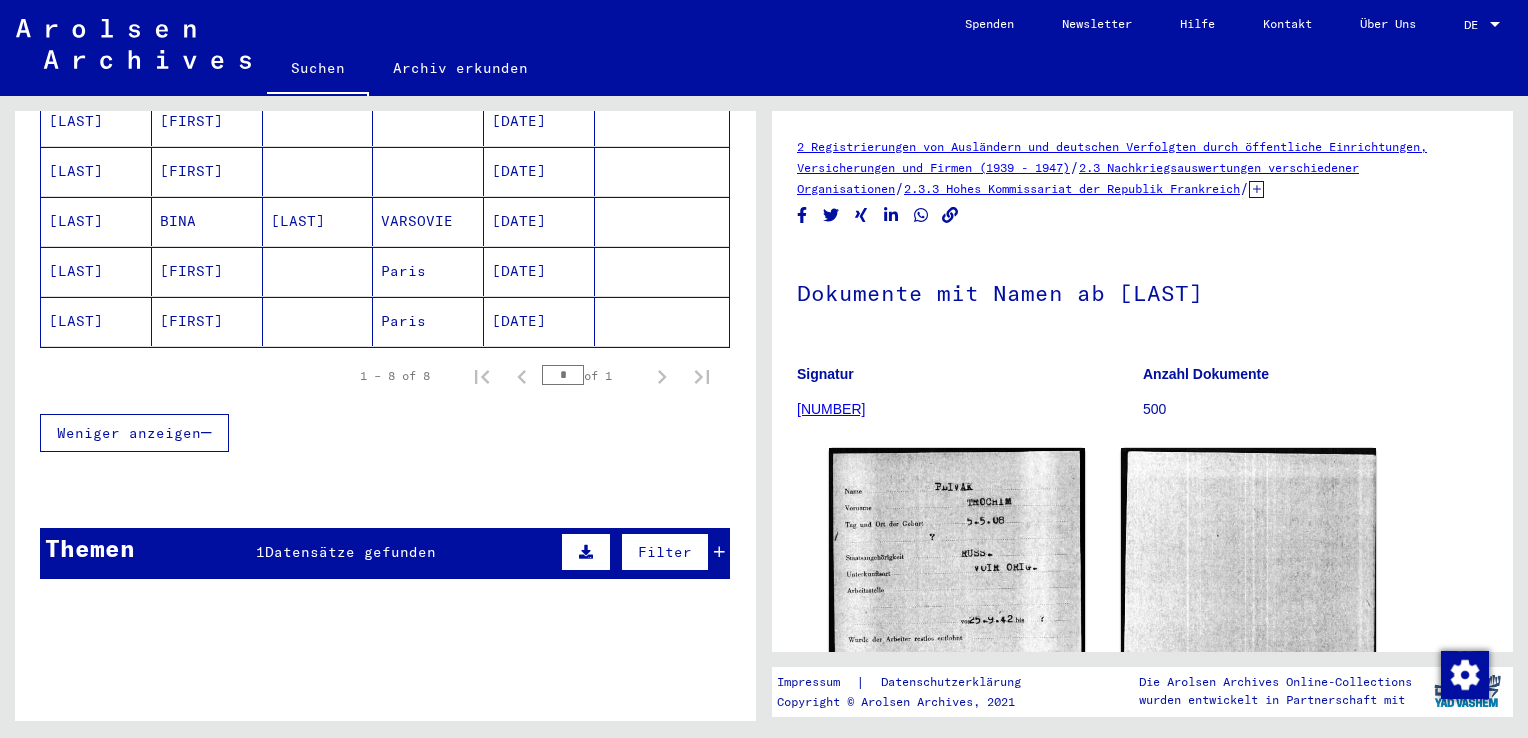 click on "BINA" at bounding box center [207, 271] 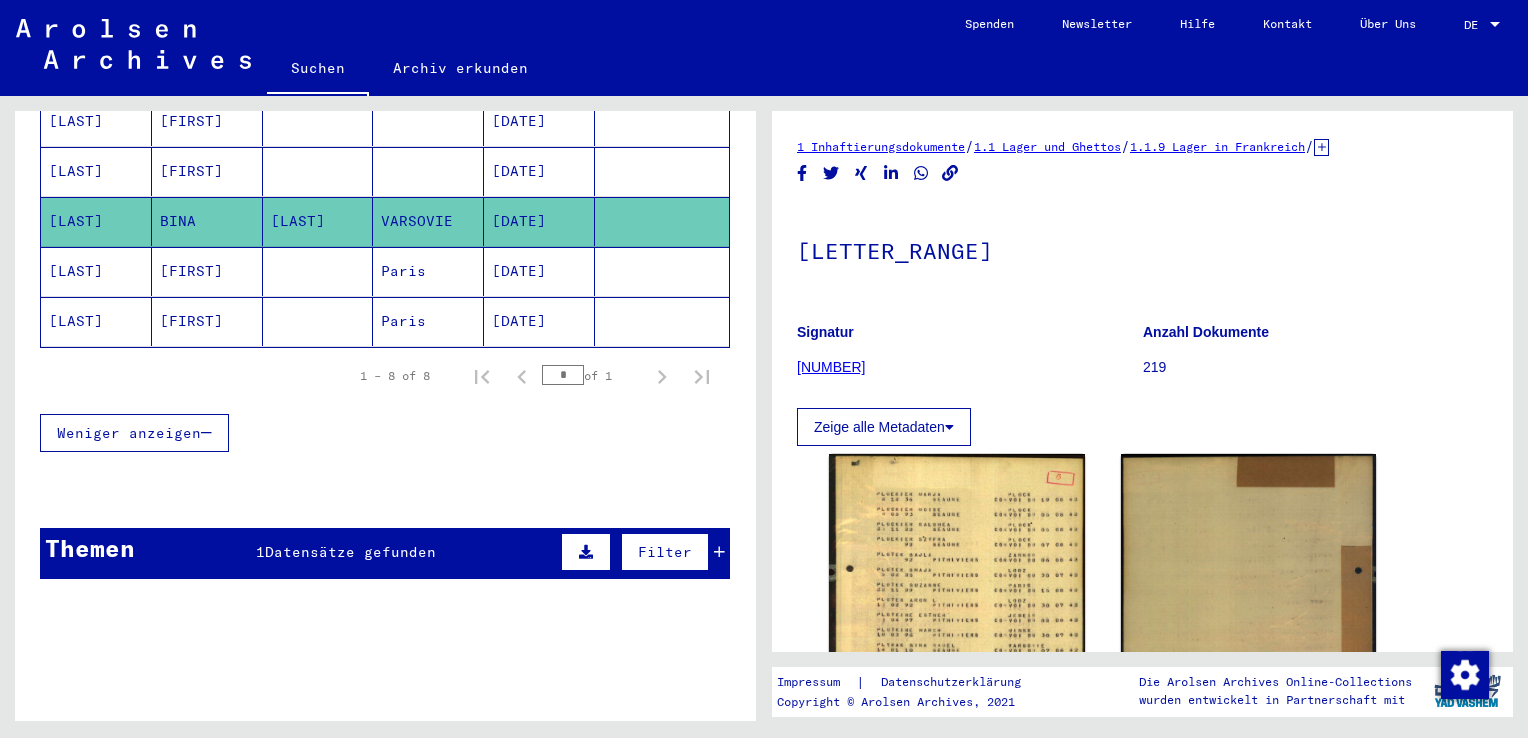 scroll, scrollTop: 0, scrollLeft: 0, axis: both 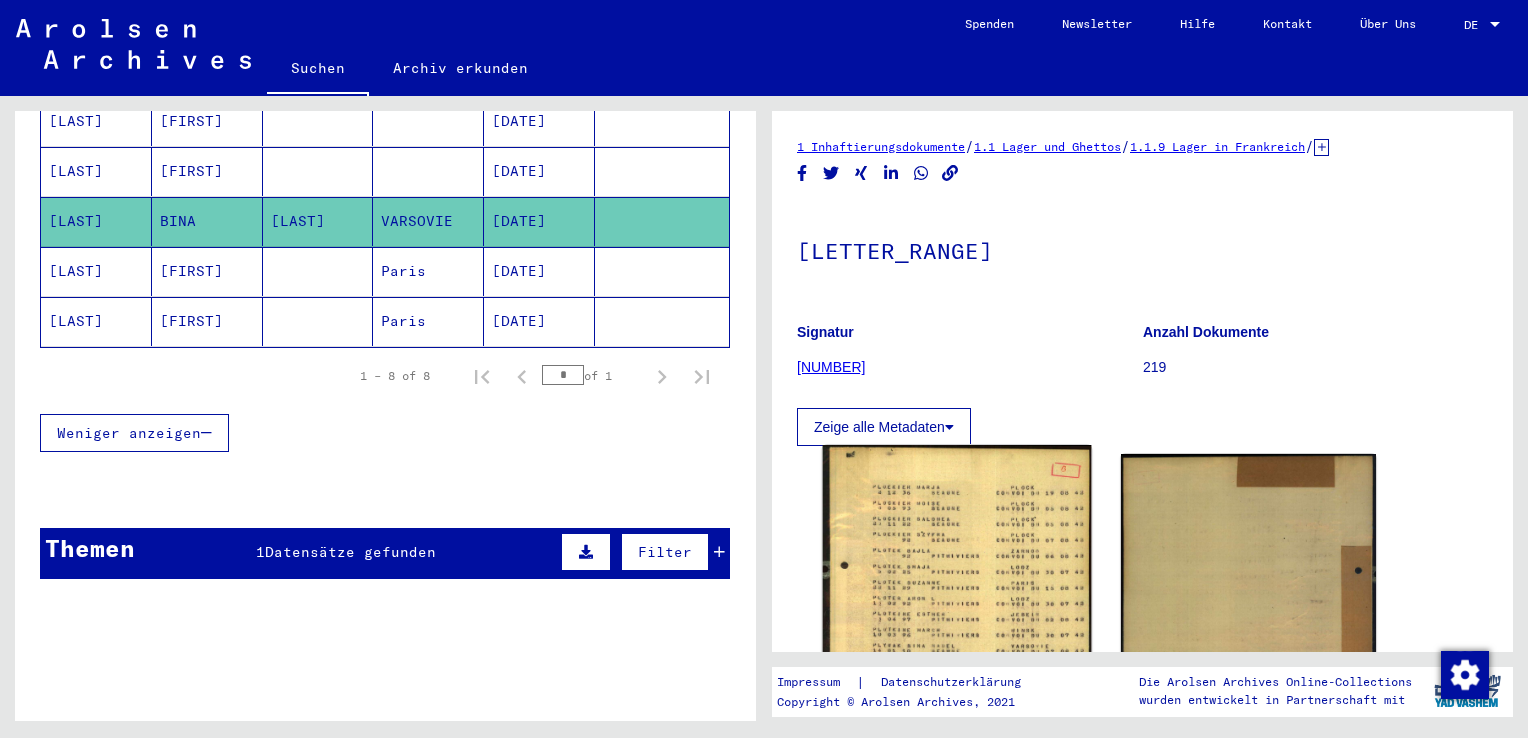 click 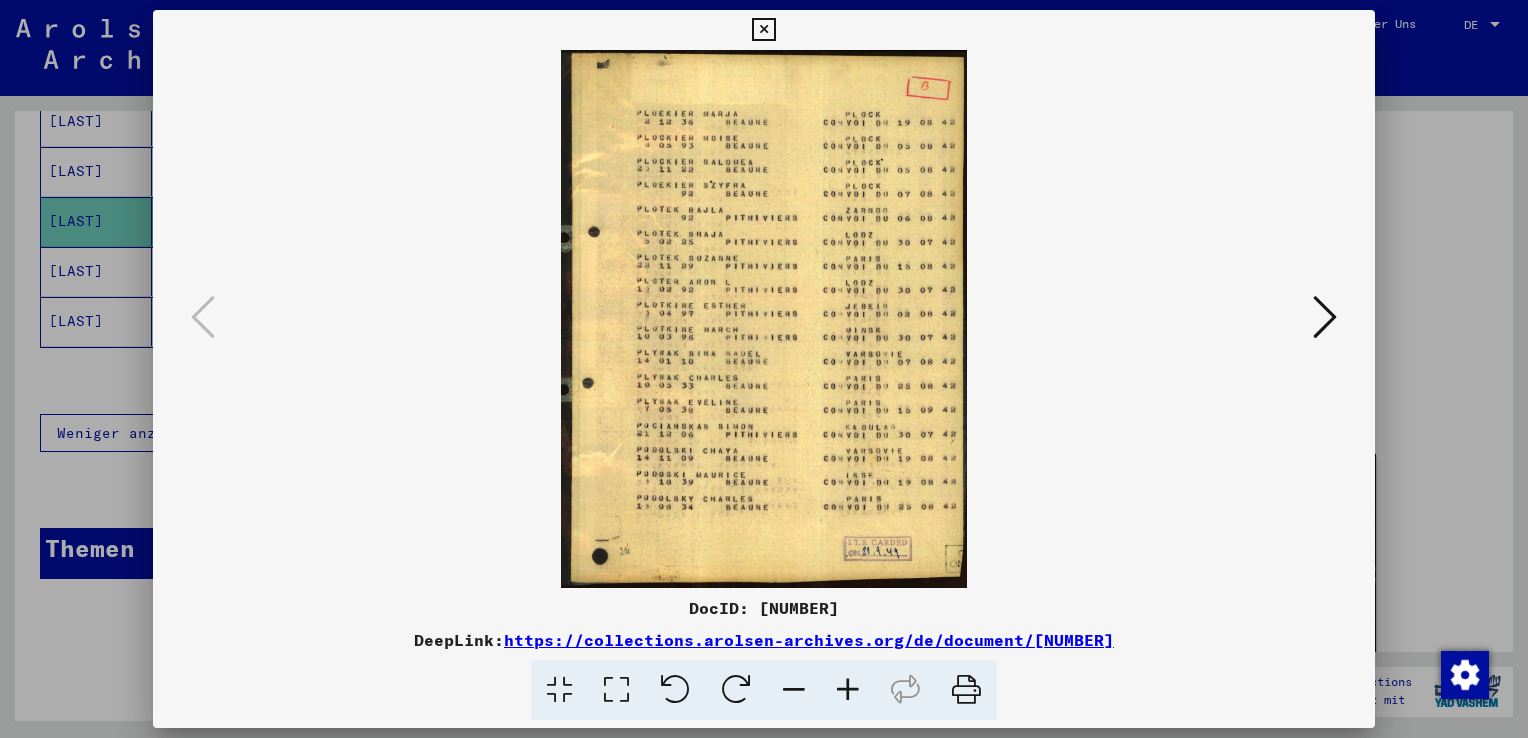 click on "DocID: [NUMBER]  DeepLink:  https://collections.arolsen-archives.org/de/document/[NUMBER]" at bounding box center (764, 365) 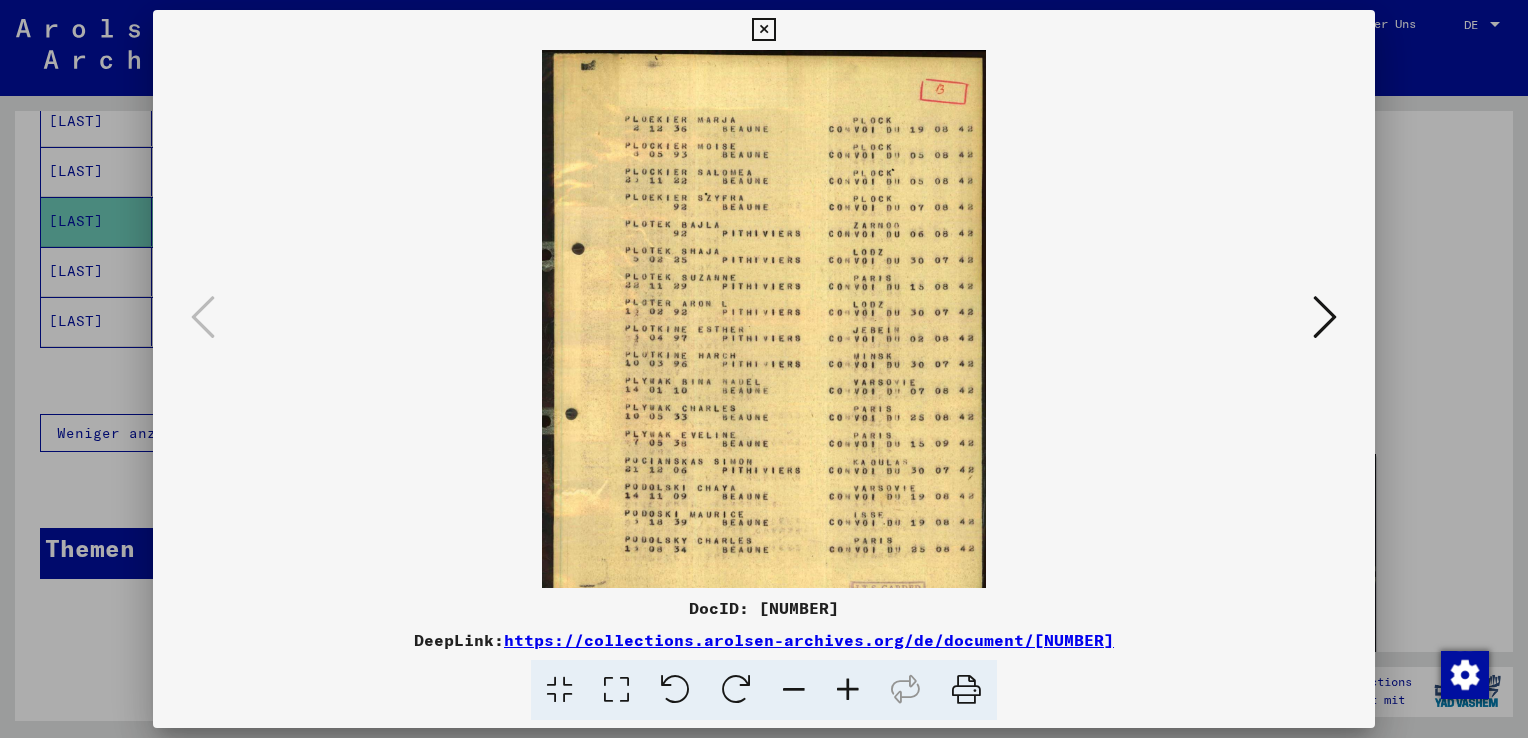 click at bounding box center [848, 690] 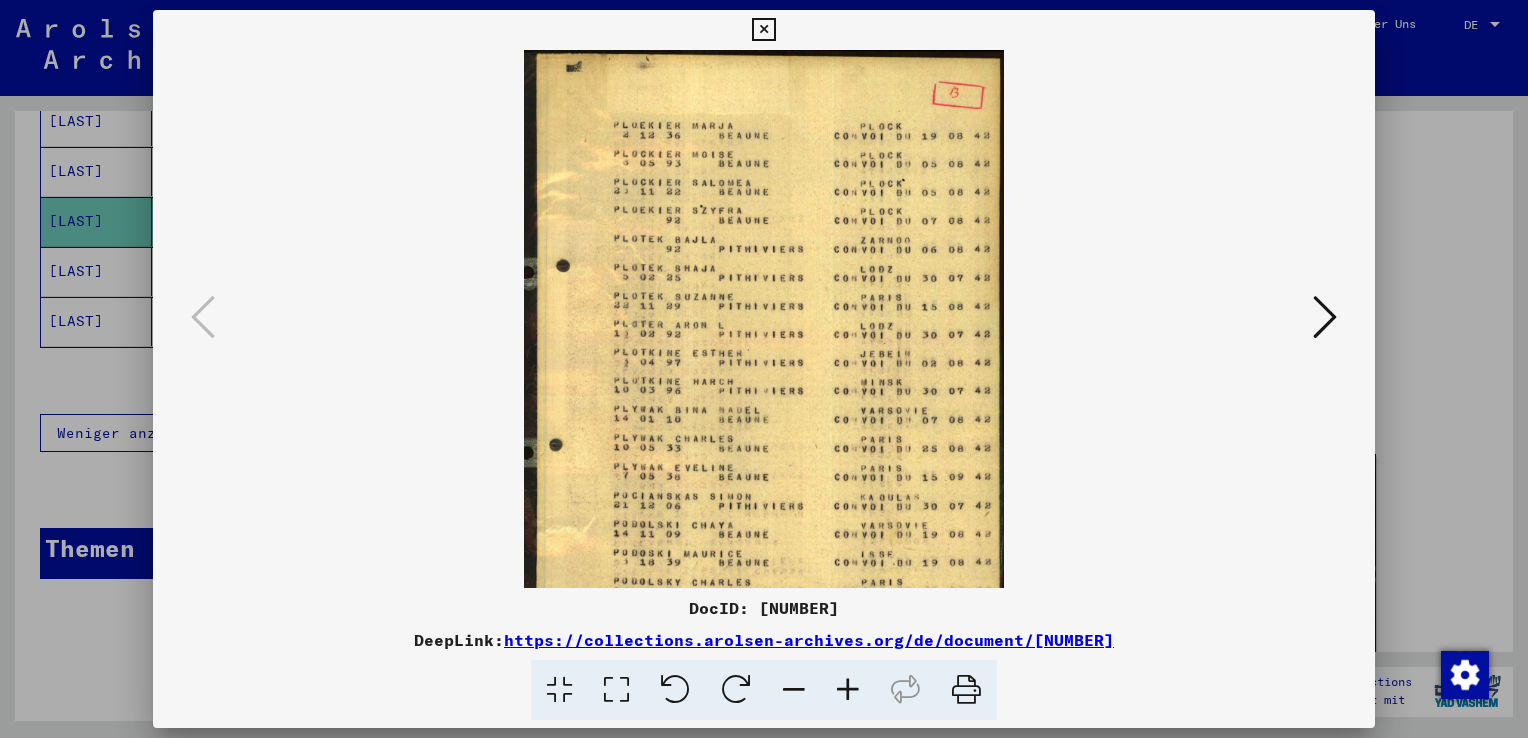 click at bounding box center (848, 690) 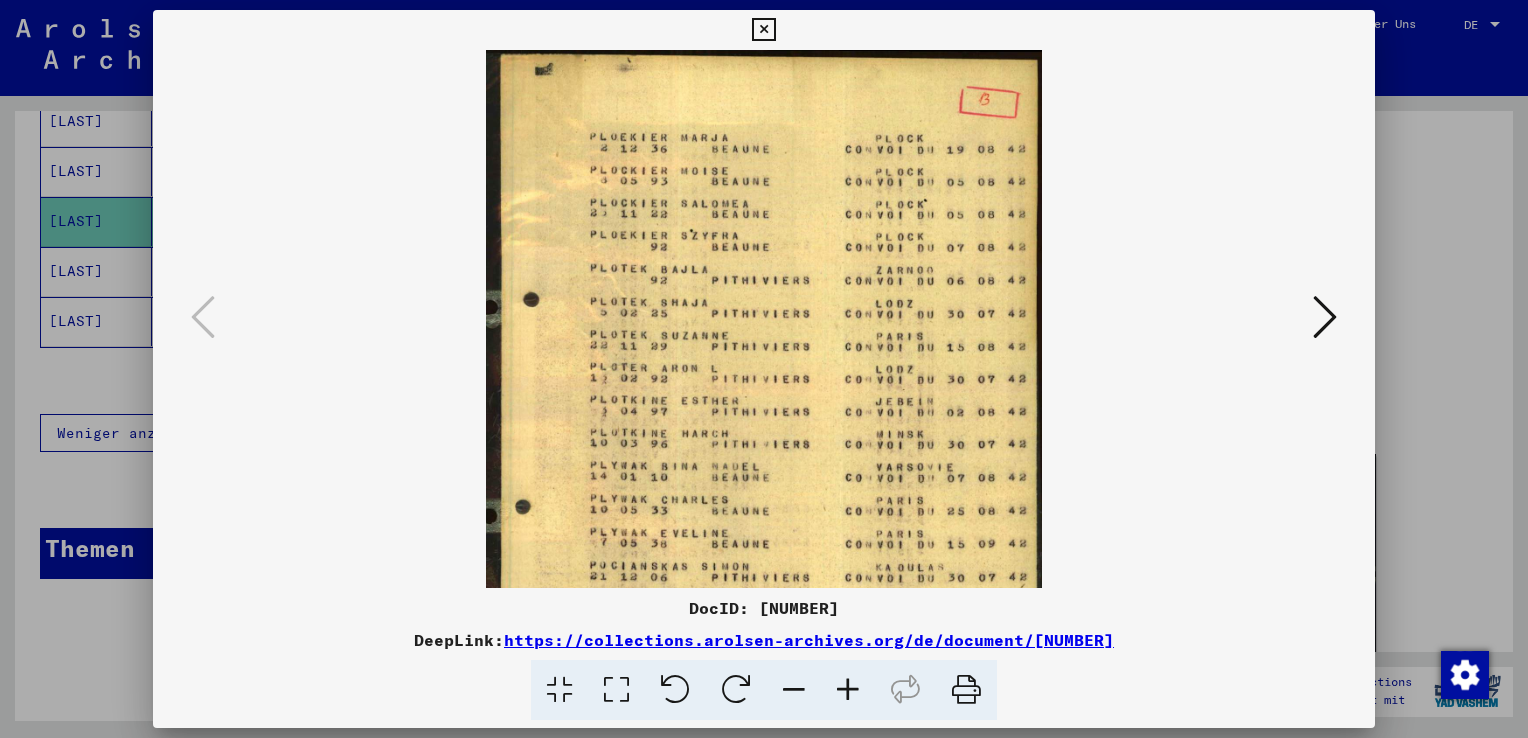 click at bounding box center [848, 690] 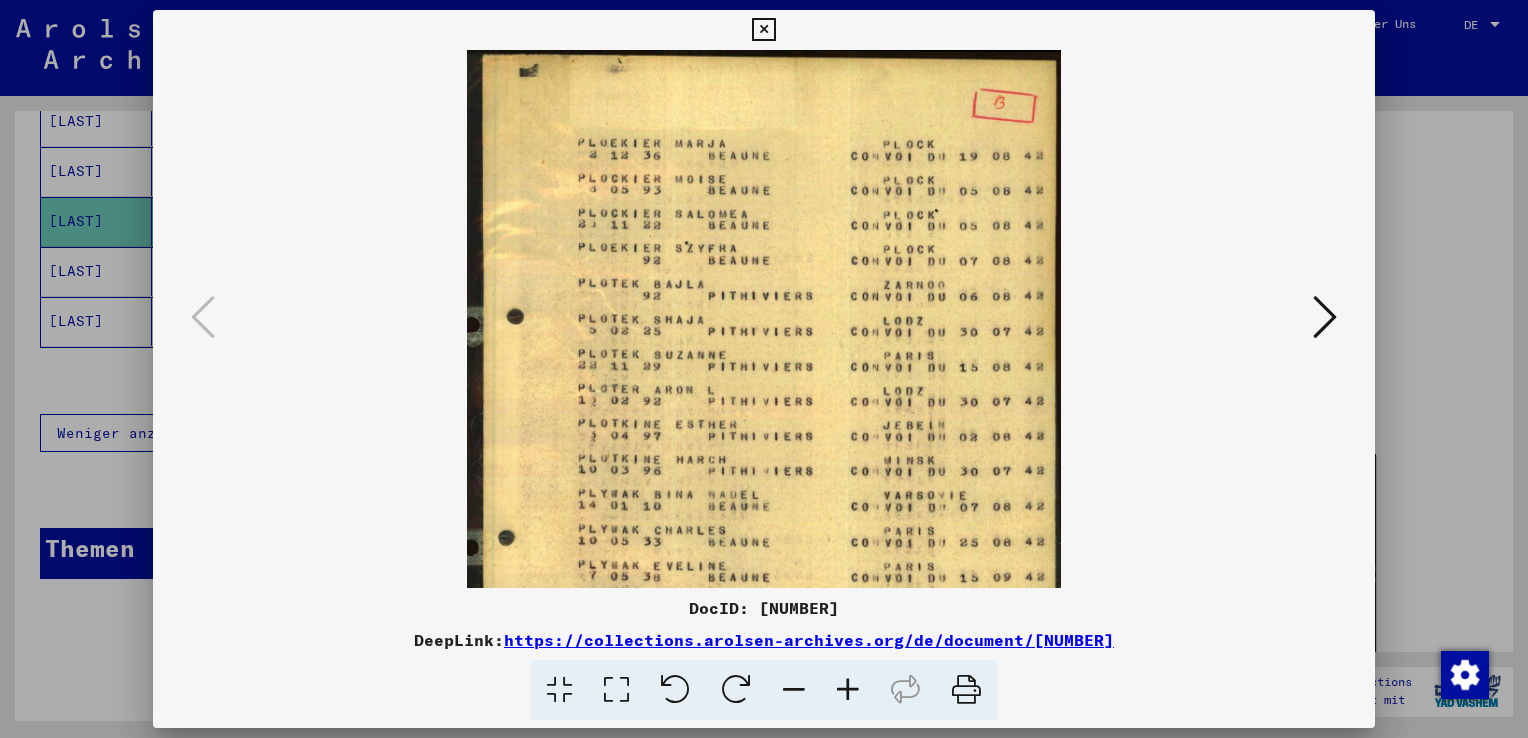click at bounding box center (848, 690) 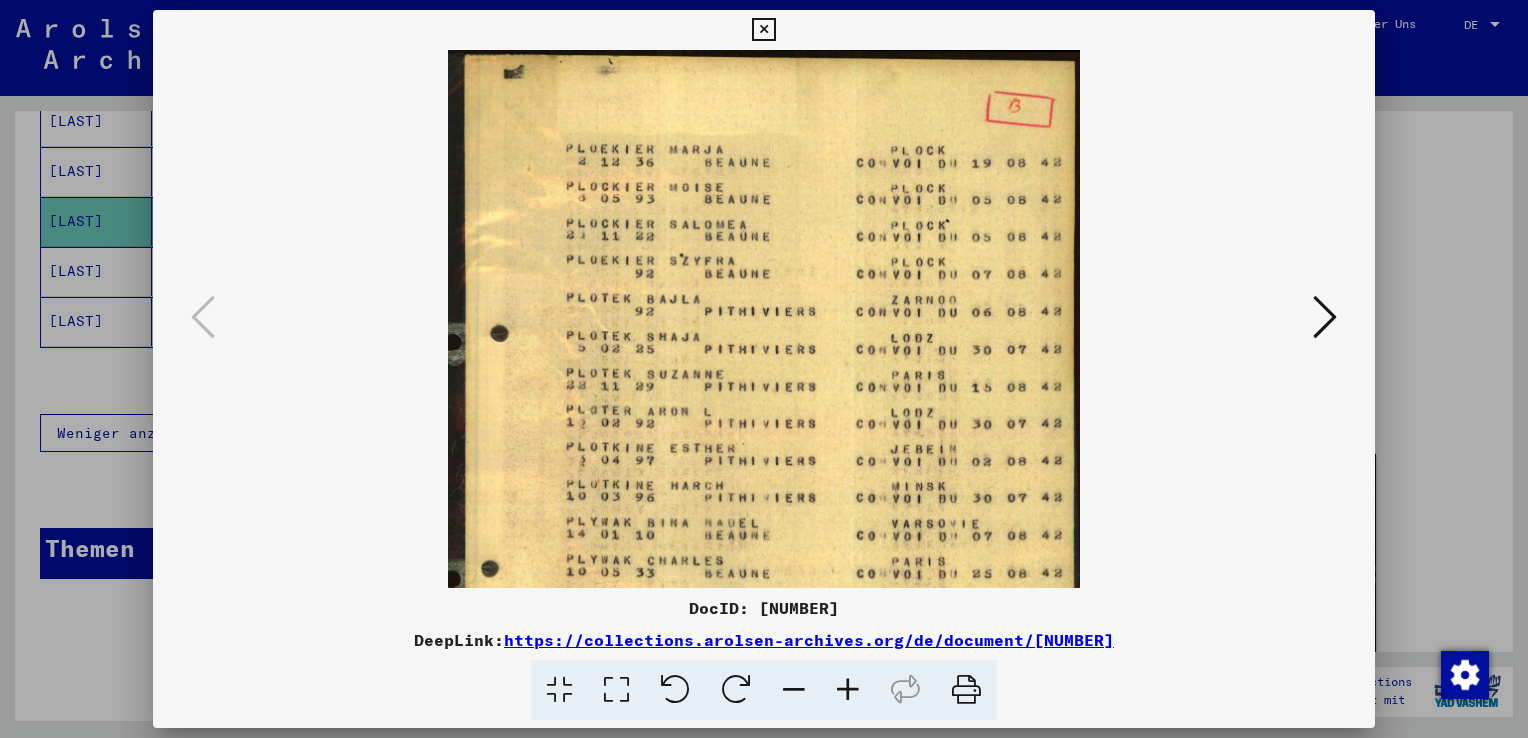 click at bounding box center (848, 690) 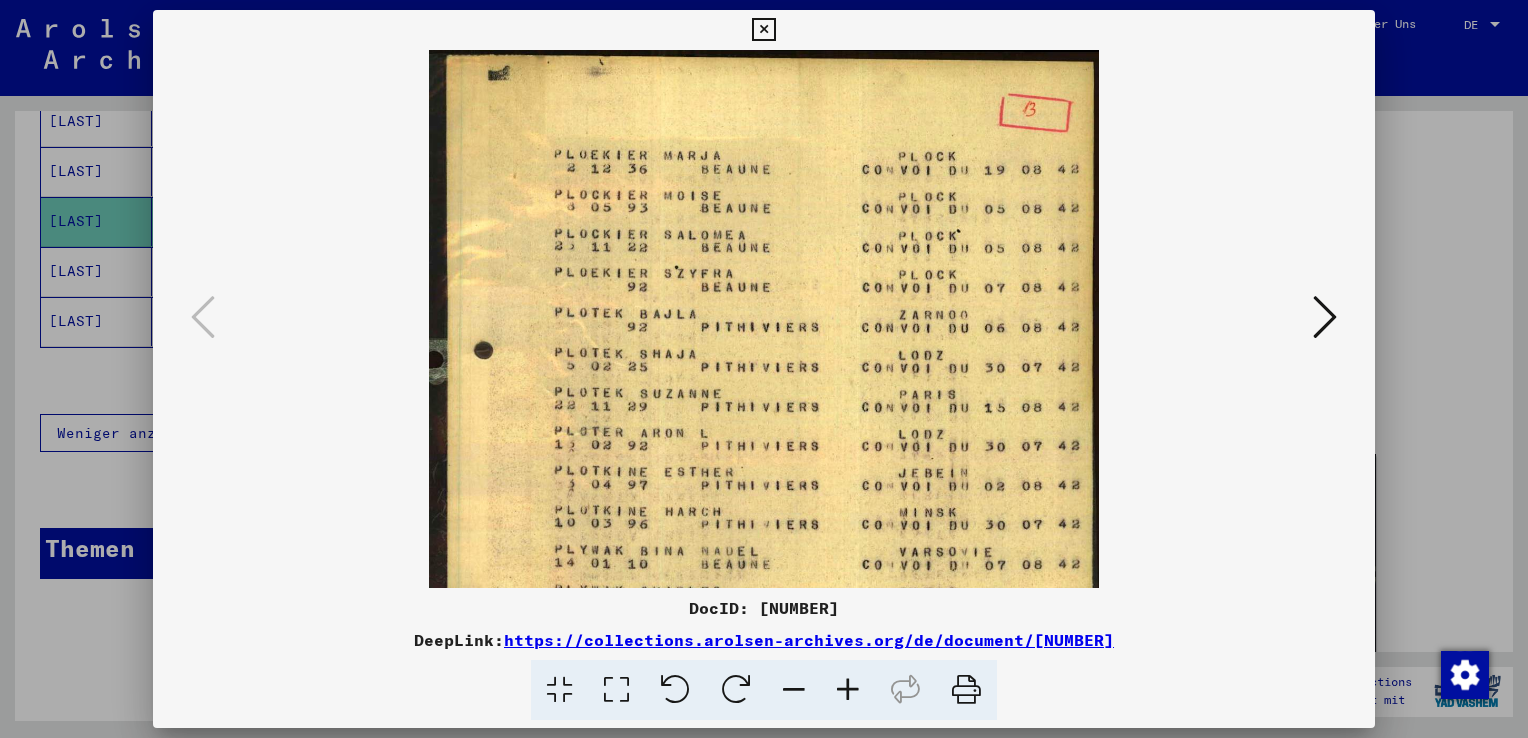click at bounding box center [848, 690] 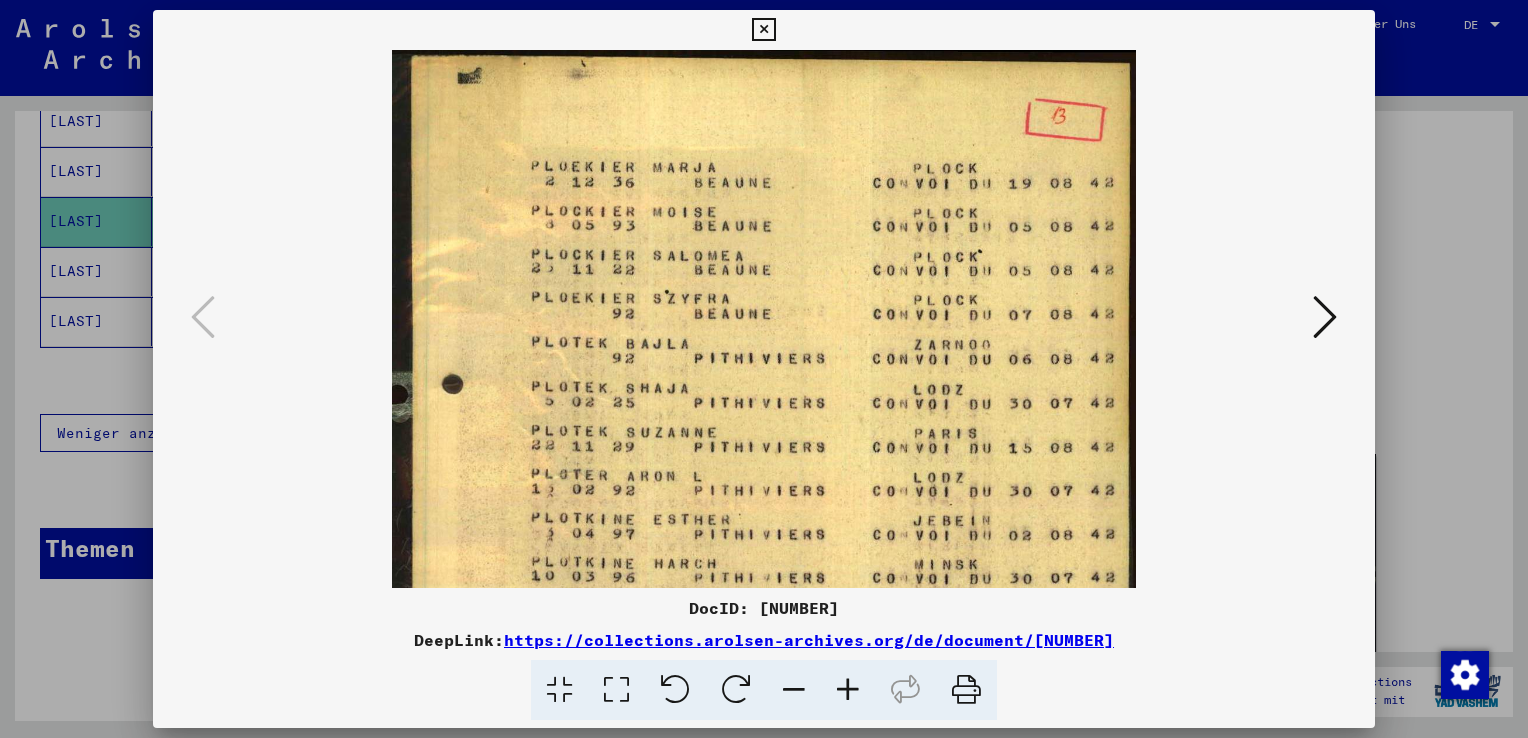 click at bounding box center (848, 690) 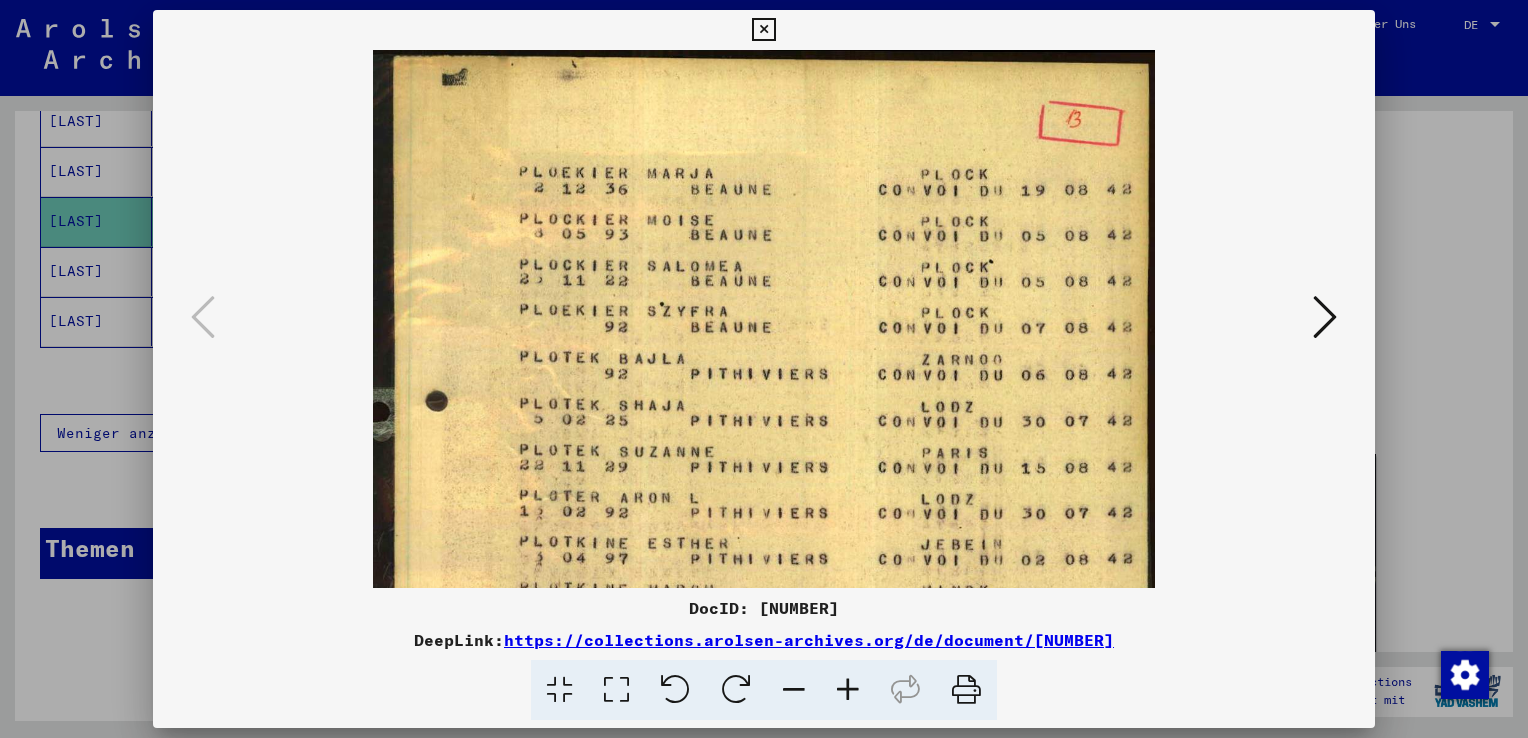 click at bounding box center [1325, 317] 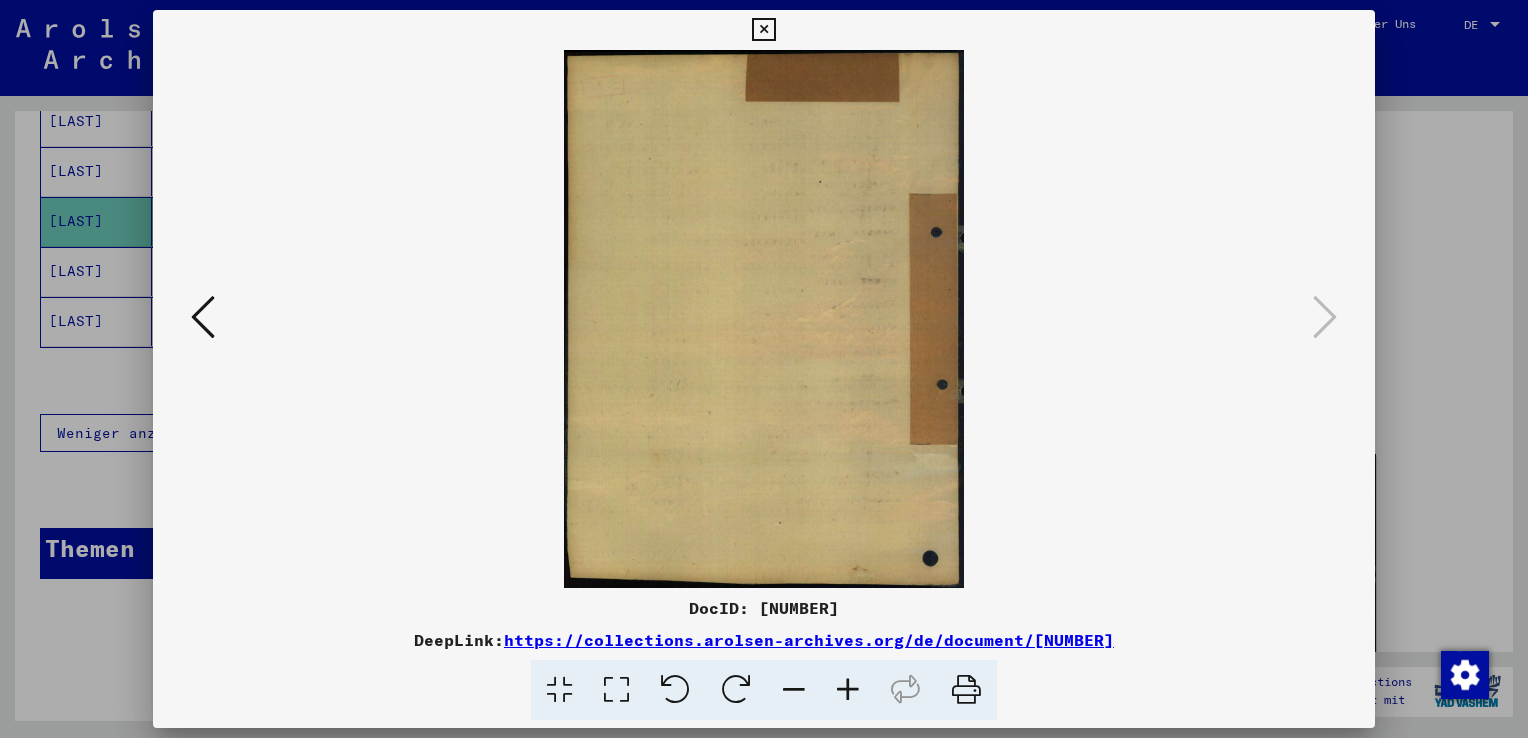 click at bounding box center (203, 318) 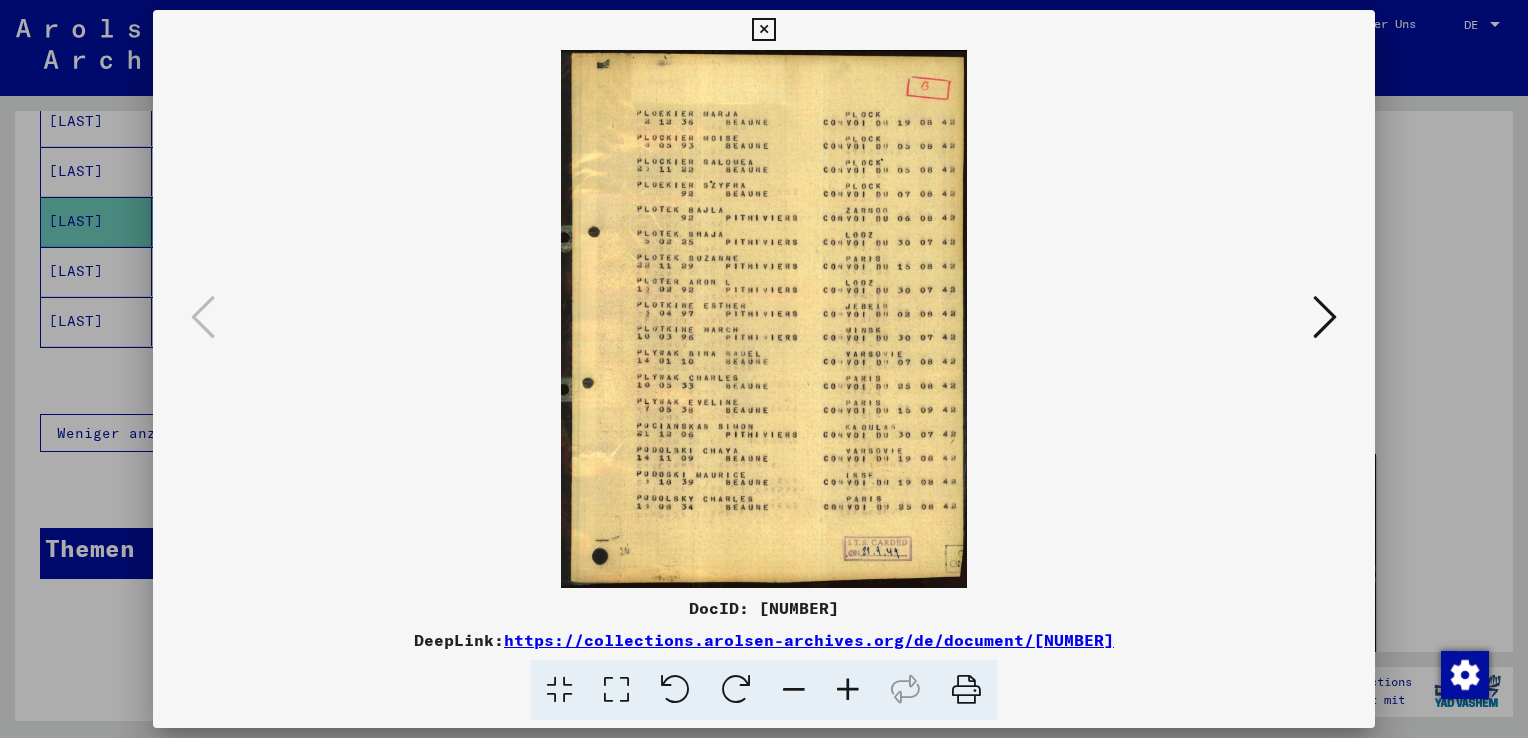 click at bounding box center (763, 319) 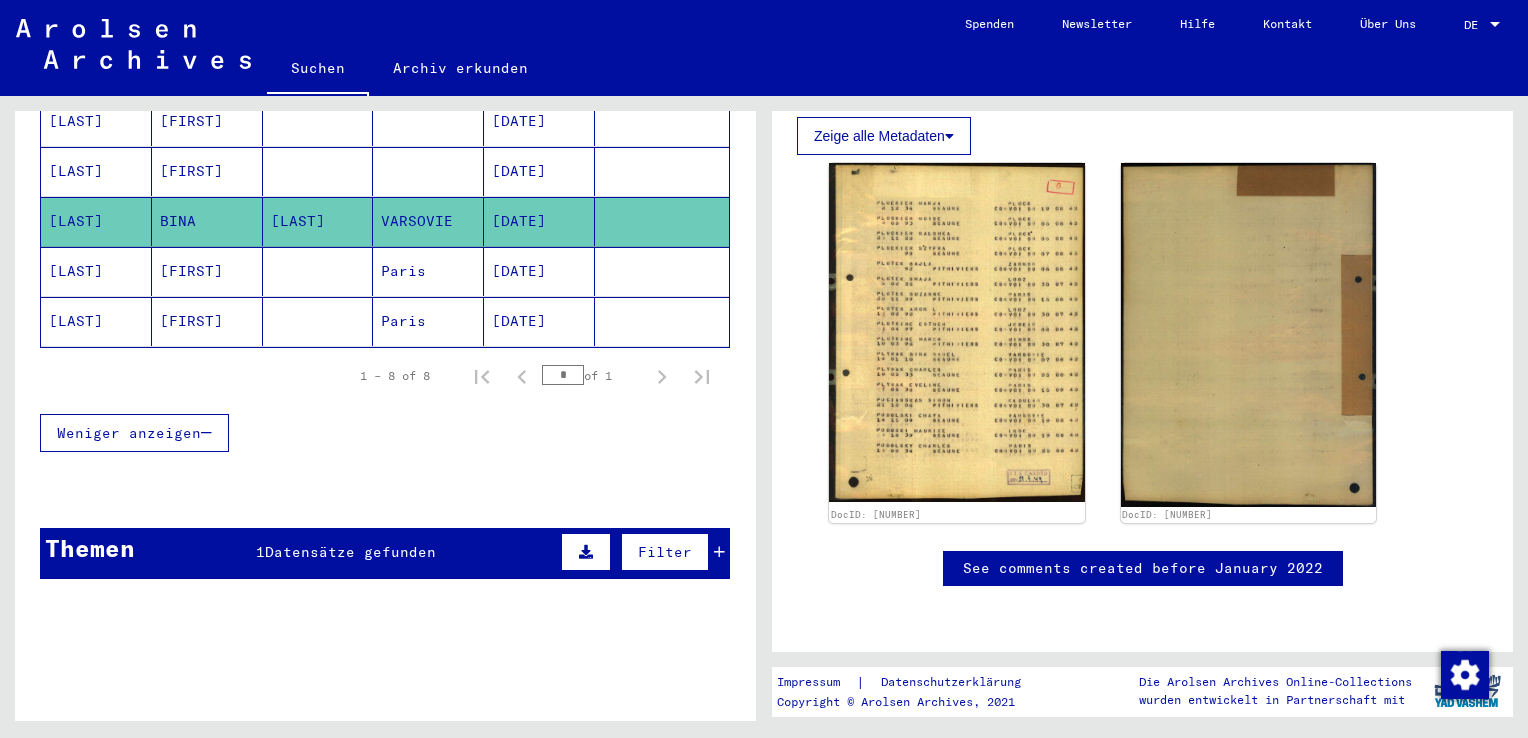 scroll, scrollTop: 307, scrollLeft: 0, axis: vertical 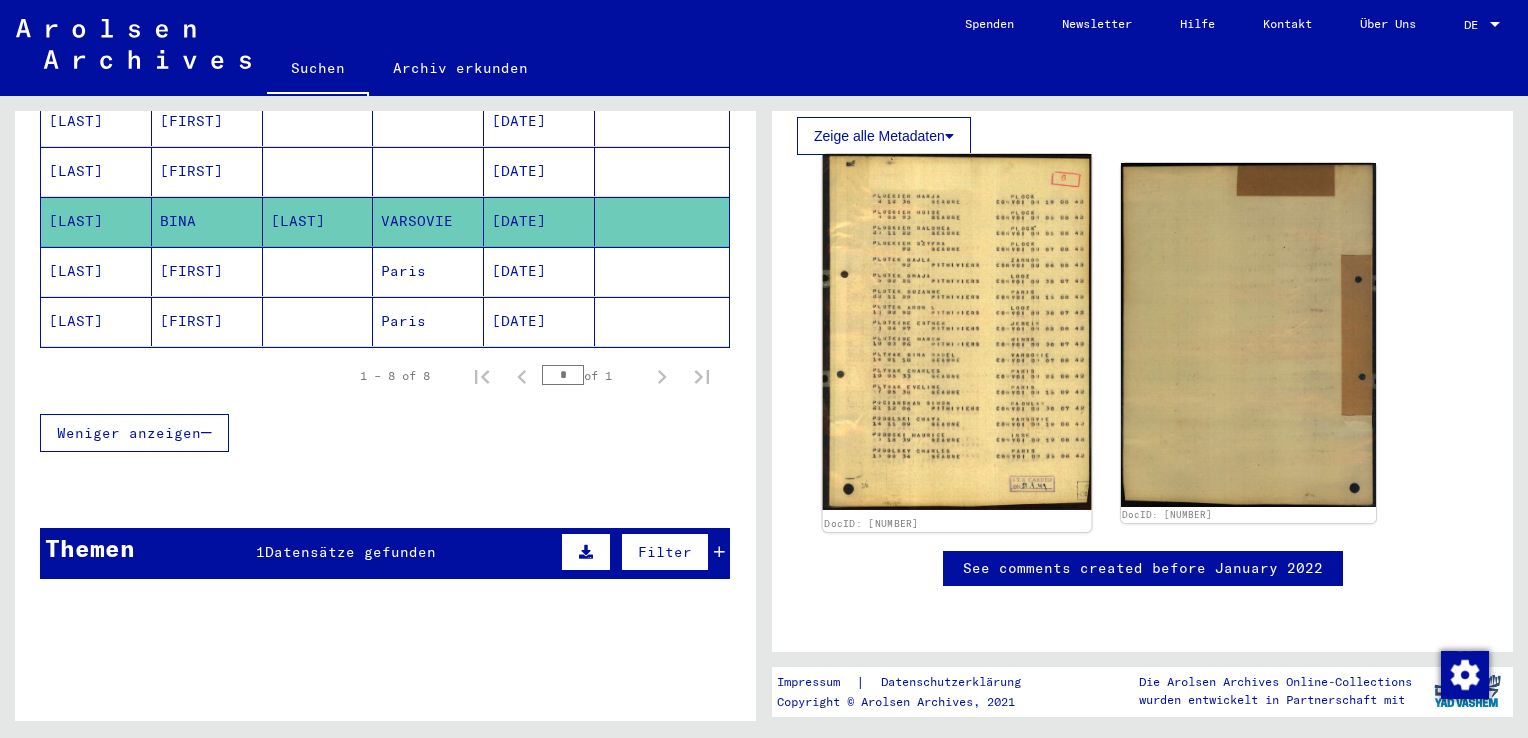 click 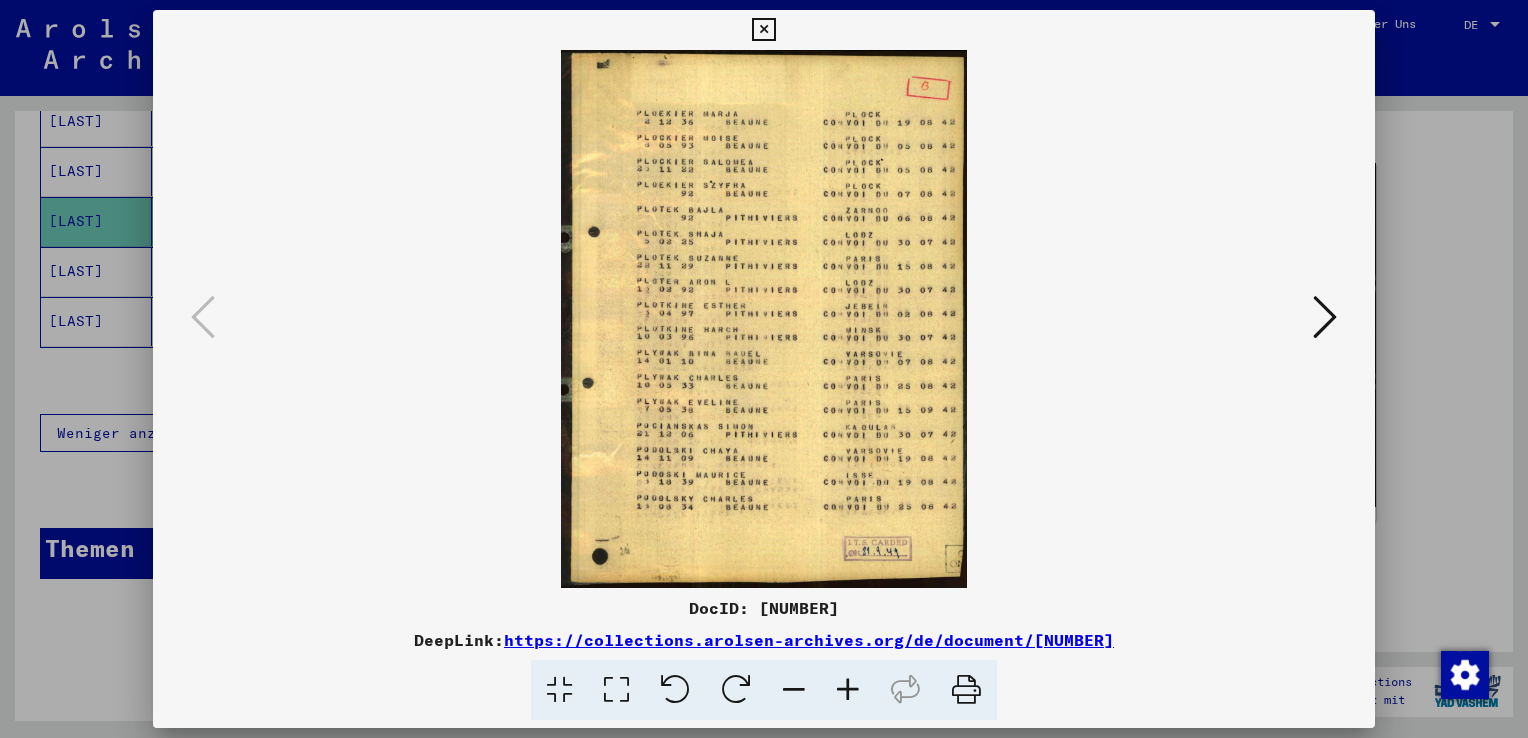 click at bounding box center [764, 319] 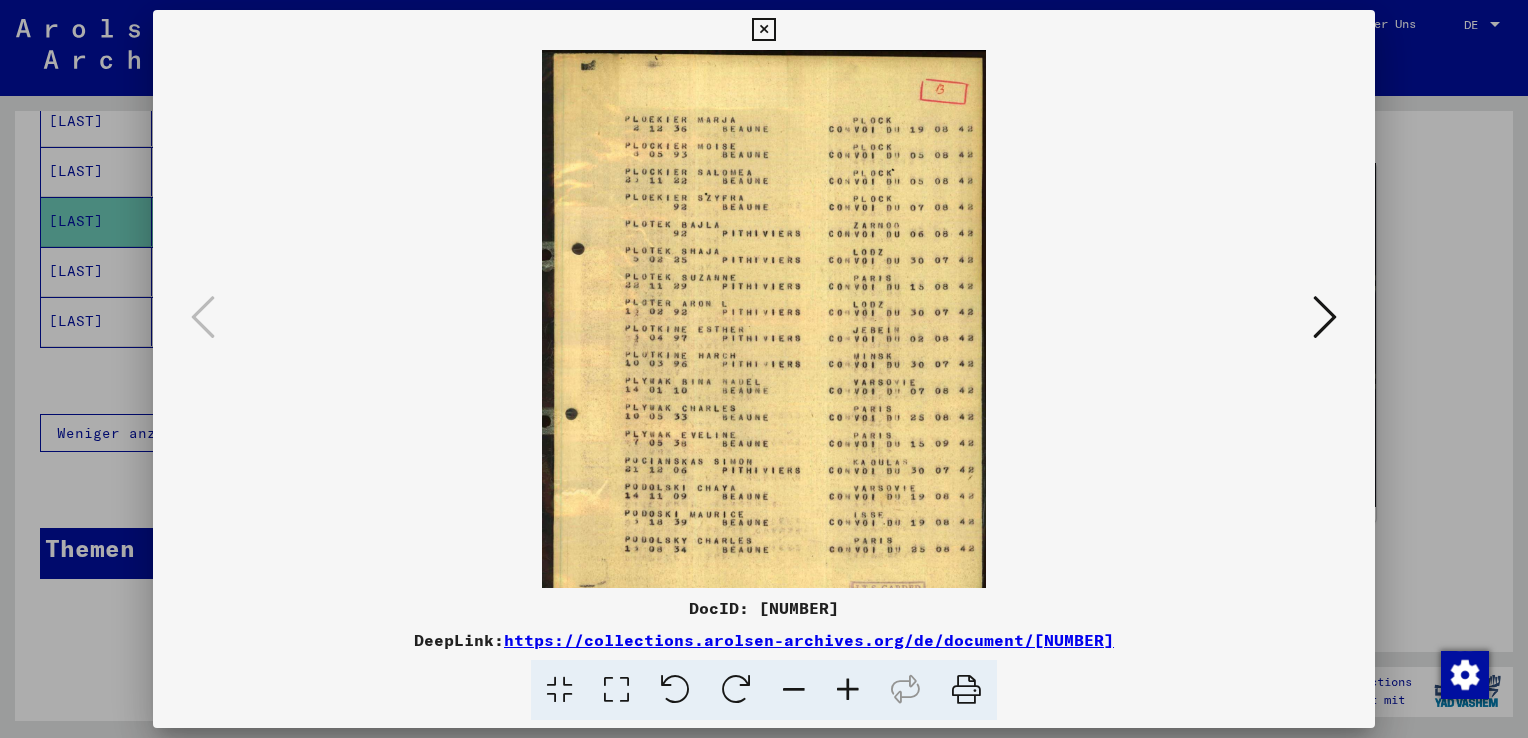 click at bounding box center [848, 690] 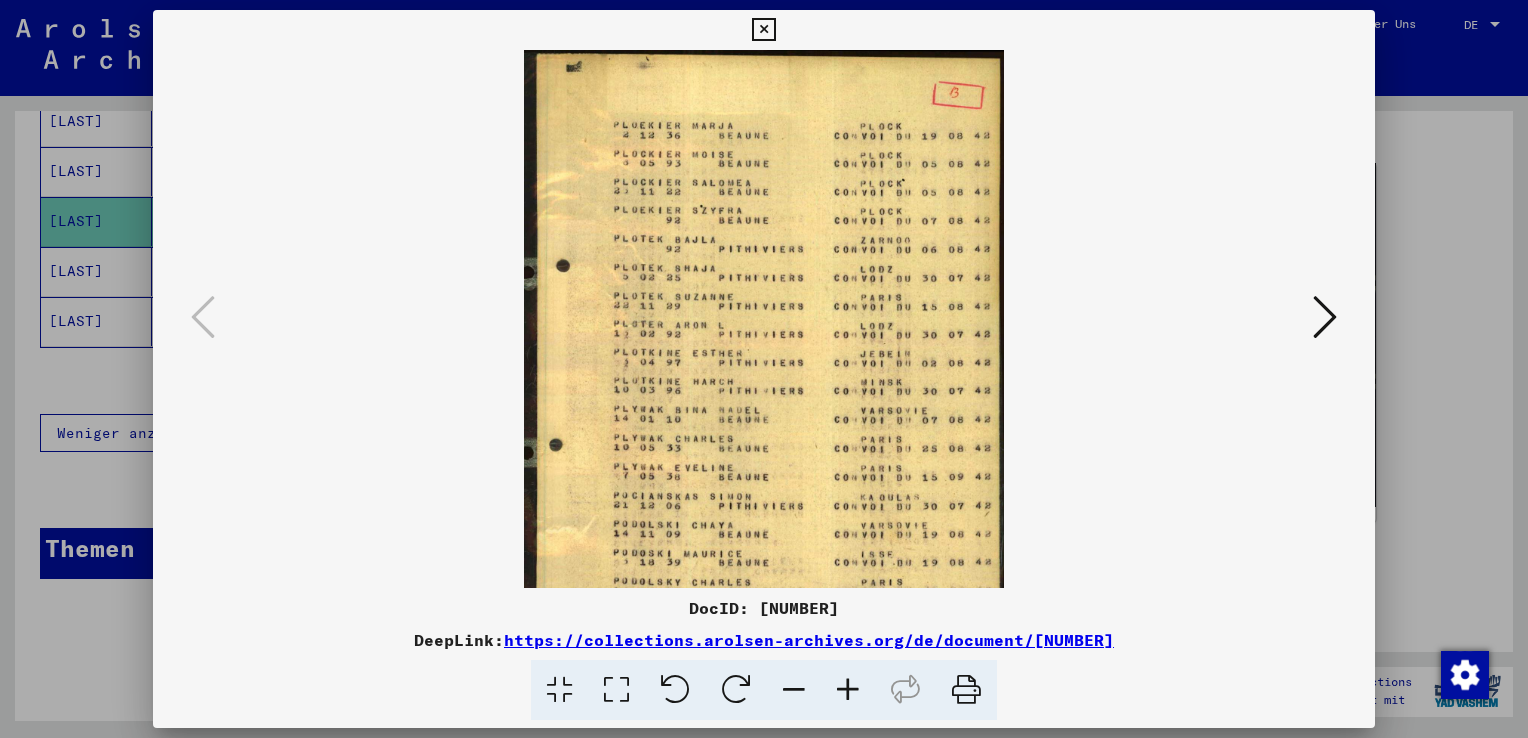 click at bounding box center (848, 690) 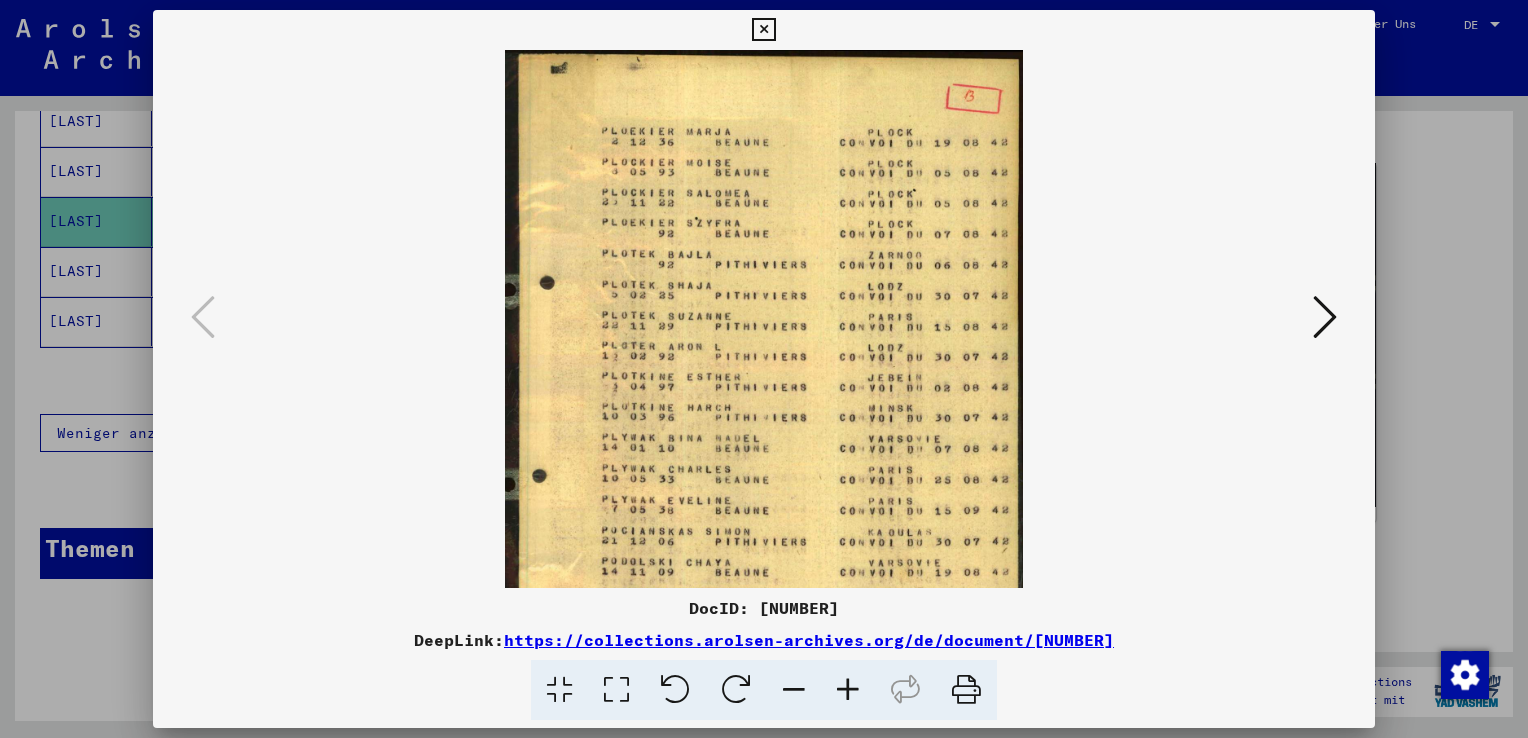 click at bounding box center [848, 690] 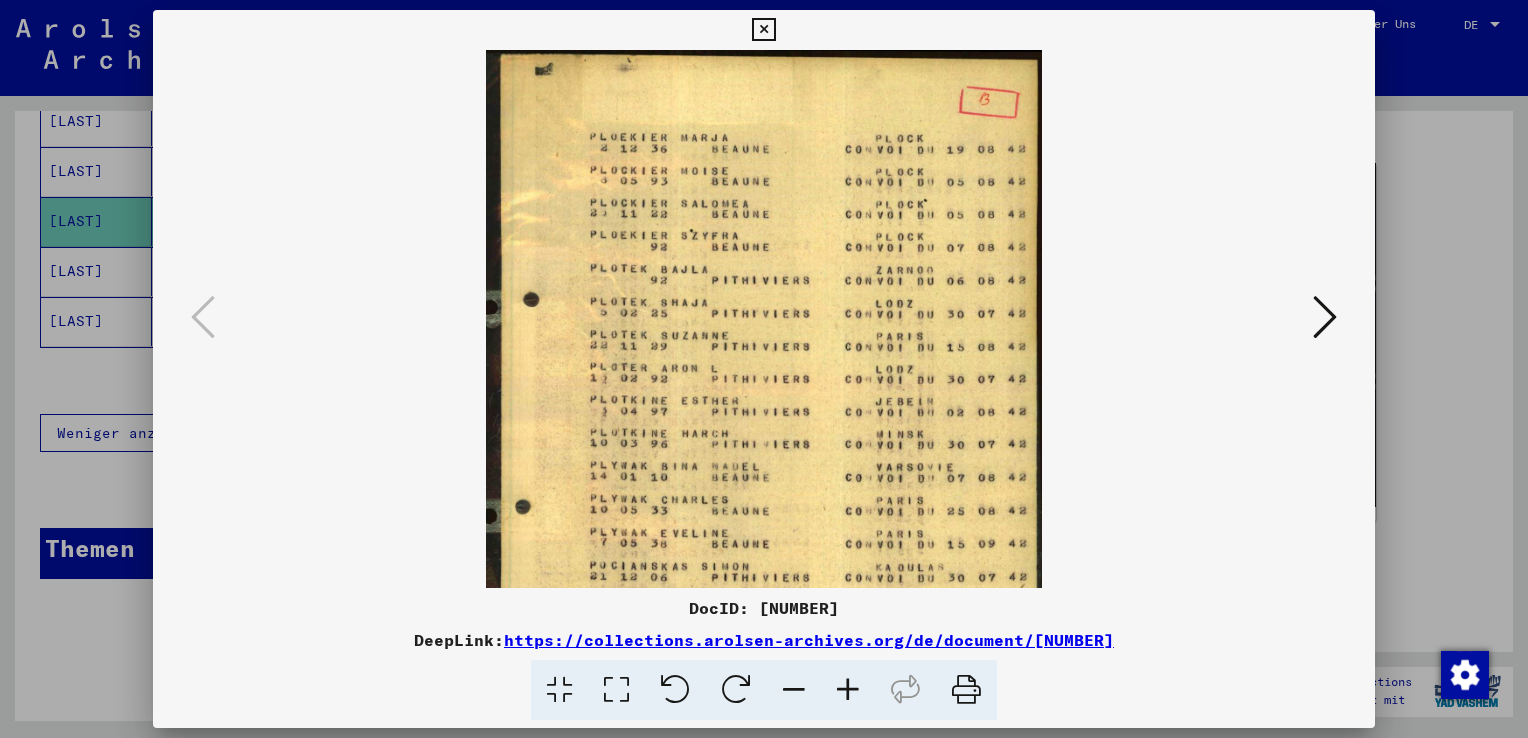 click at bounding box center [848, 690] 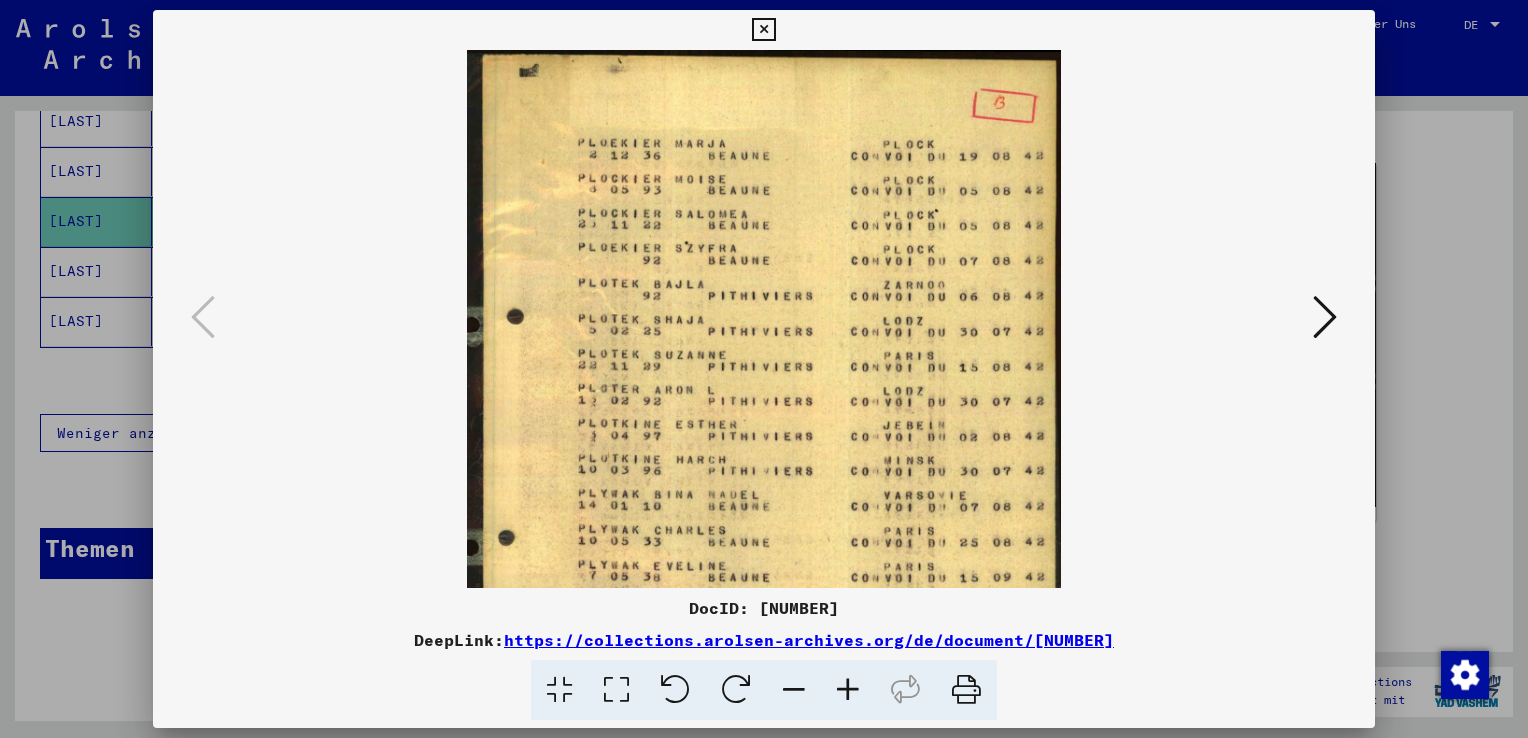 click at bounding box center [848, 690] 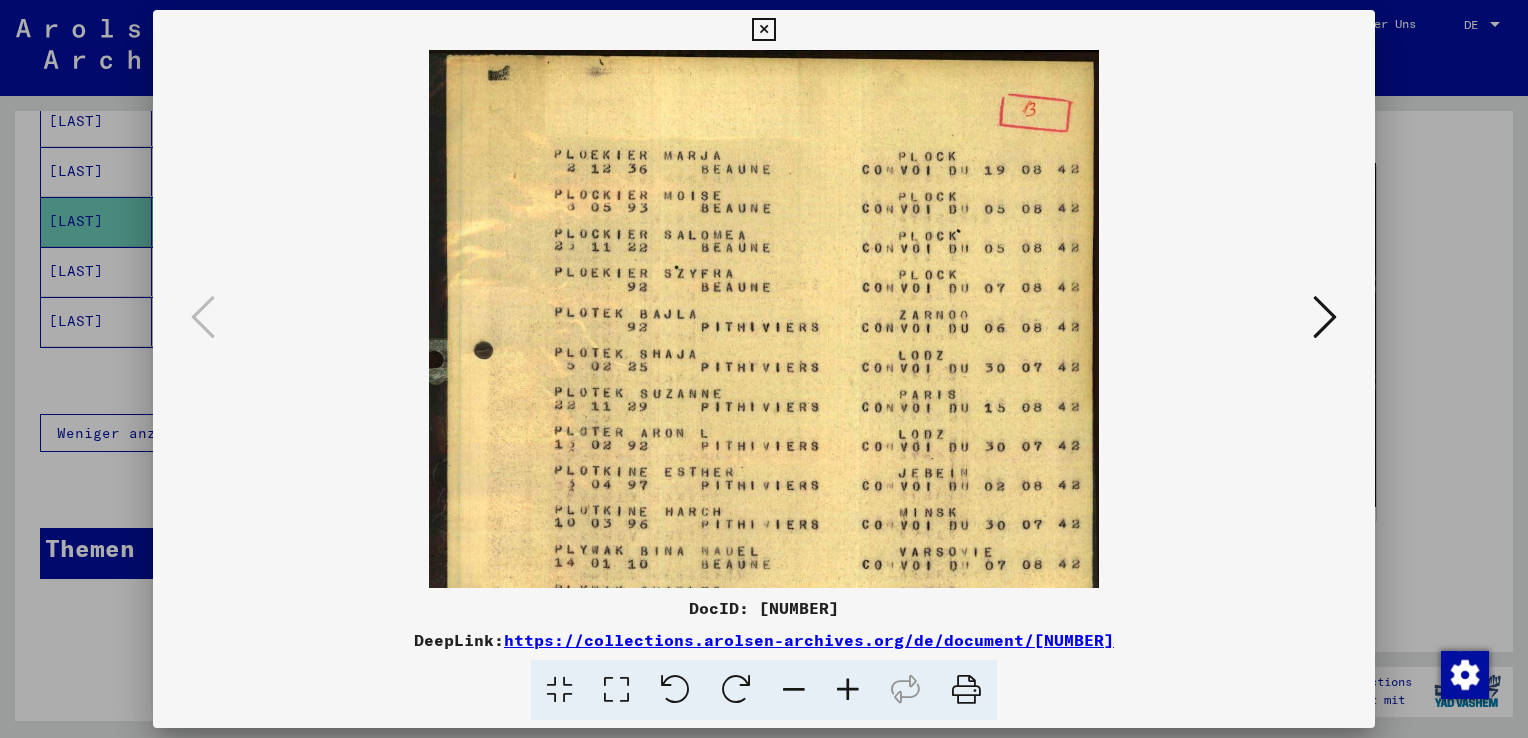 click at bounding box center [848, 690] 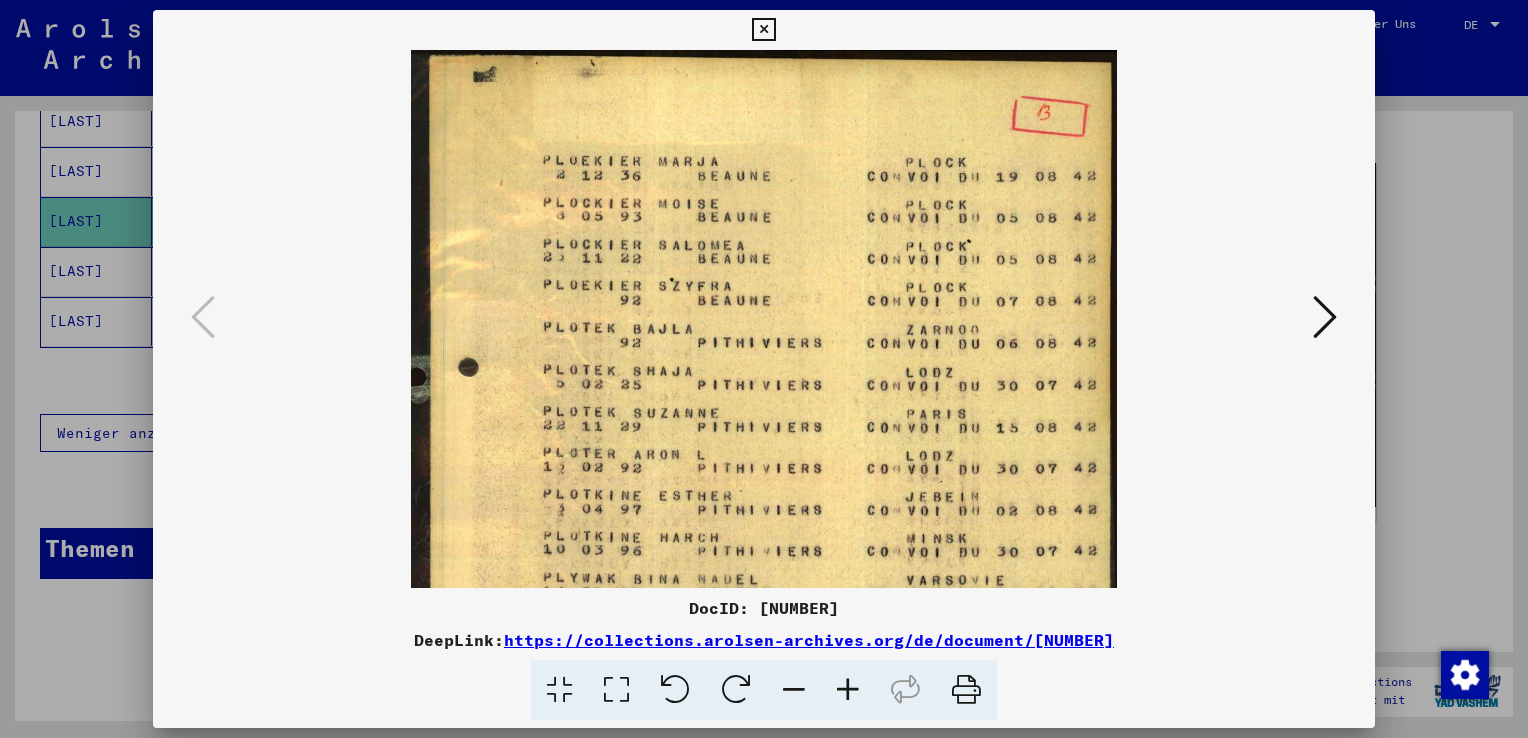 click at bounding box center [848, 690] 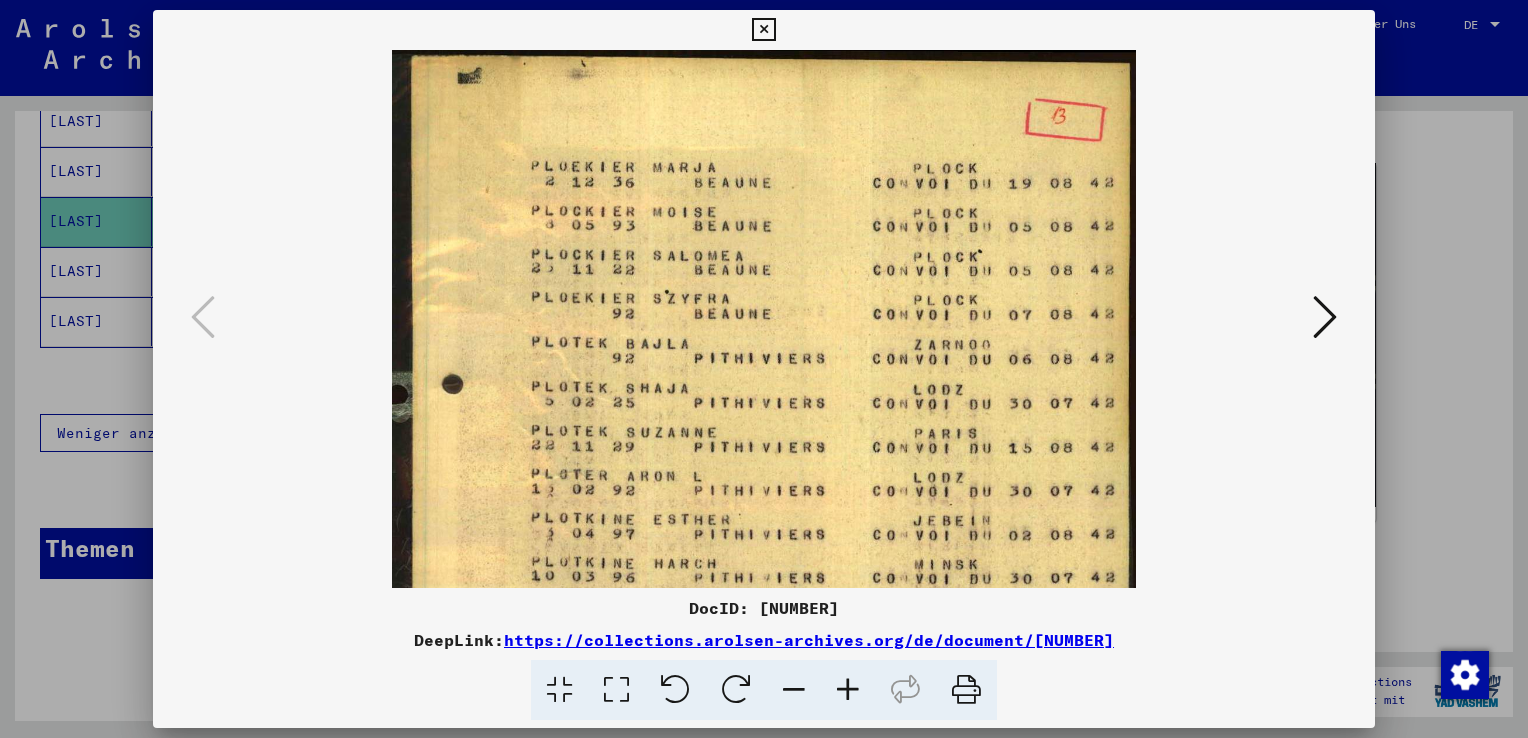 click at bounding box center [848, 690] 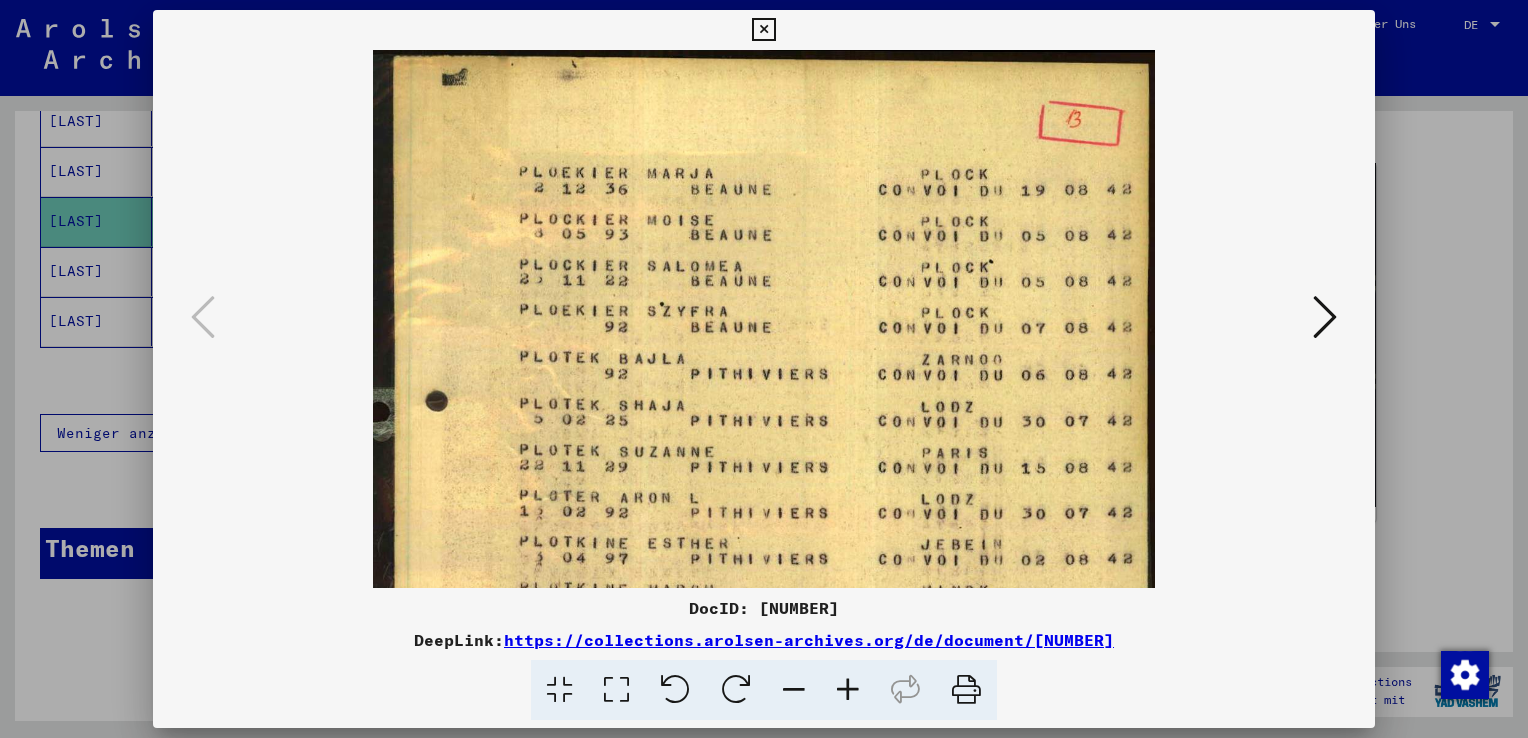 click at bounding box center [848, 690] 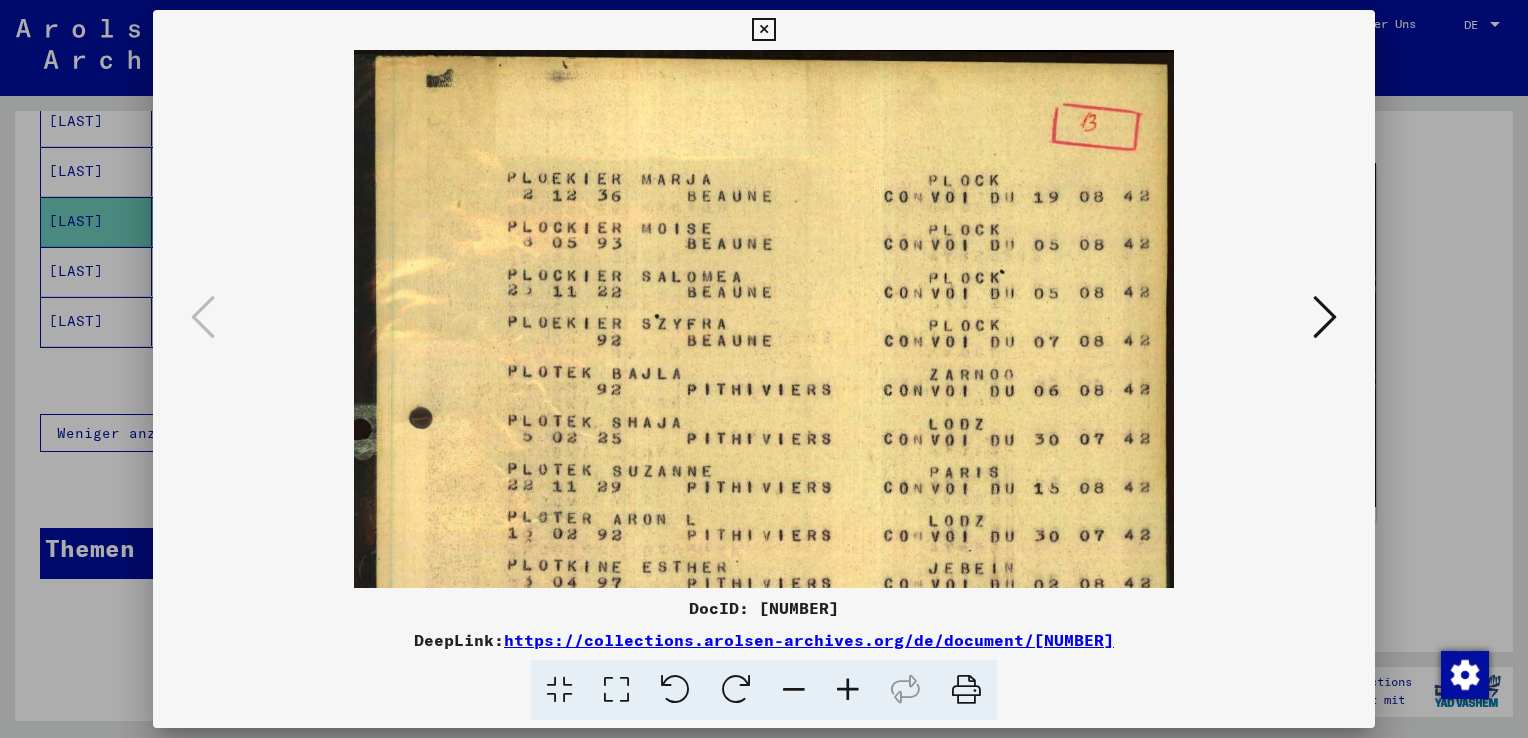 click at bounding box center [848, 690] 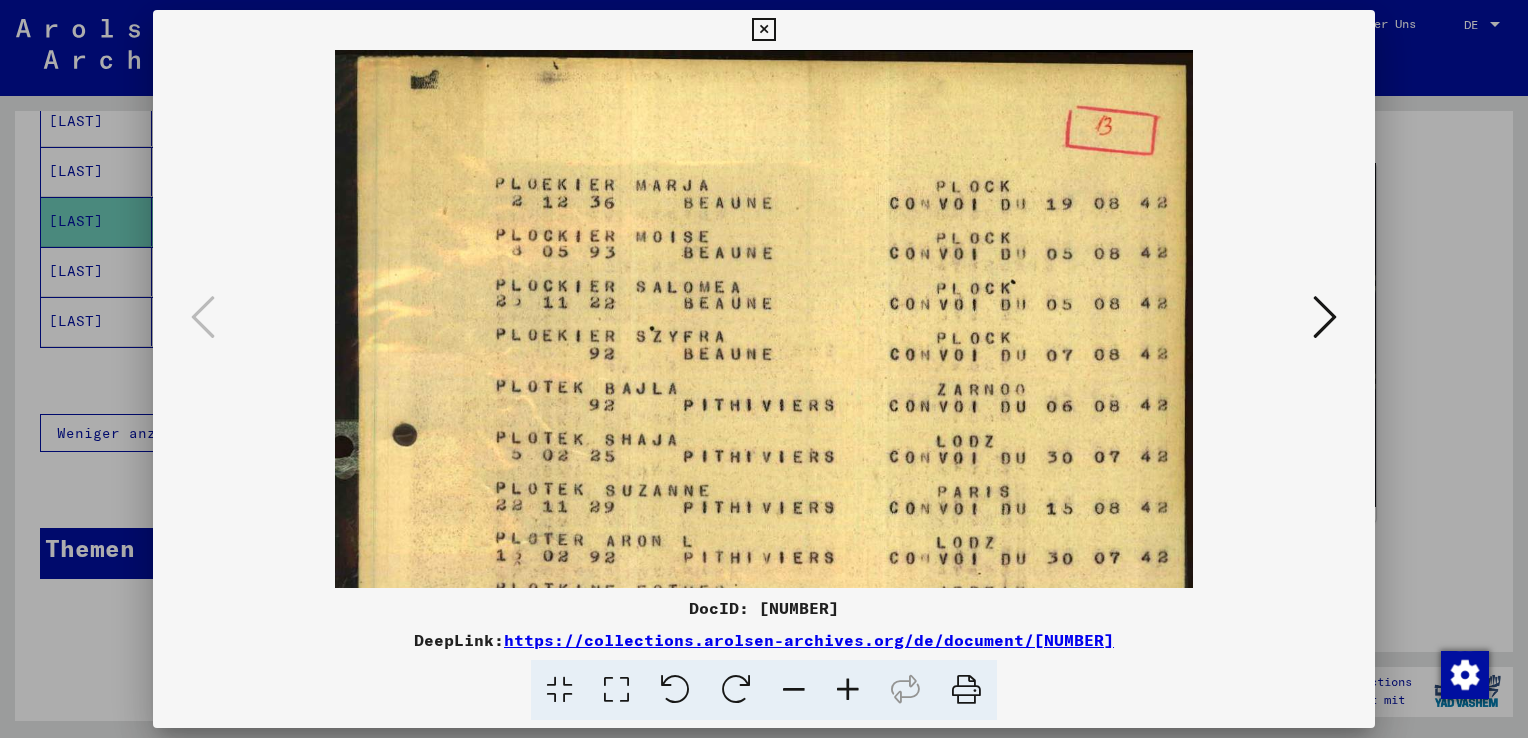 click at bounding box center (848, 690) 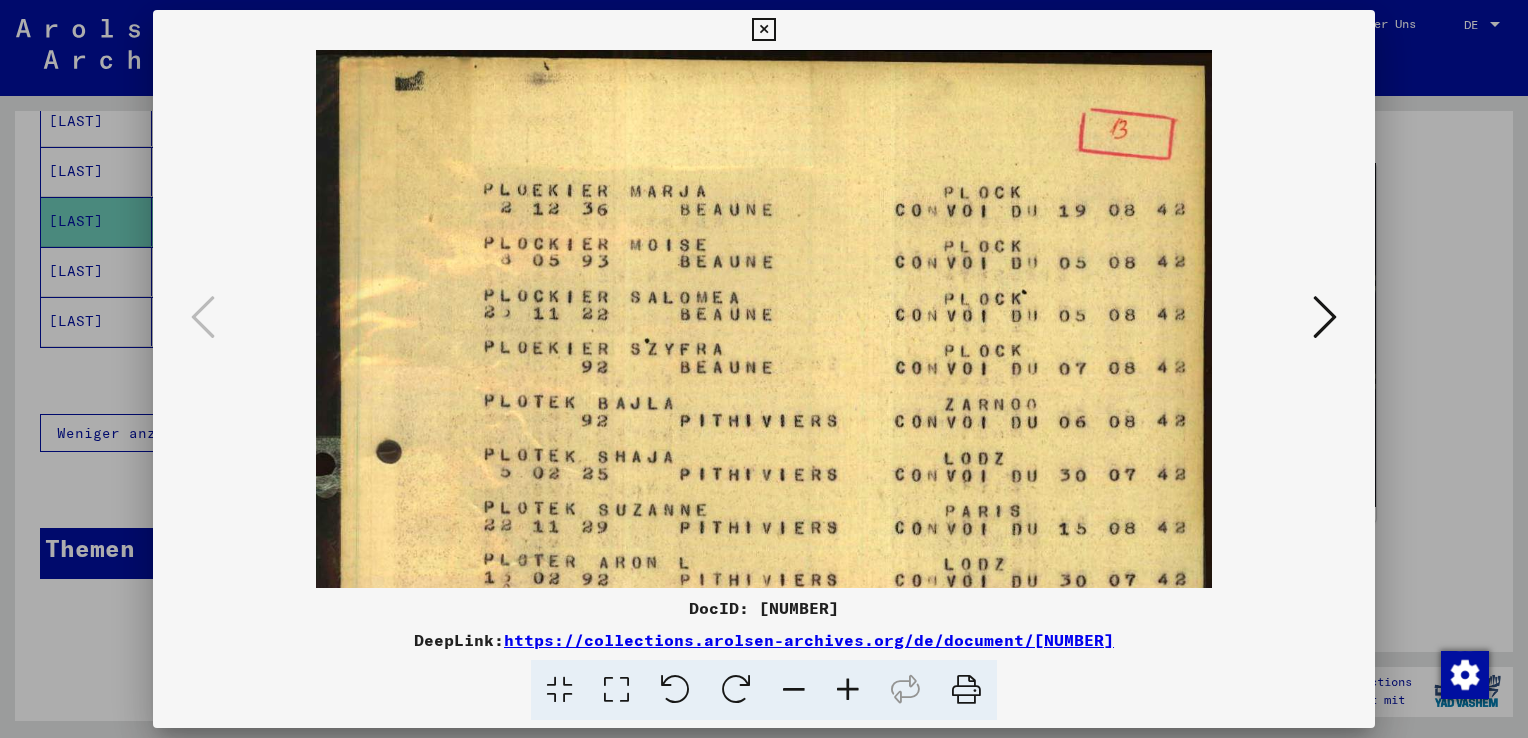 click at bounding box center (848, 690) 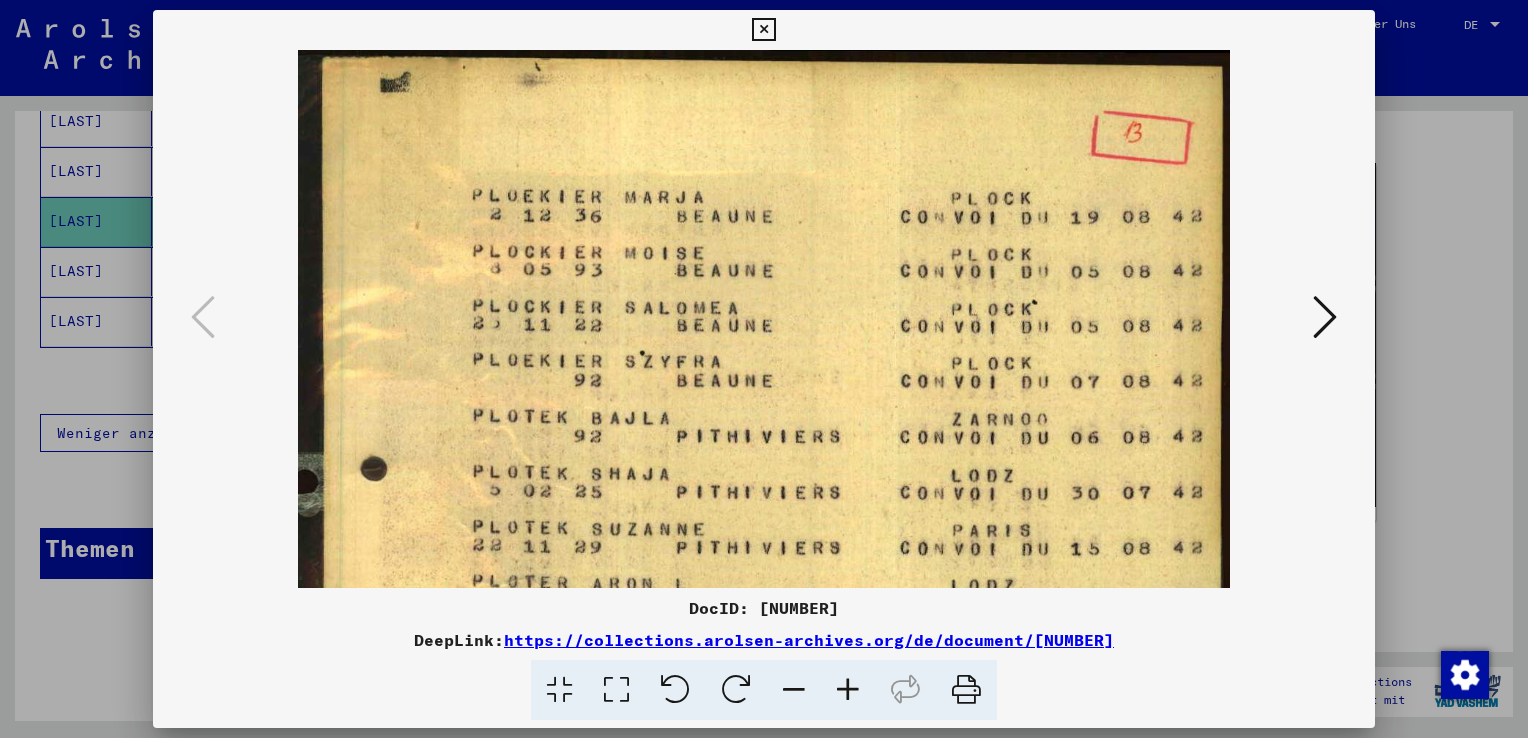 click at bounding box center (848, 690) 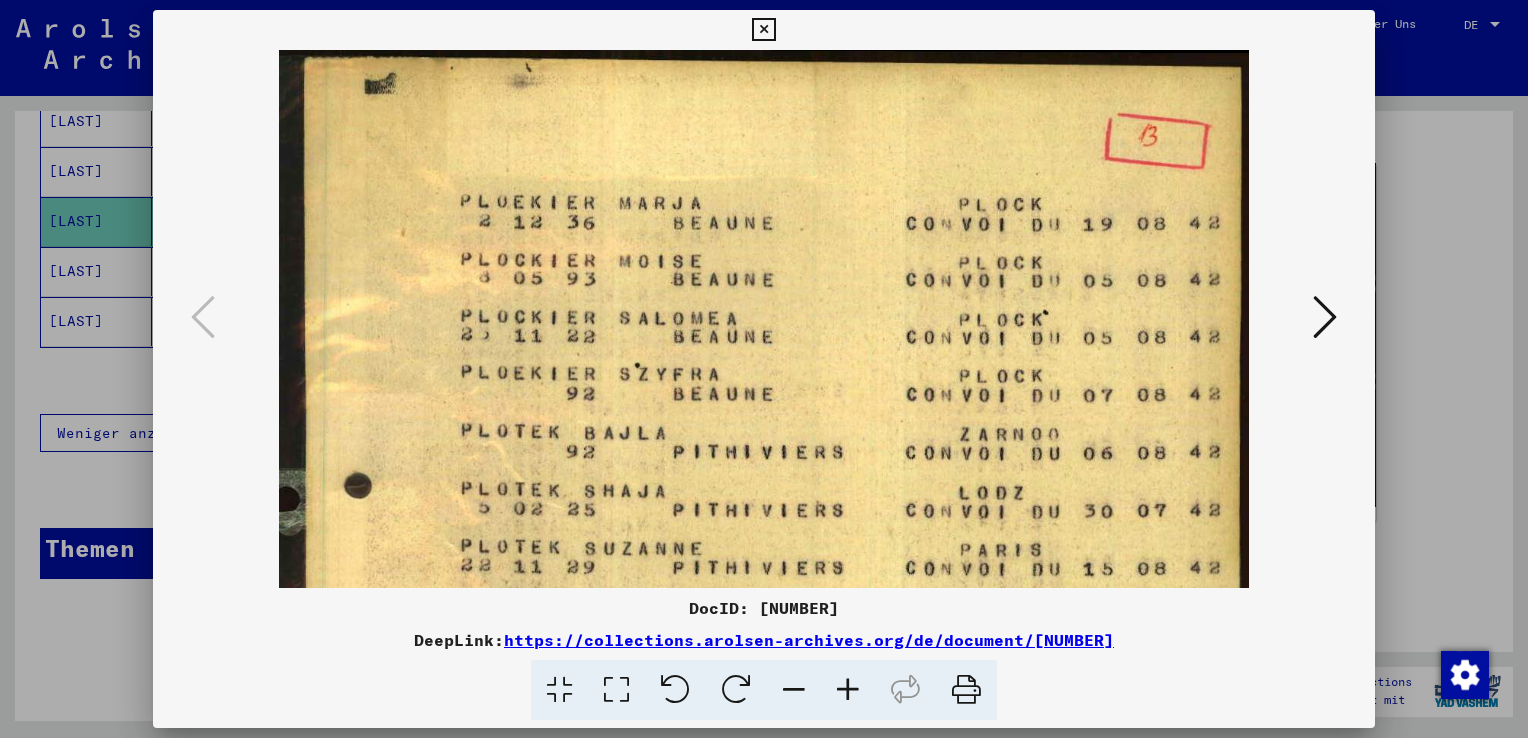 click at bounding box center [763, 30] 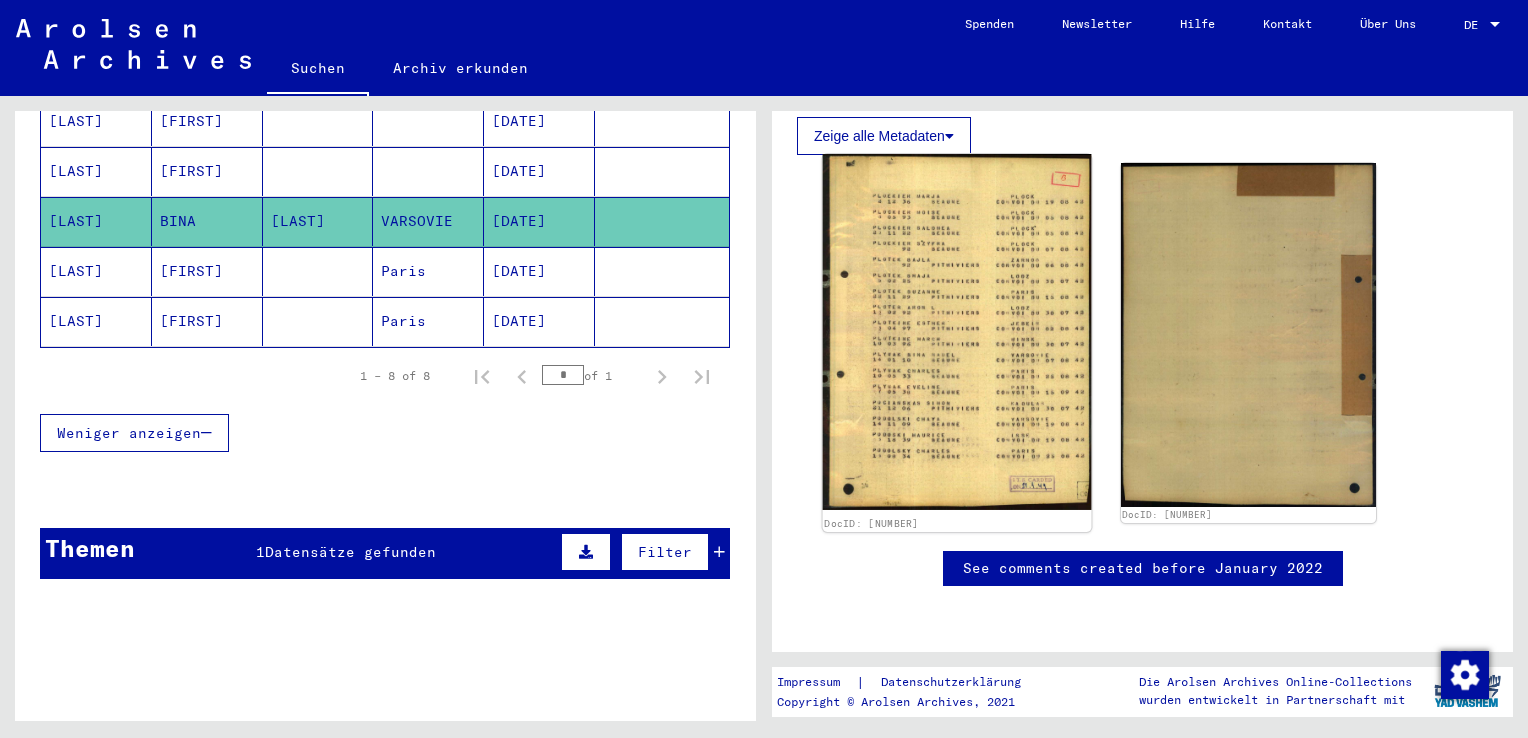 click 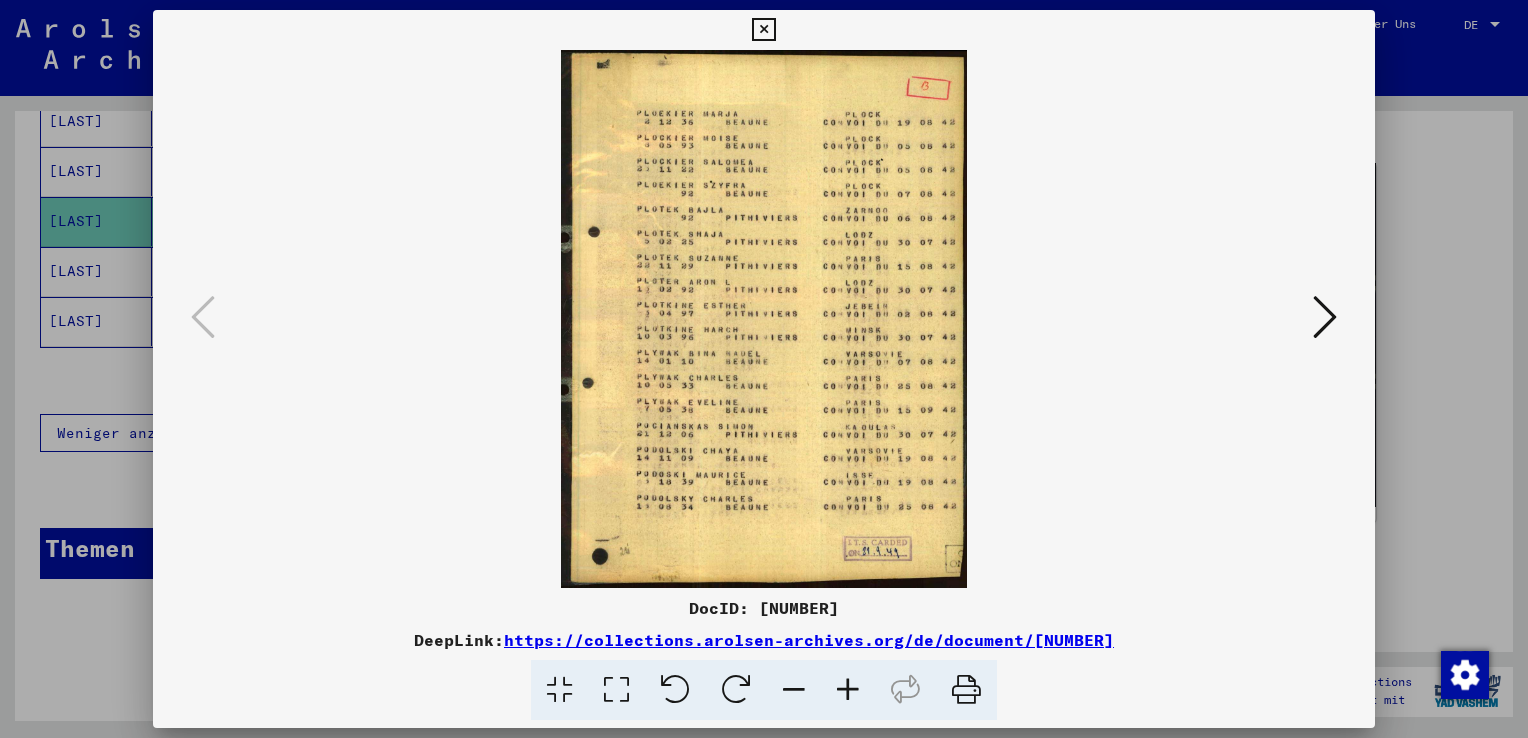 click at bounding box center (764, 319) 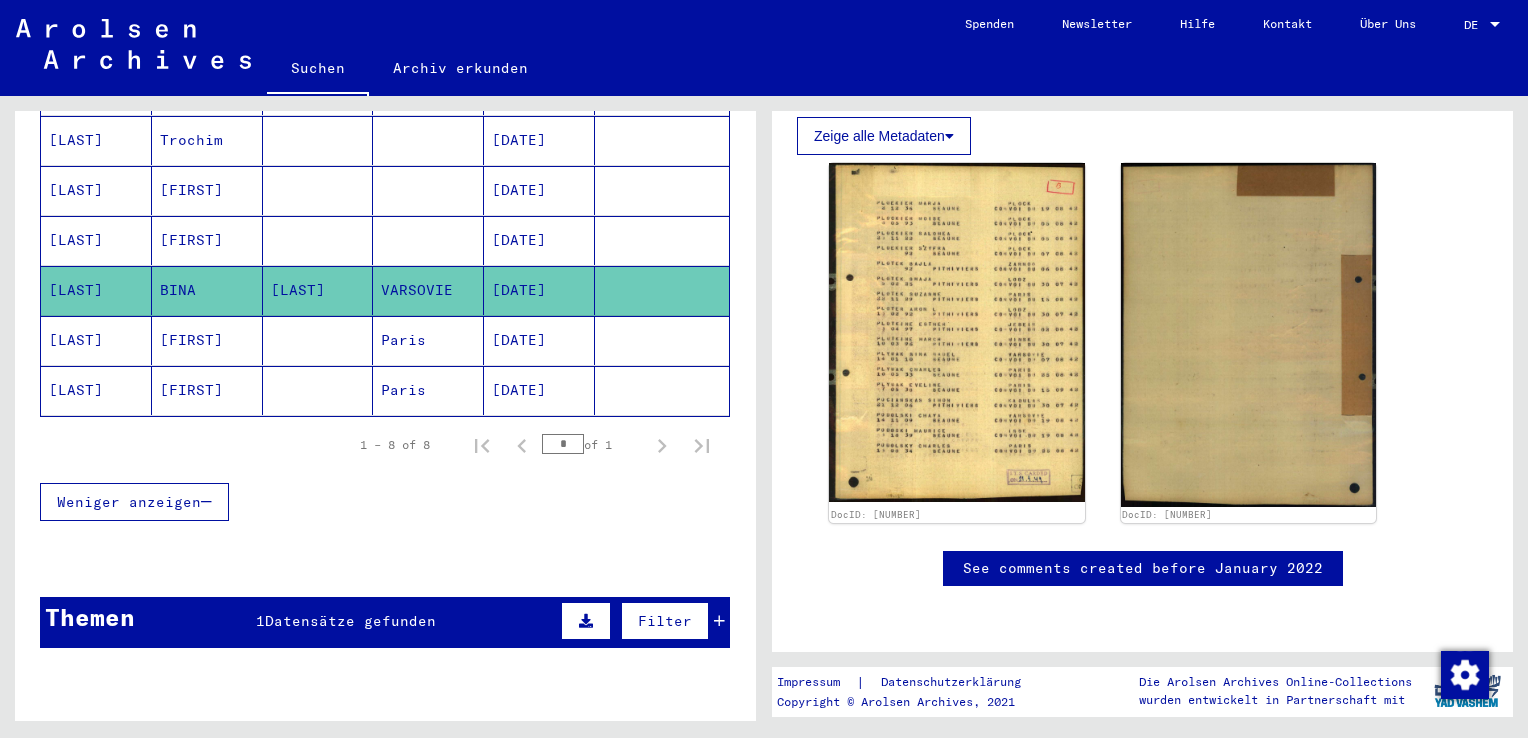 scroll, scrollTop: 399, scrollLeft: 0, axis: vertical 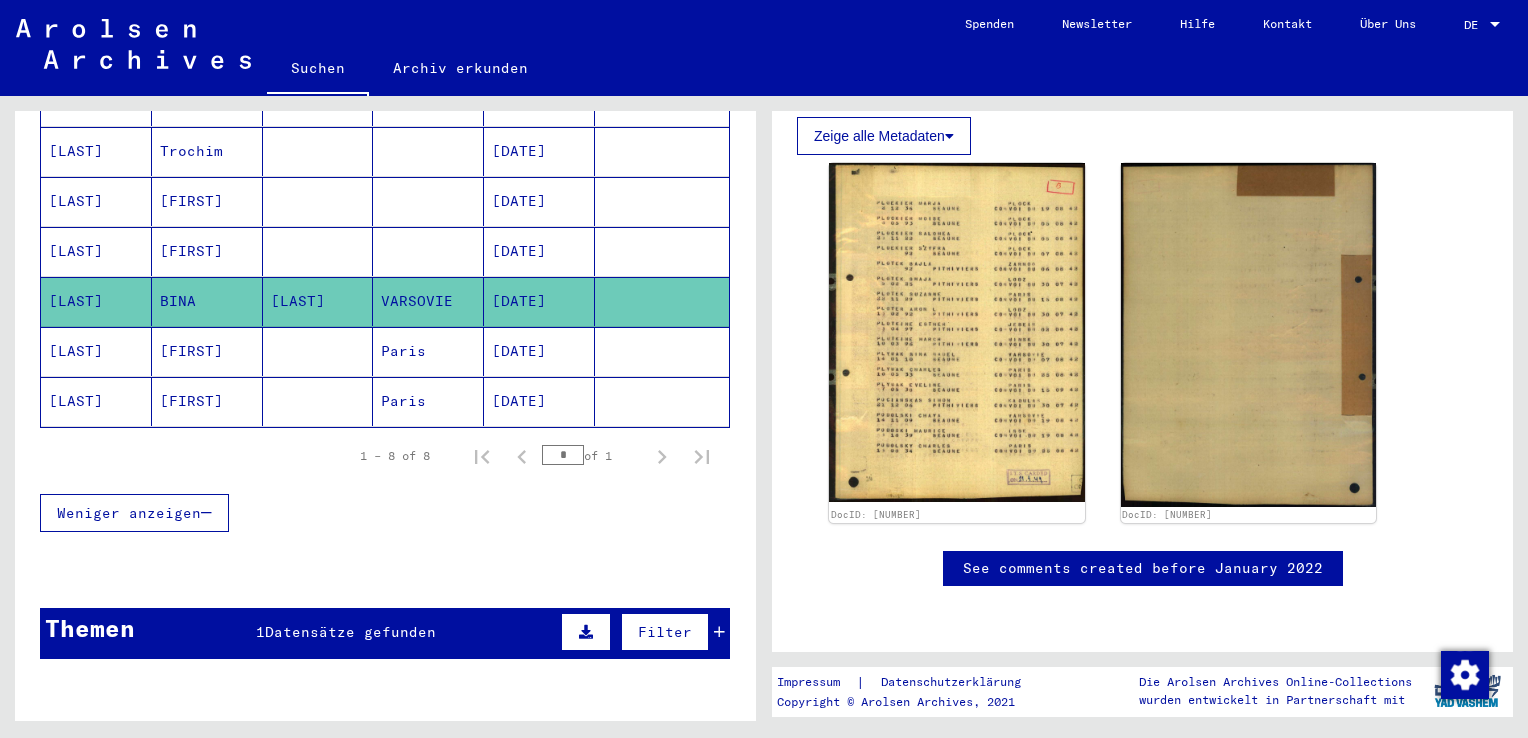 click on "[FIRST]" 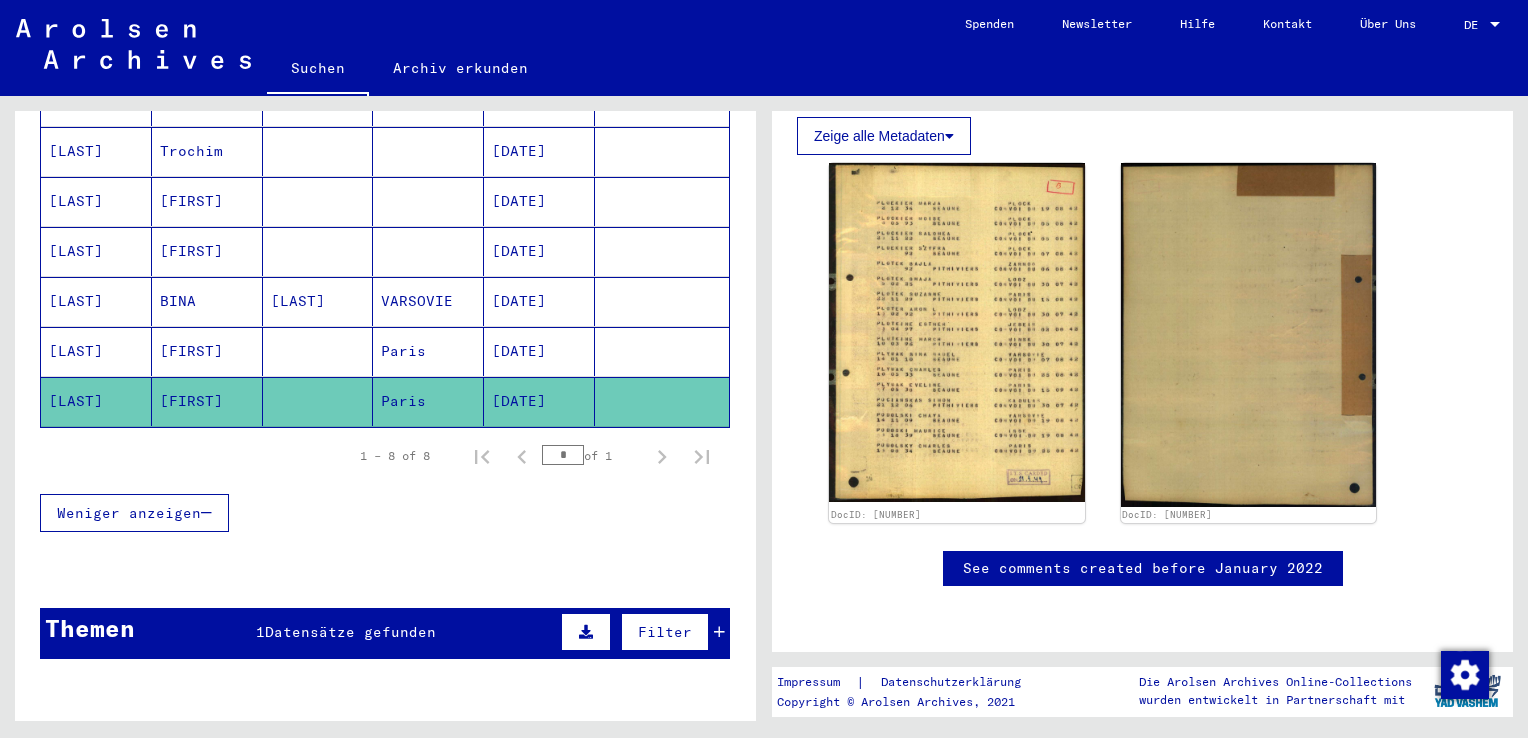 click on "[FIRST]" 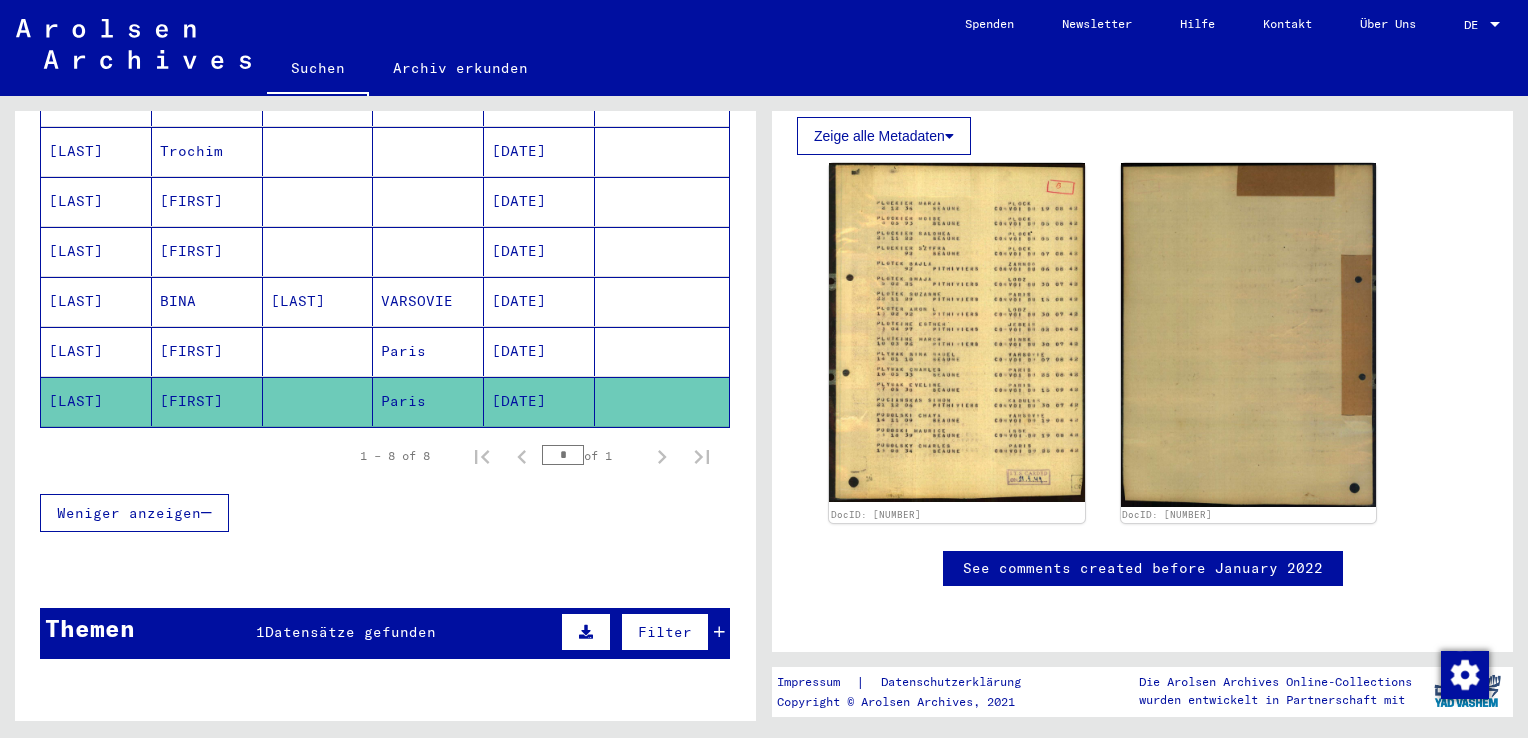 click on "[FIRST]" 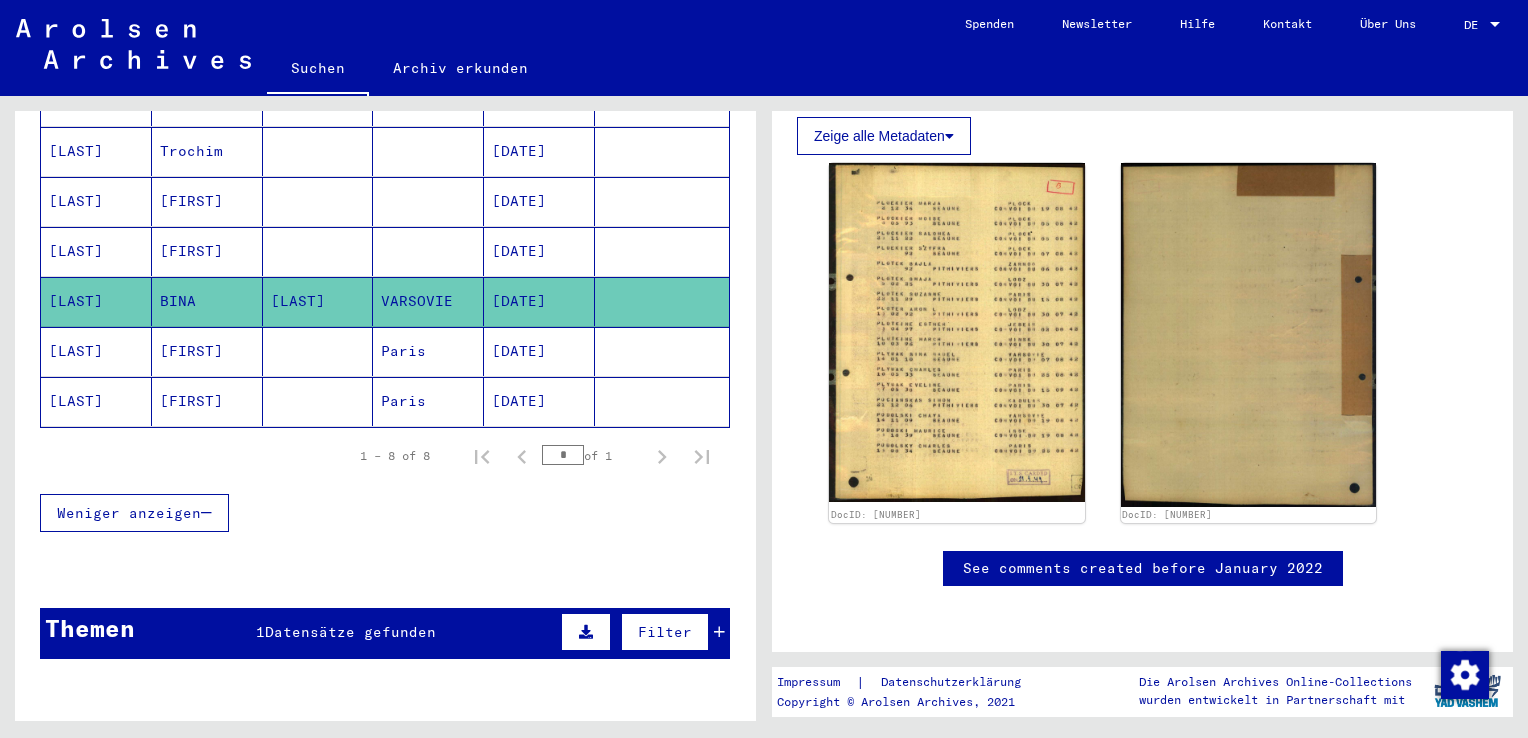 click on "[LAST]" 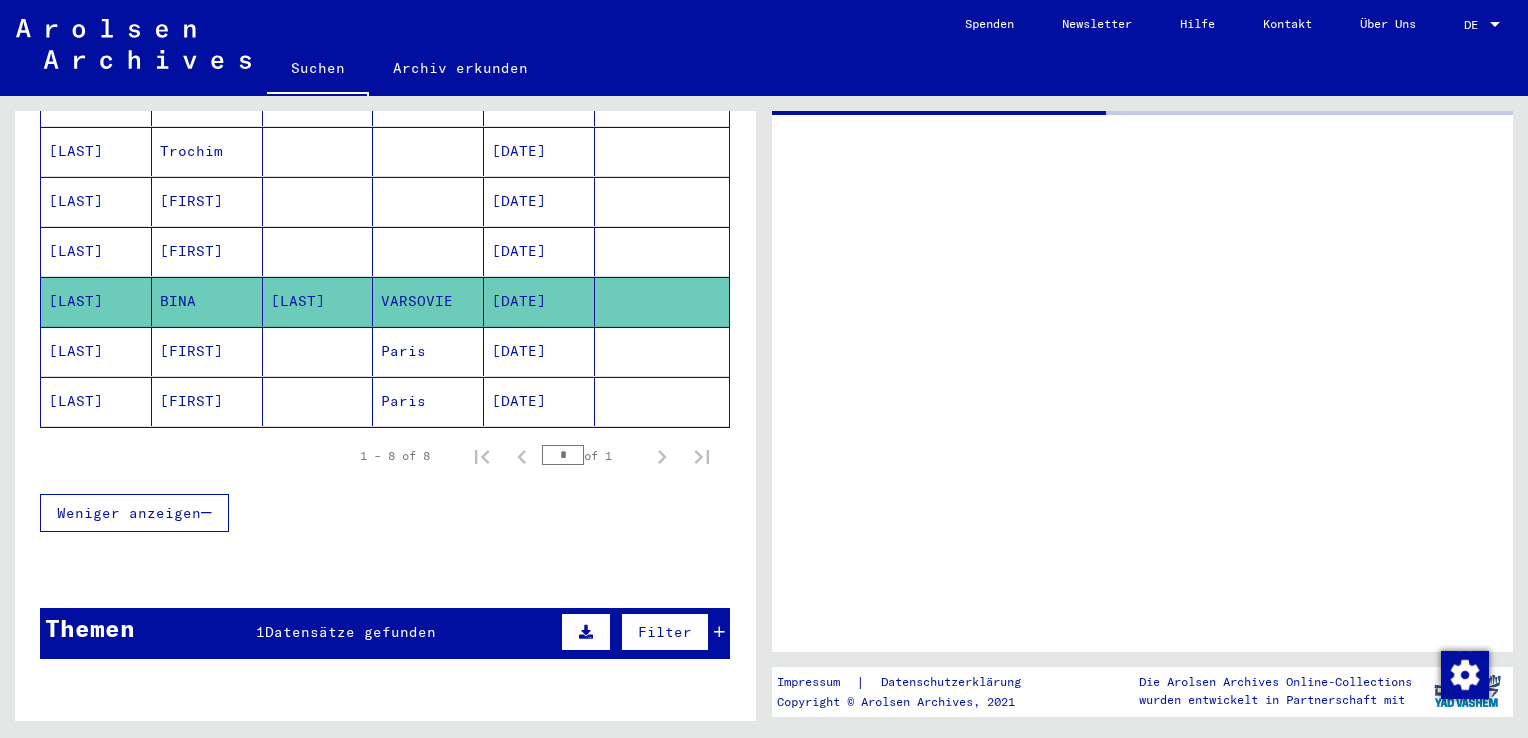 scroll, scrollTop: 0, scrollLeft: 0, axis: both 